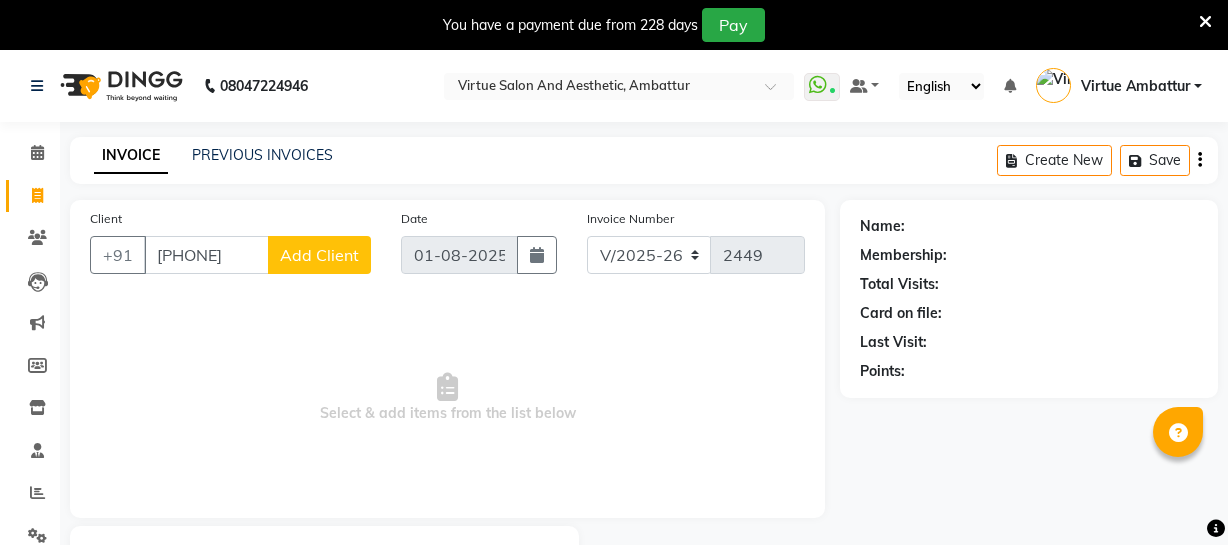 select on "5237" 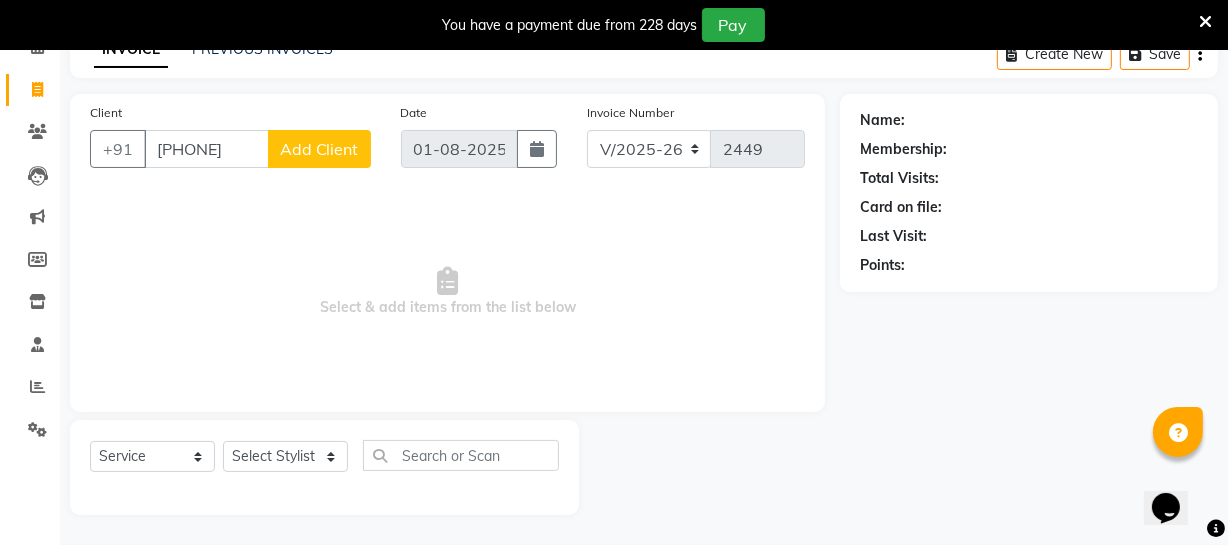 scroll, scrollTop: 0, scrollLeft: 0, axis: both 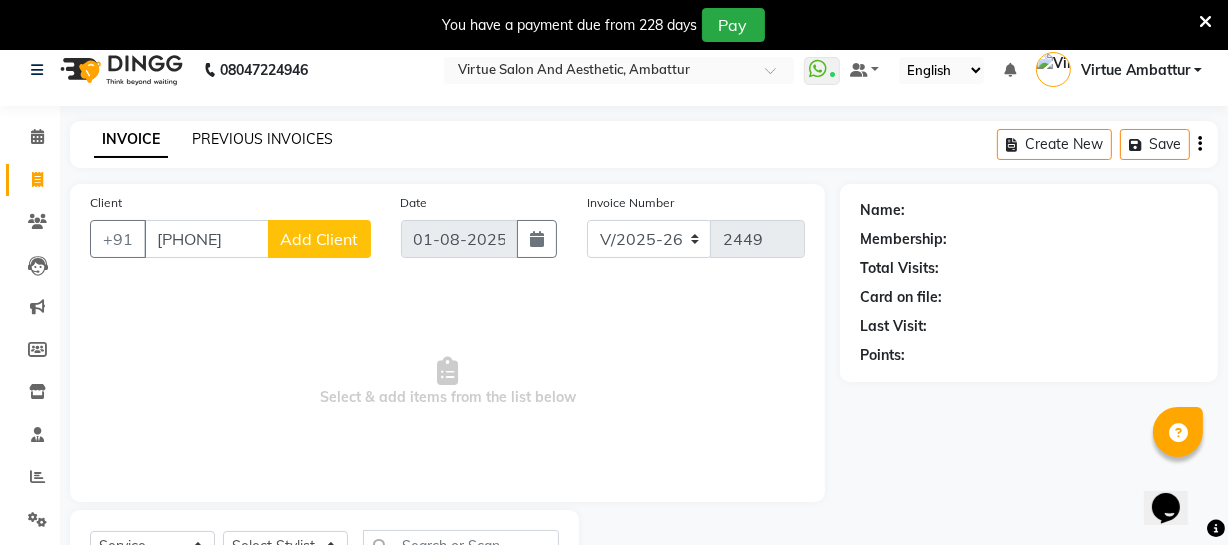 click on "PREVIOUS INVOICES" 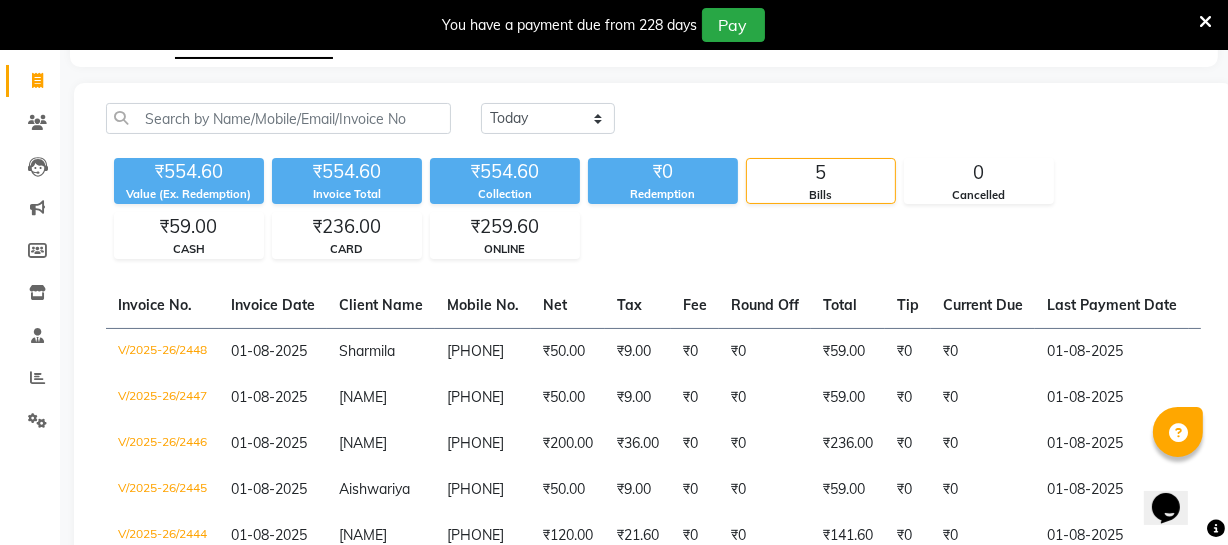 scroll, scrollTop: 70, scrollLeft: 0, axis: vertical 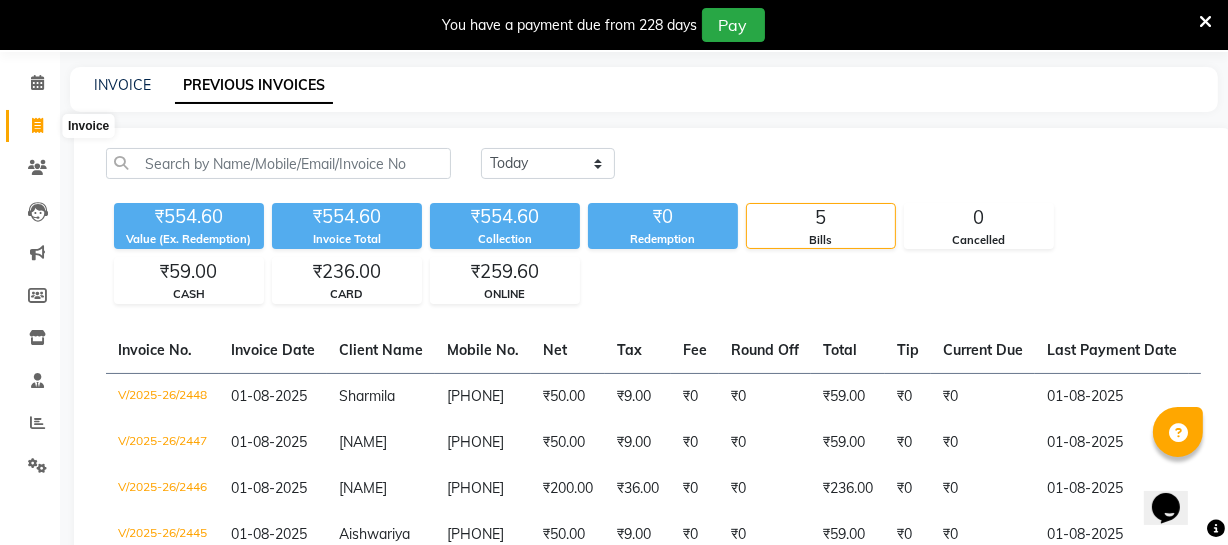 click 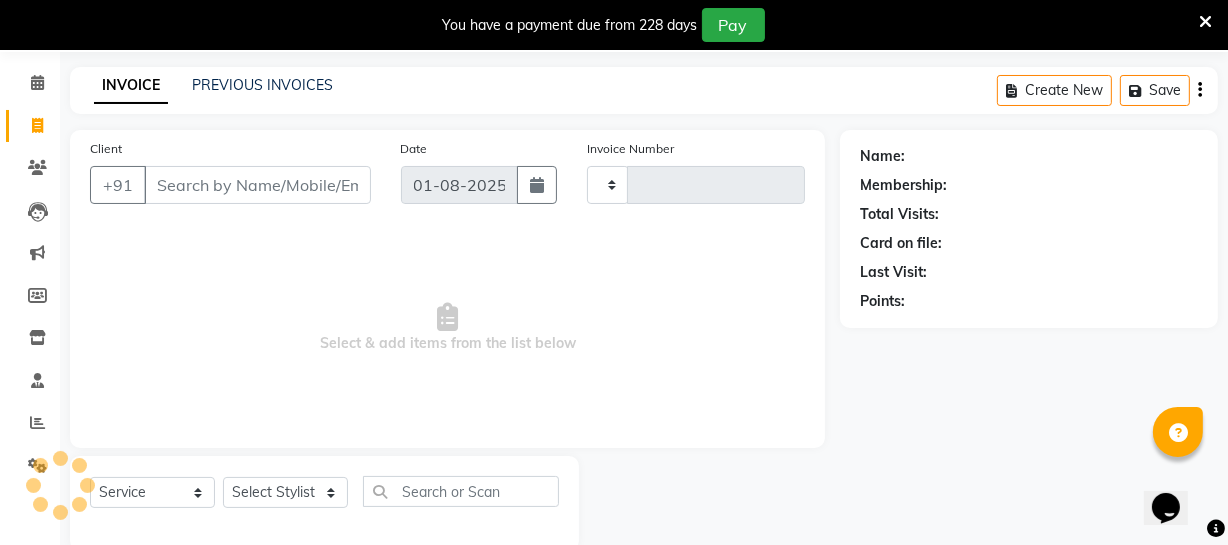 scroll, scrollTop: 107, scrollLeft: 0, axis: vertical 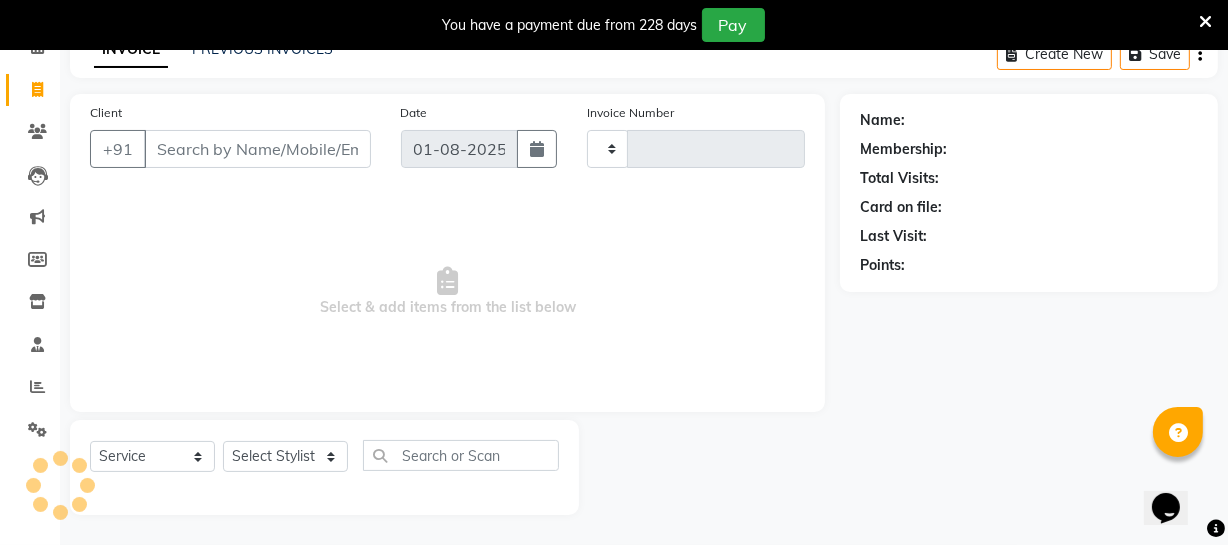 type on "2449" 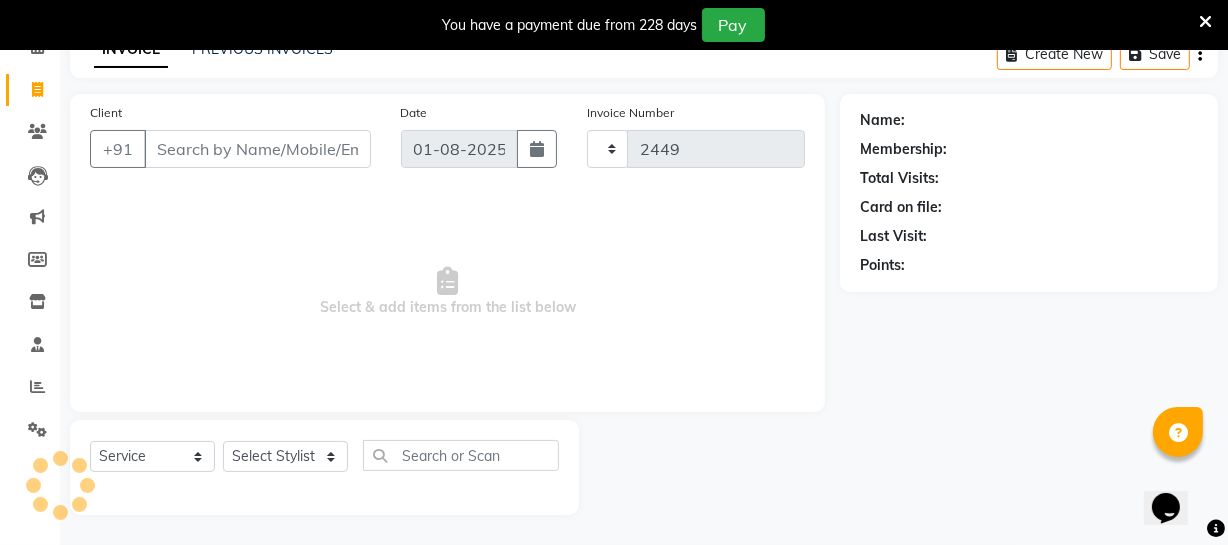select on "5237" 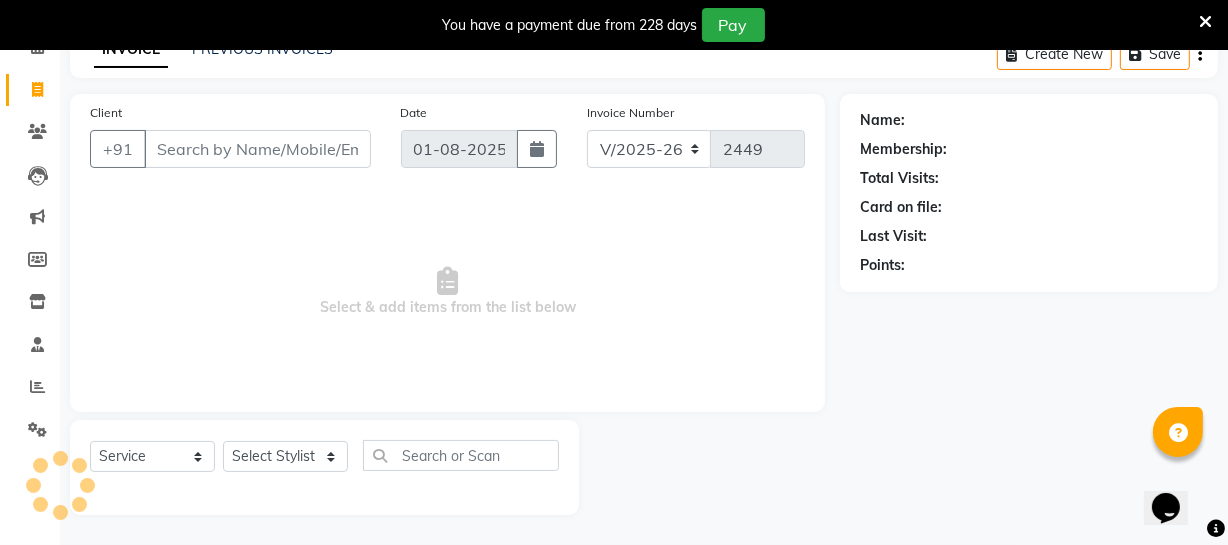 click on "Client" at bounding box center [257, 149] 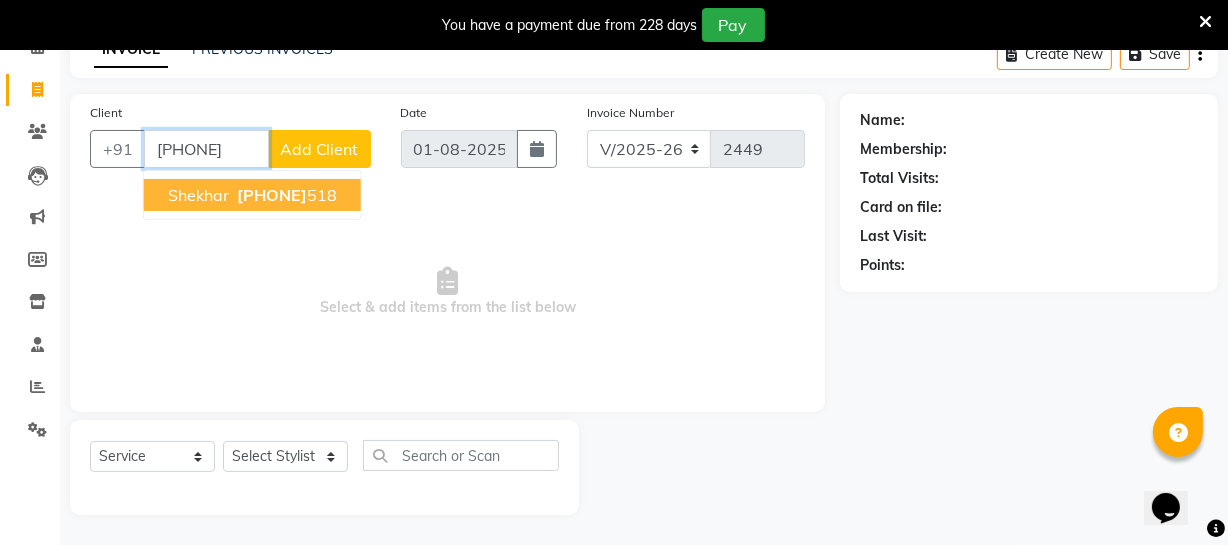 type on "8946096518" 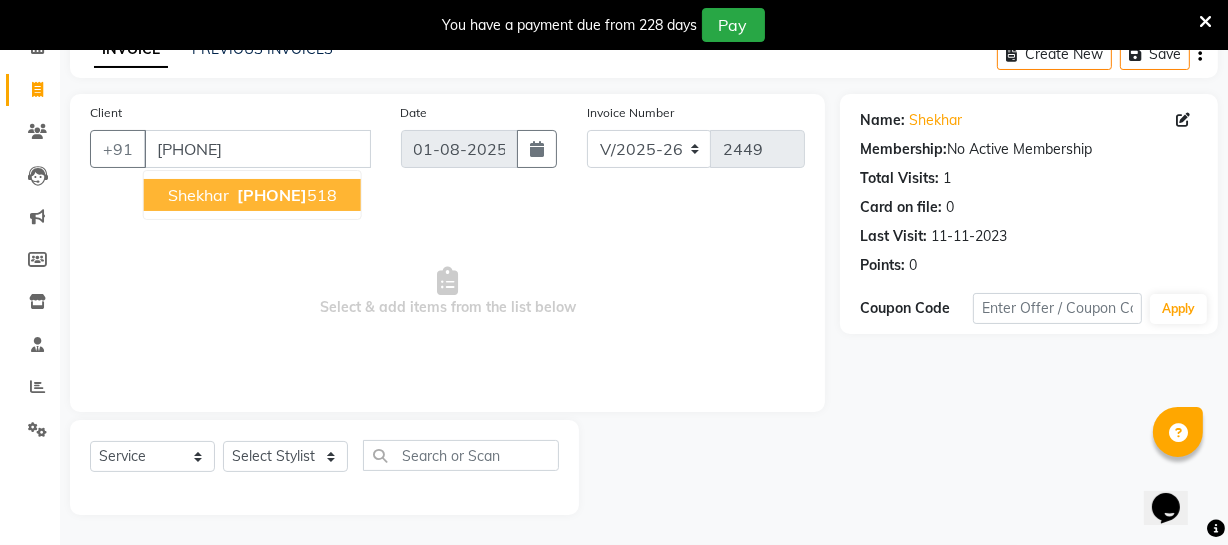 click on "Shekhar   8946096 518" at bounding box center (252, 195) 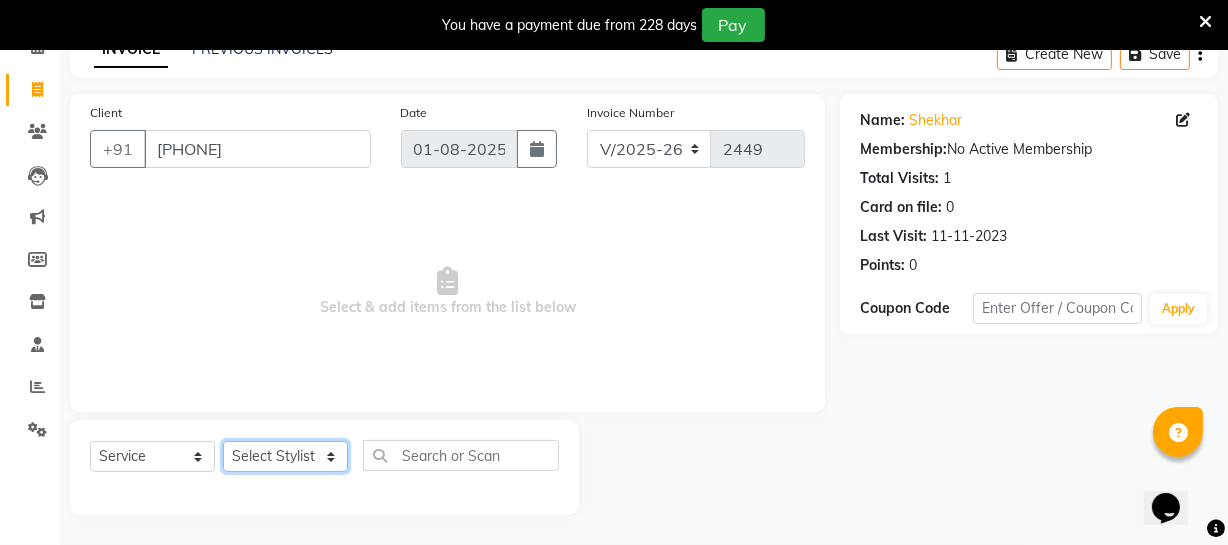 click on "Select Stylist Archana [FIRST] Deepika Devi Dilip Divya Dolly Dr Prakash Faizan Geetha Virtue TC Gopi [FIRST] [LAST] Make up Mani Unisex Stylist Manoj Meena [LAST] Nandhini Raju Unisex Ramya RICITTA Sahil Unisex Santhosh Sathya Shantha kumar Shanthi Surya Thiru Virtue Aesthetic Virtue Ambattur" 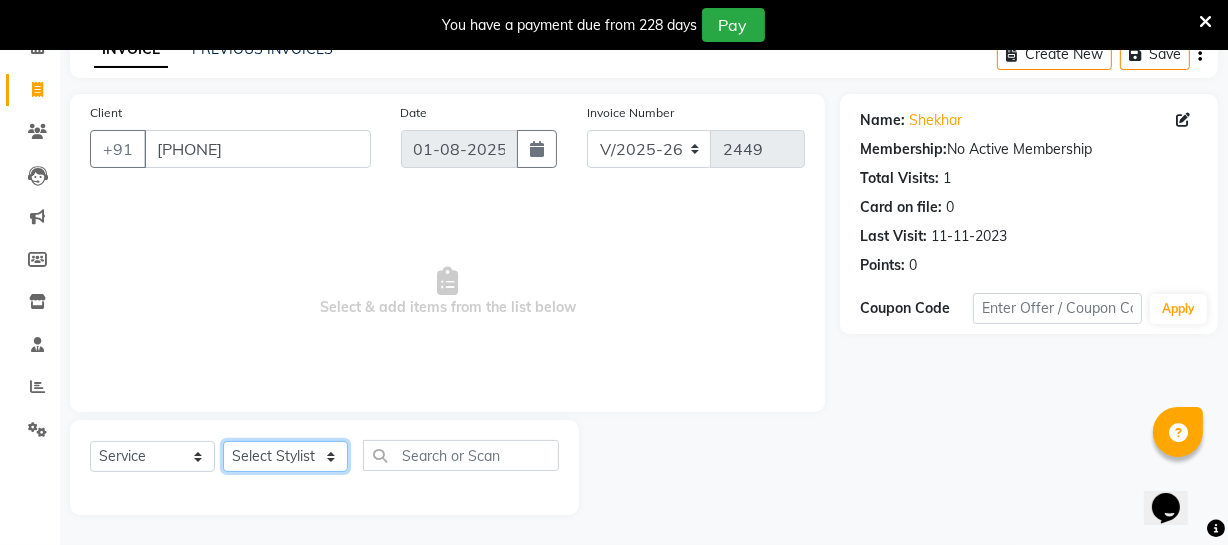select on "37432" 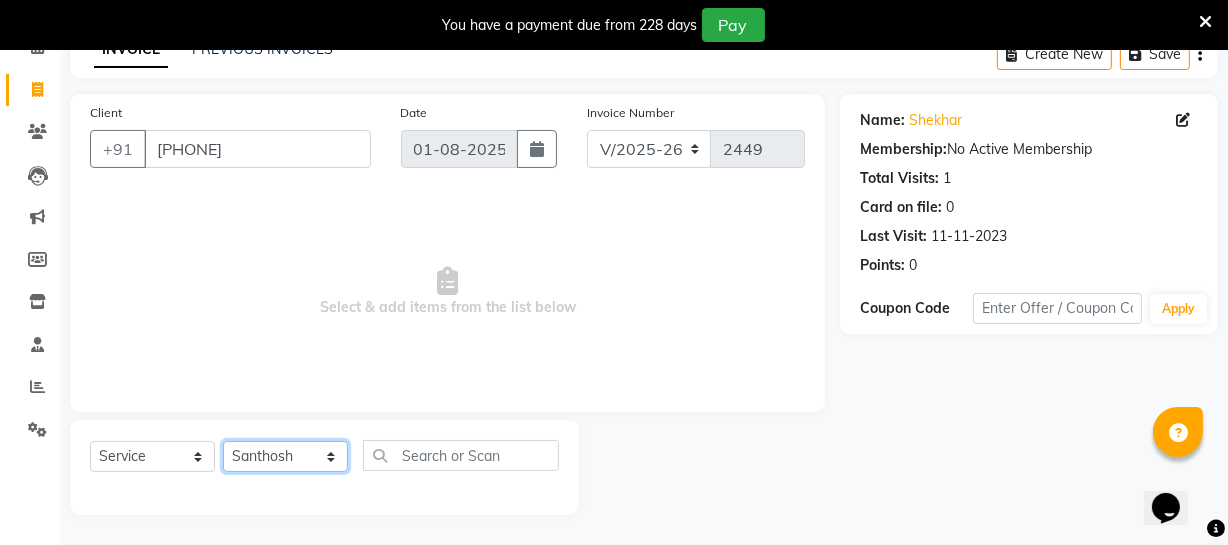 click on "Select Stylist Archana [FIRST] Deepika Devi Dilip Divya Dolly Dr Prakash Faizan Geetha Virtue TC Gopi [FIRST] [LAST] Make up Mani Unisex Stylist Manoj Meena [LAST] Nandhini Raju Unisex Ramya RICITTA Sahil Unisex Santhosh Sathya Shantha kumar Shanthi Surya Thiru Virtue Aesthetic Virtue Ambattur" 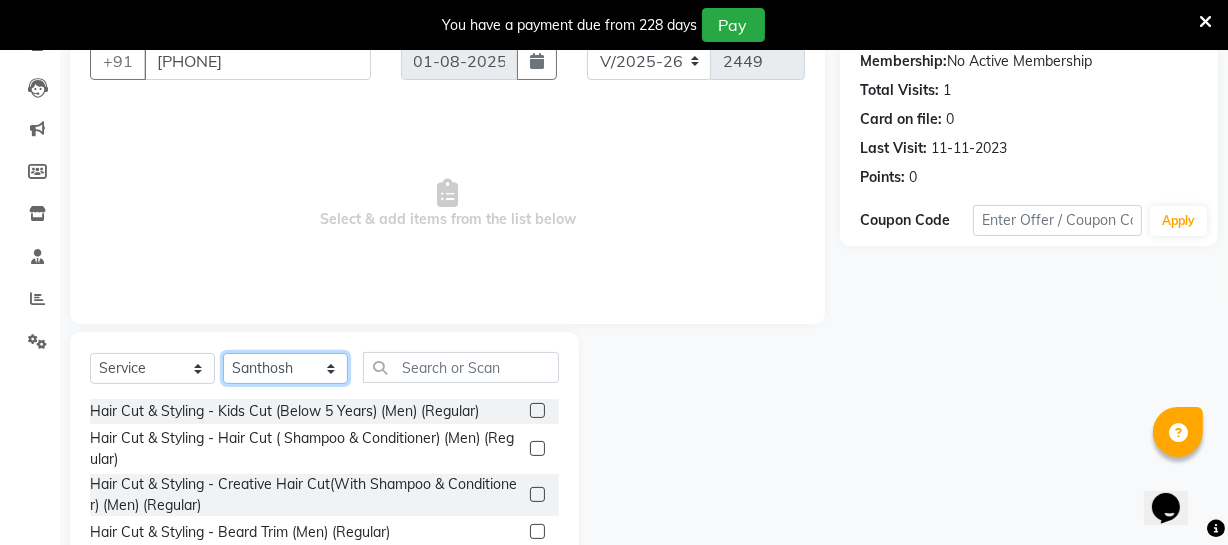 scroll, scrollTop: 307, scrollLeft: 0, axis: vertical 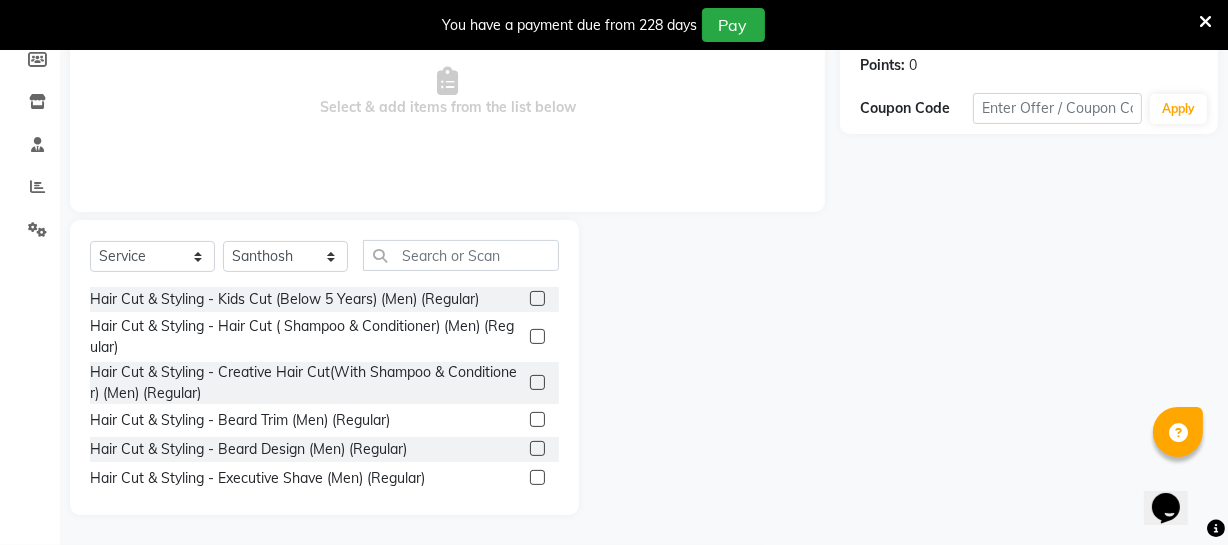 click 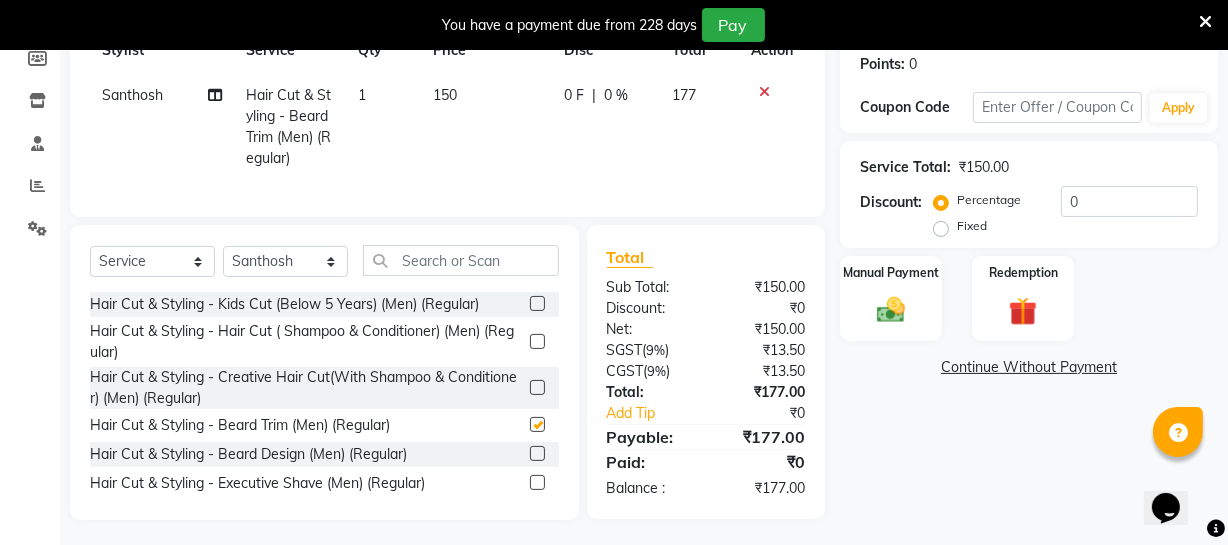 checkbox on "false" 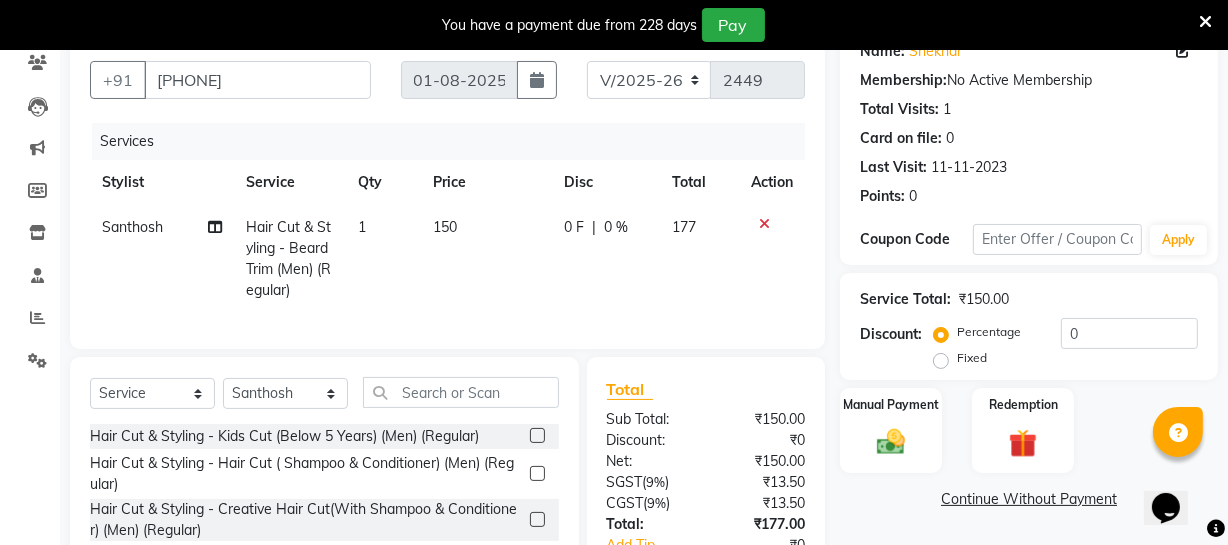scroll, scrollTop: 125, scrollLeft: 0, axis: vertical 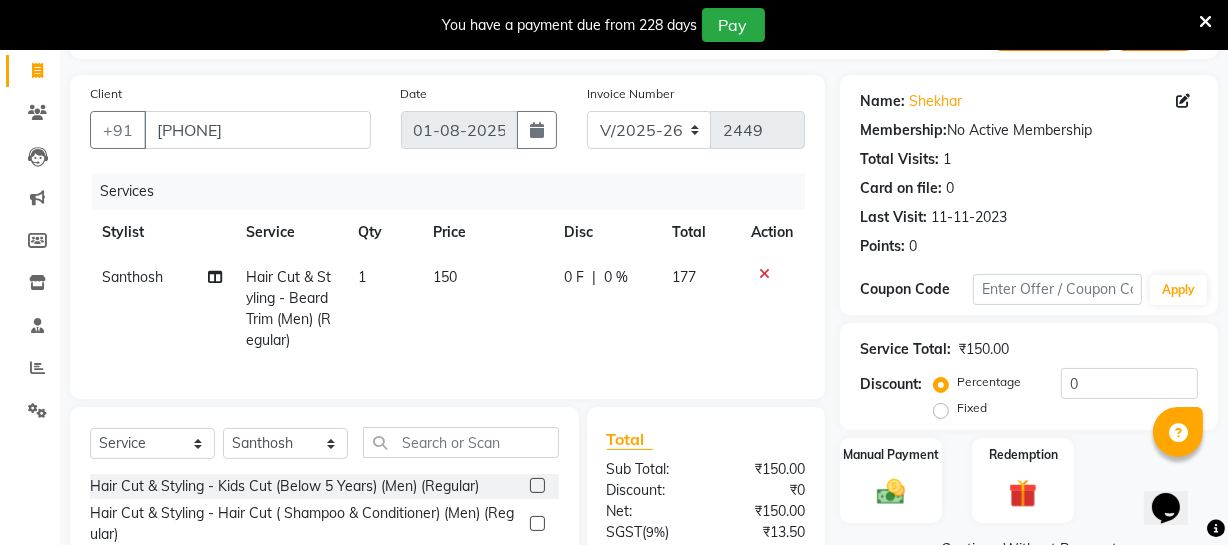 click on "150" 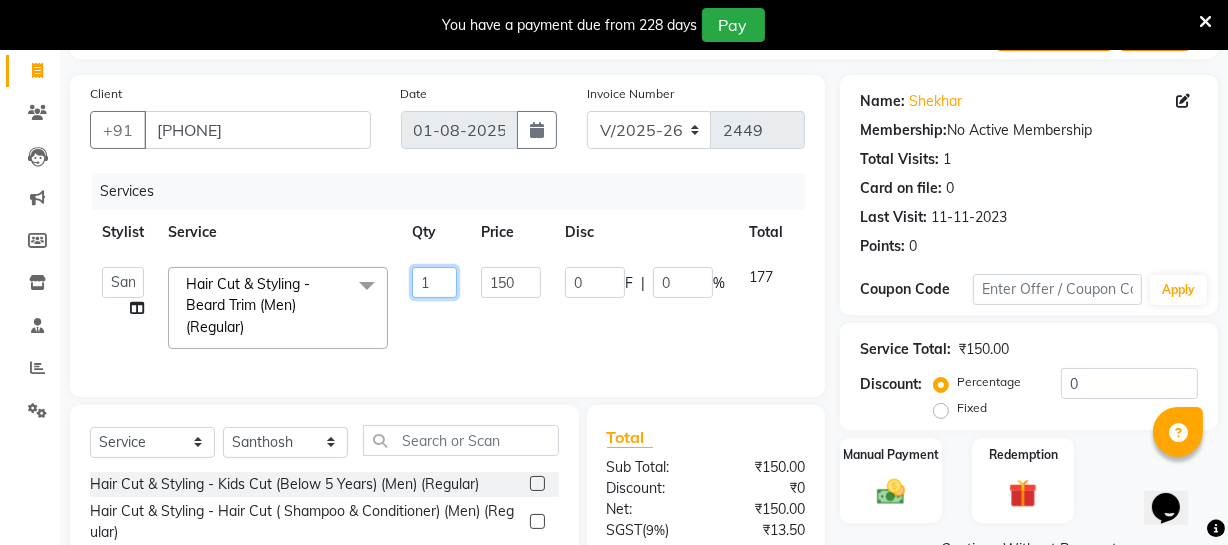 click on "1" 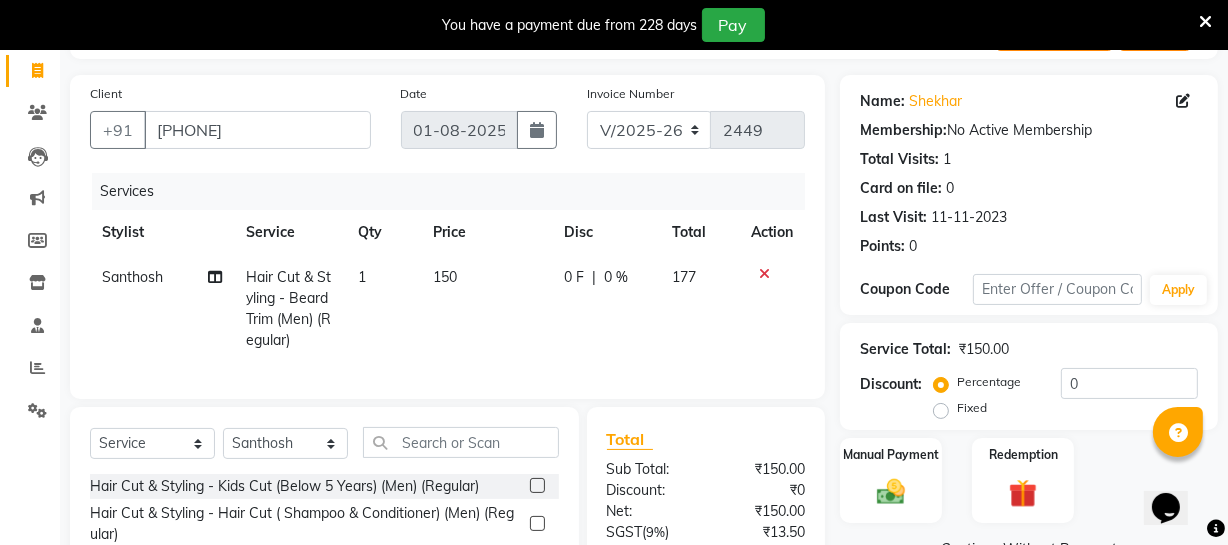 drag, startPoint x: 524, startPoint y: 286, endPoint x: 479, endPoint y: 286, distance: 45 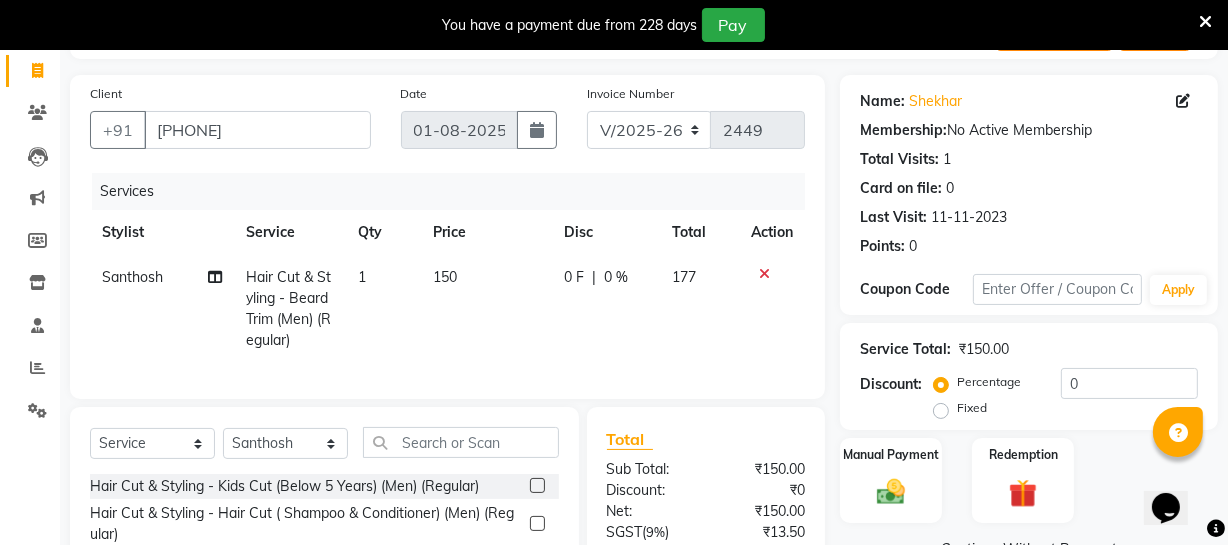 click on "150" 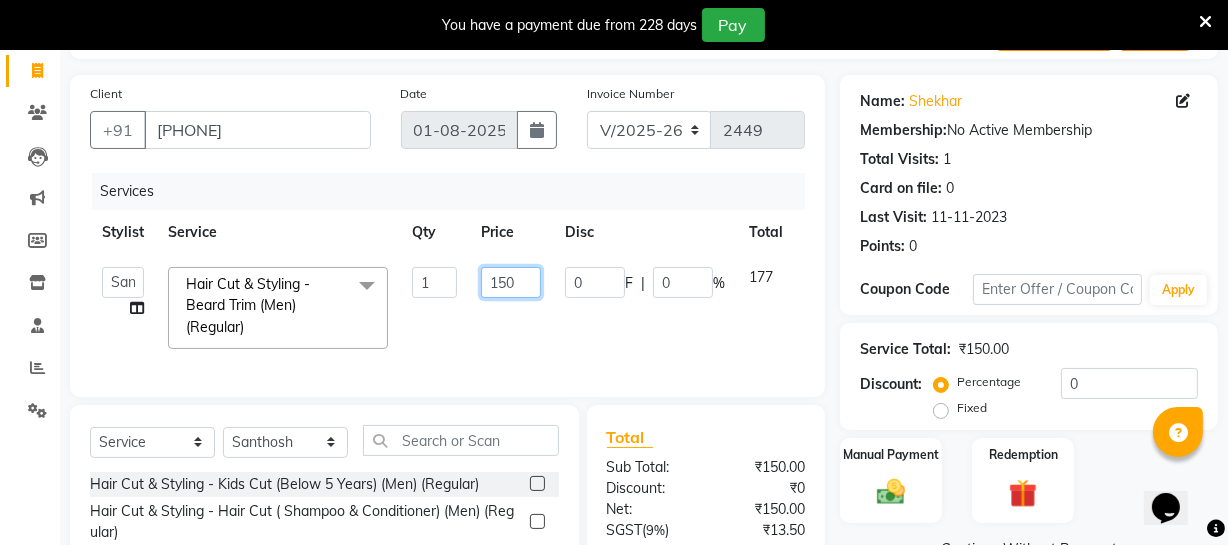 click on "Archana   Bhagi   Deepika   Devi   Dilip    Divya   Dolly   Dr Prakash   Faizan   Geetha Virtue TC   Gopi   Madan Aravind   Make up   Mani Unisex Stylist   Manoj   Meena   Moses   Nandhini   Raju Unisex   Ramya   RICITTA   Sahil Unisex   Santhosh   Sathya   Shantha kumar   Shanthi   Surya   Thiru   Virtue Aesthetic   Virtue Ambattur  Hair Cut & Styling - Beard Trim (Men) (Regular)  x Hair Cut & Styling - Kids Cut (Below 5 Years) (Men) (Regular) Hair Cut & Styling - Hair Cut ( Shampoo & Conditioner) (Men) (Regular) Hair Cut & Styling - Creative Hair Cut(With Shampoo & Conditioner) (Men) (Regular) Hair Cut & Styling - Beard Trim (Men) (Regular) Hair Cut & Styling - Beard Design (Men) (Regular) Hair Cut & Styling - Executive Shave (Men) (Regular) Hair Cut & Styling - Hair Wash & Conditioner (Schwarzkopf) (Men) (Regular) Hair Cut & Styling - Hair Wash & Conditioner (Davines) (Men) (Regular) Hair Cut & Styling - Head Massage (Almond/Olive/Coco/Mint) (Men) (Regular) Hair Cut & Styling - Beard Trim (Men) (Member)" 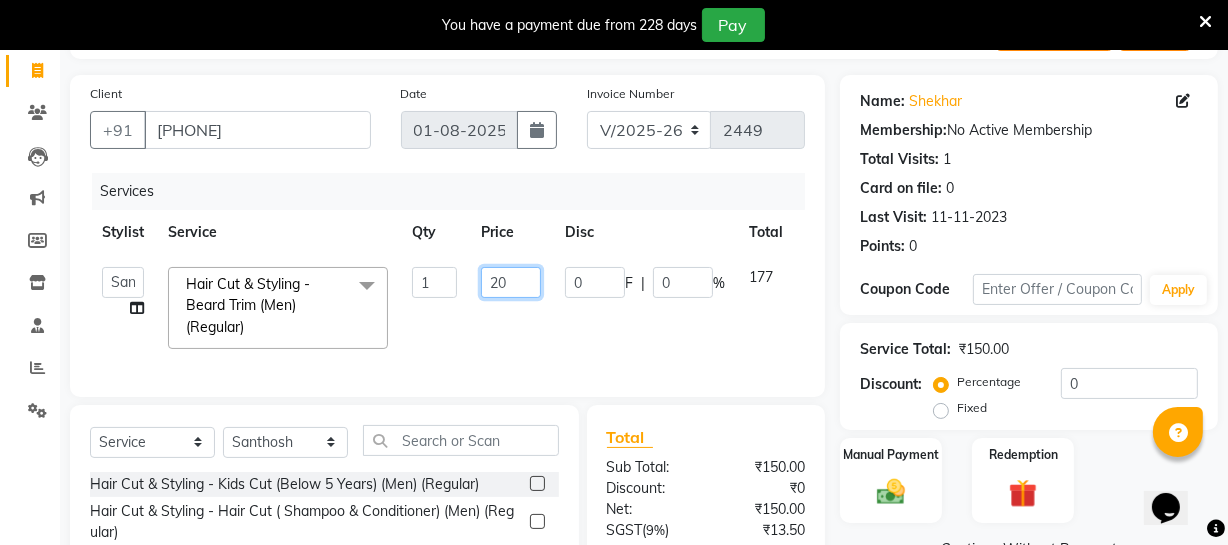 type on "200" 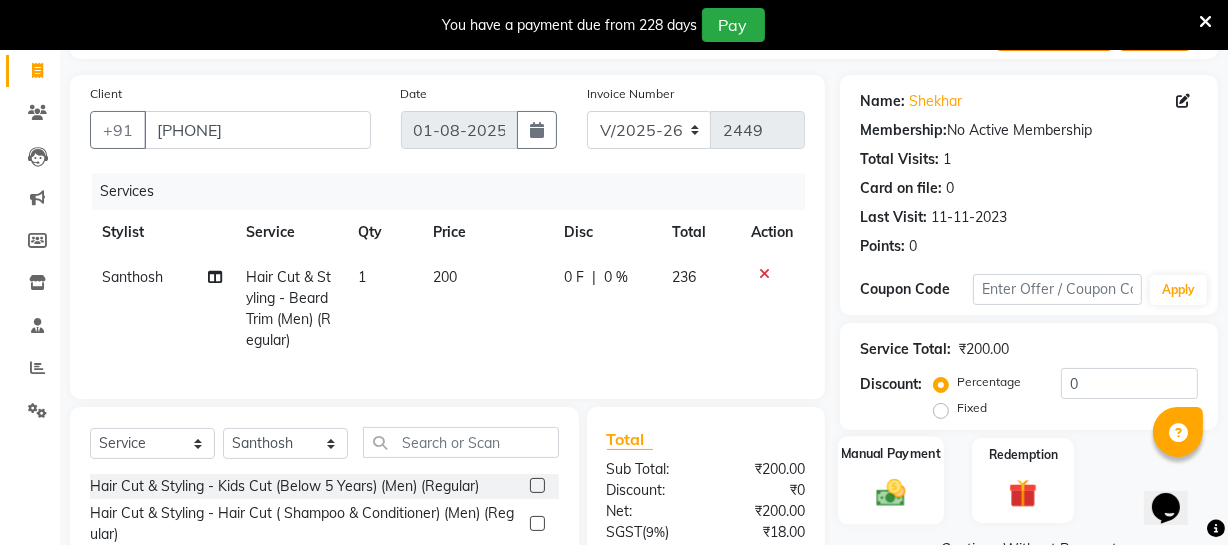 click on "Manual Payment" 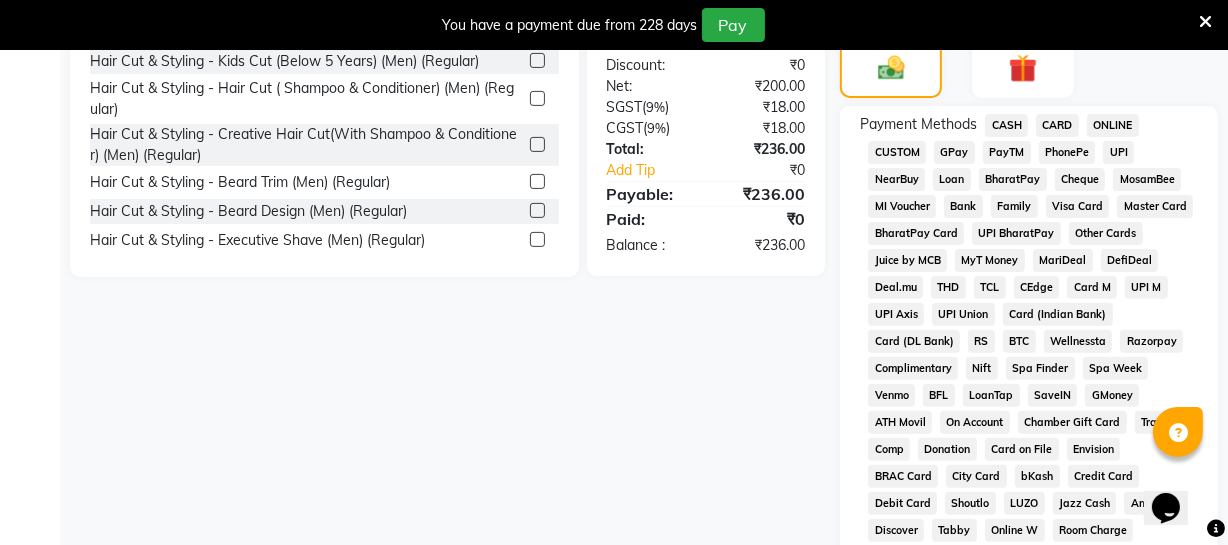 scroll, scrollTop: 580, scrollLeft: 0, axis: vertical 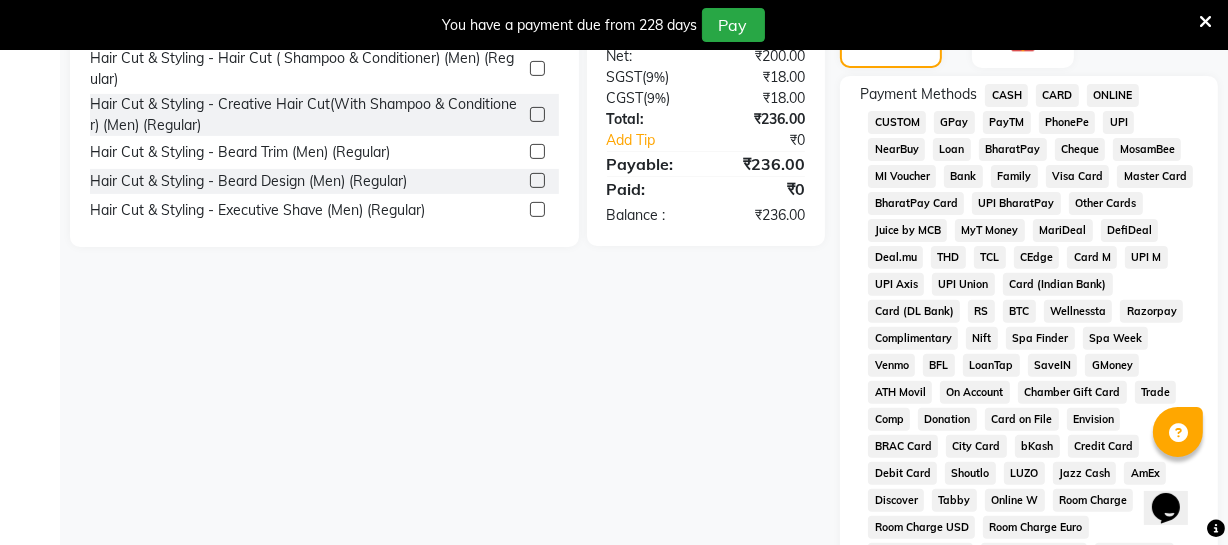 click on "ONLINE" 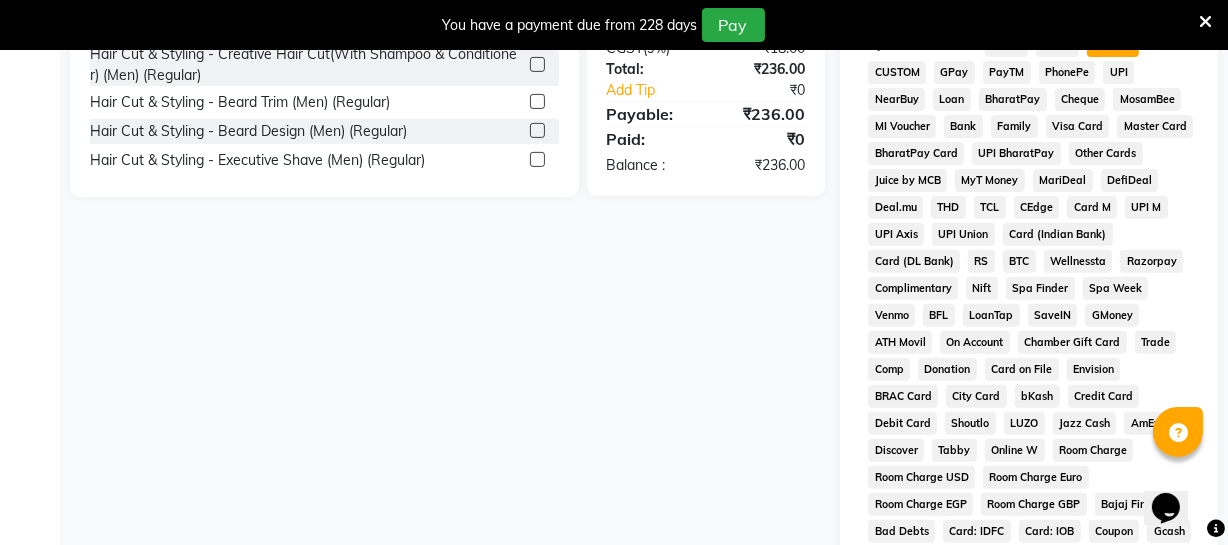 scroll, scrollTop: 1033, scrollLeft: 0, axis: vertical 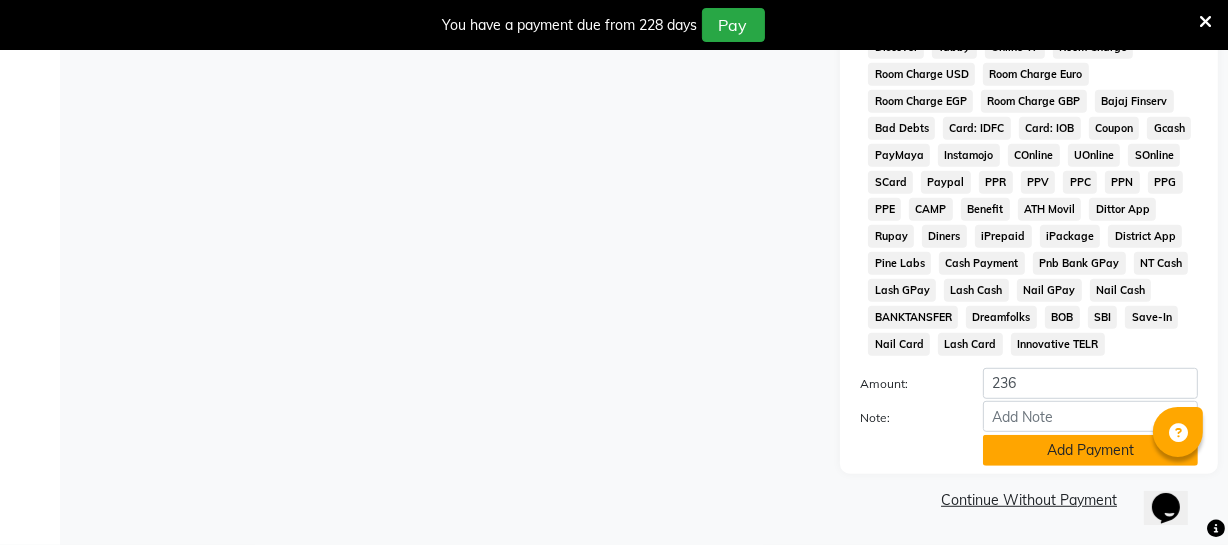 click on "Add Payment" 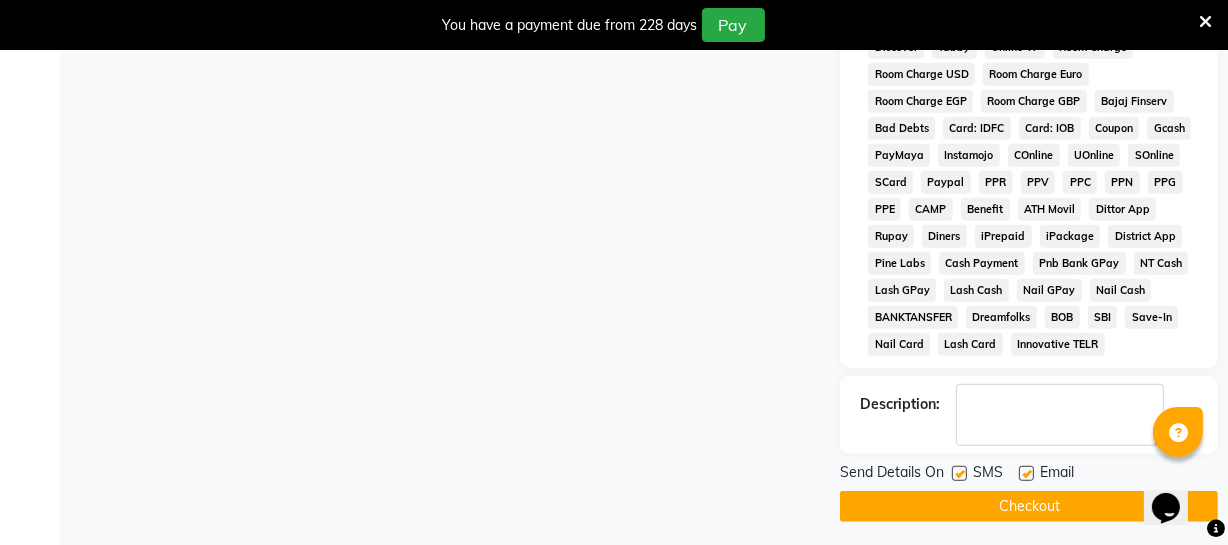 click on "Checkout" 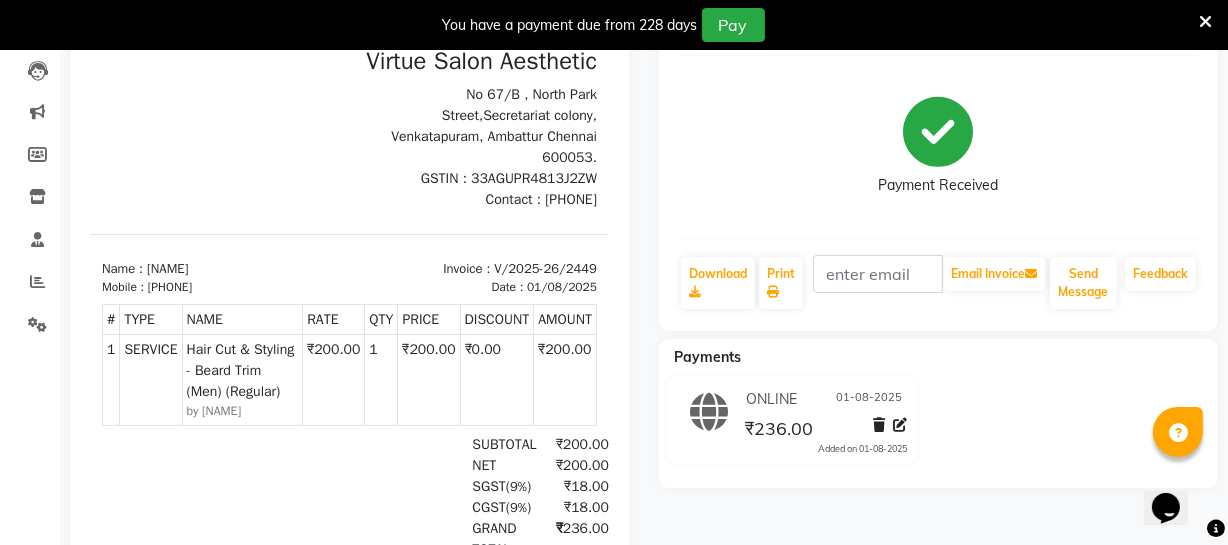 scroll, scrollTop: 0, scrollLeft: 0, axis: both 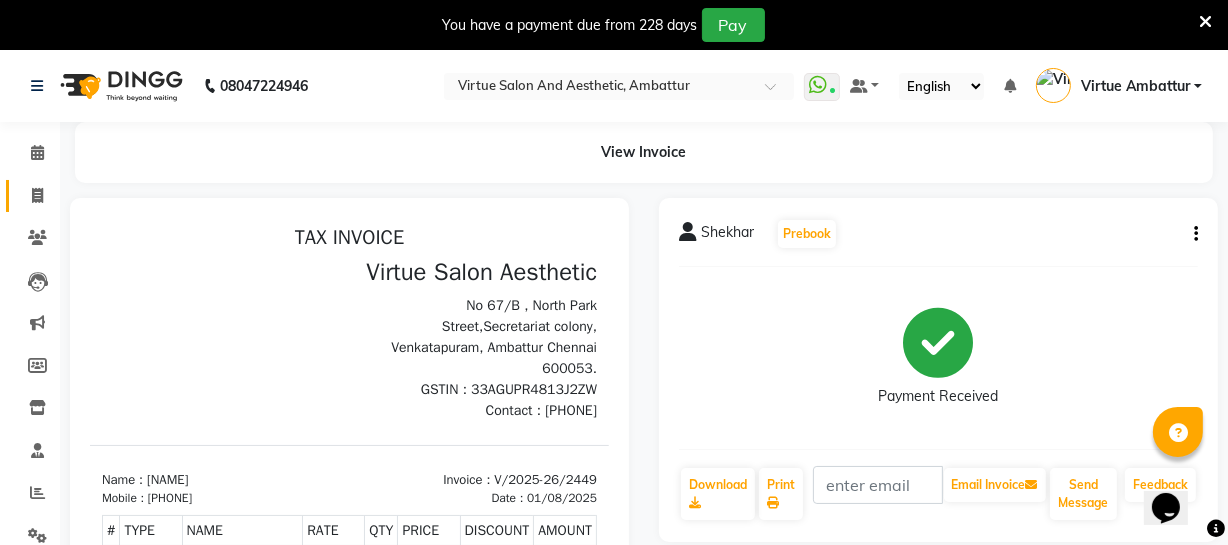 click 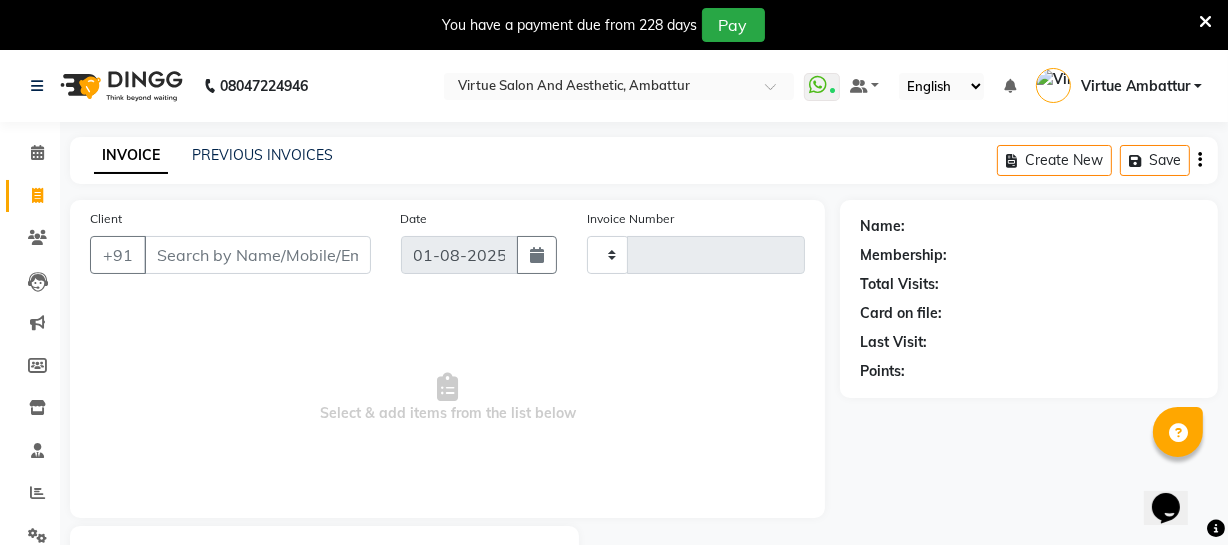 scroll, scrollTop: 107, scrollLeft: 0, axis: vertical 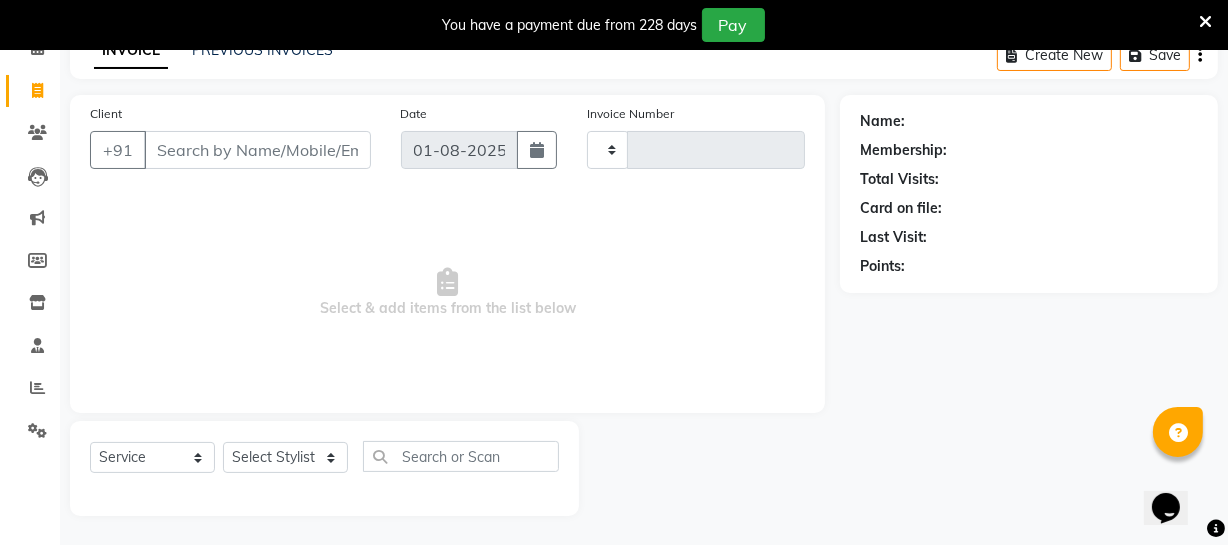 type on "2450" 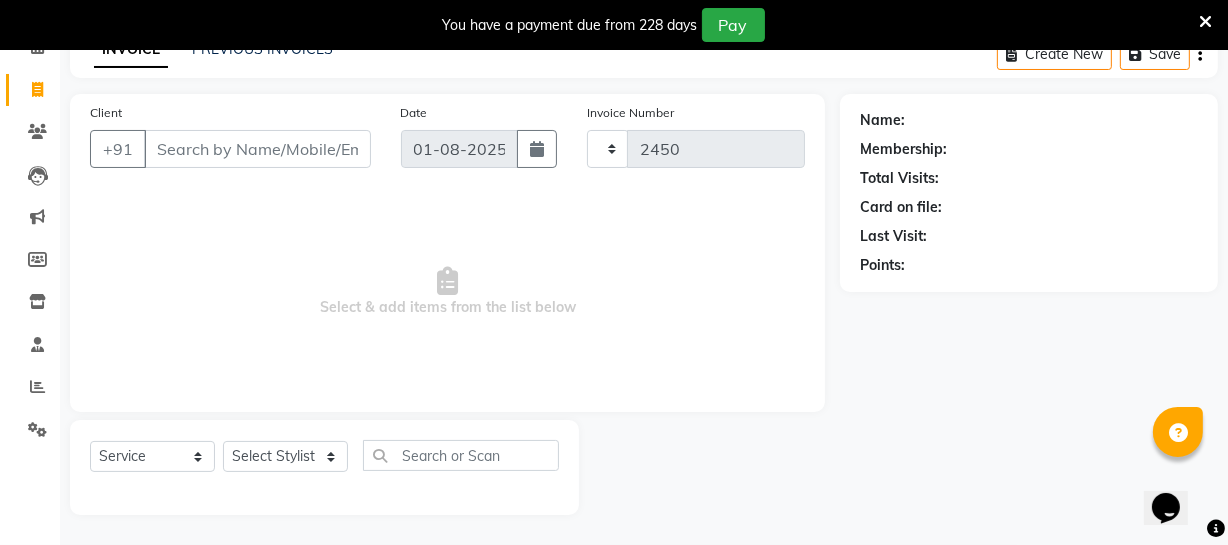 select on "5237" 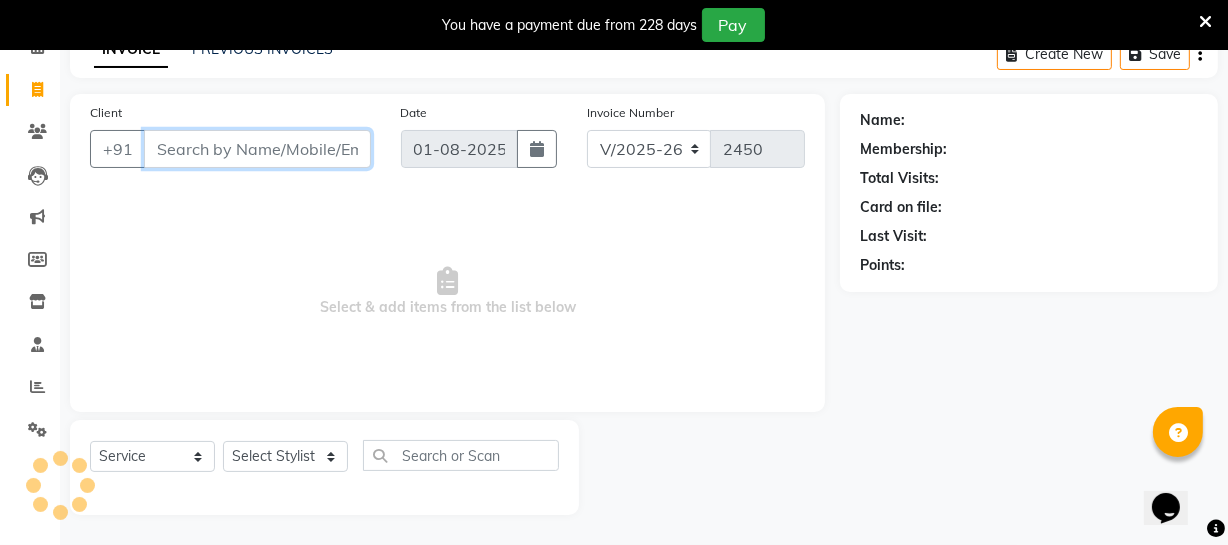 click on "Client" at bounding box center [257, 149] 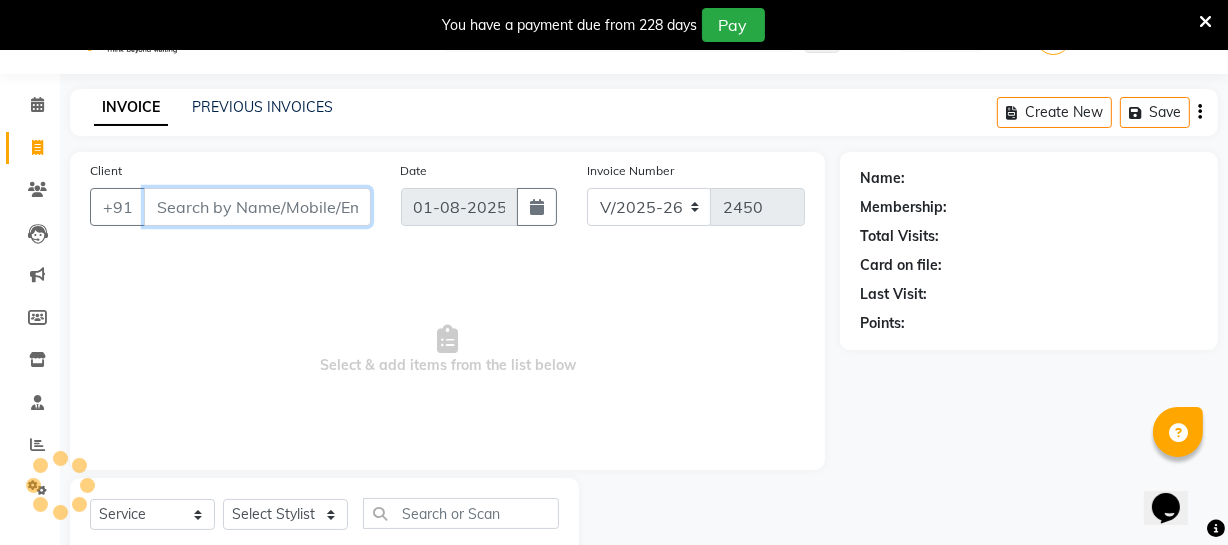 scroll, scrollTop: 16, scrollLeft: 0, axis: vertical 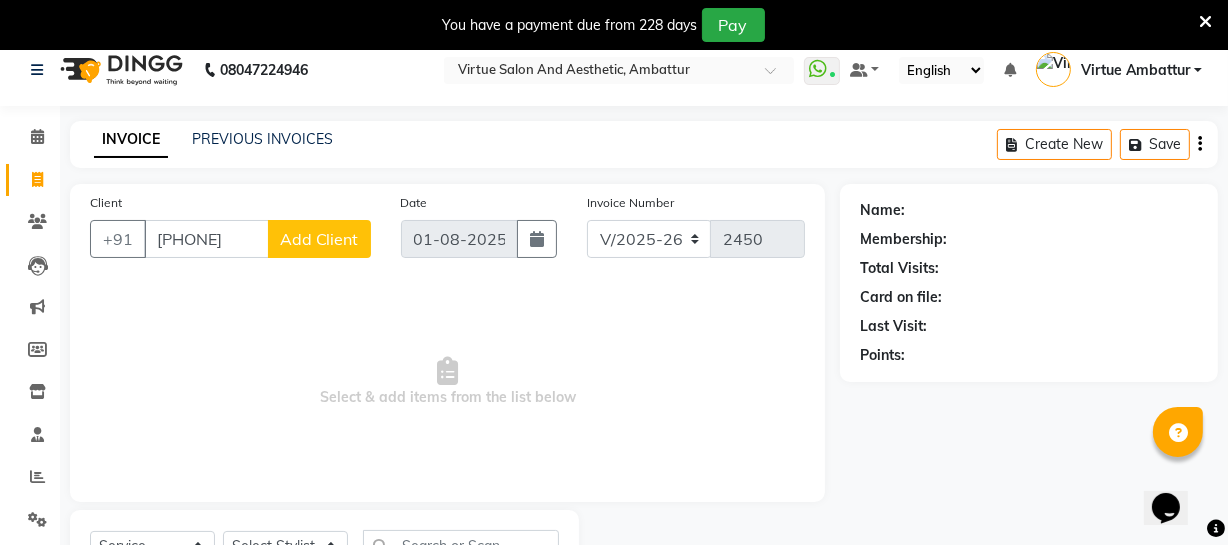 click on "Select & add items from the list below" at bounding box center (447, 382) 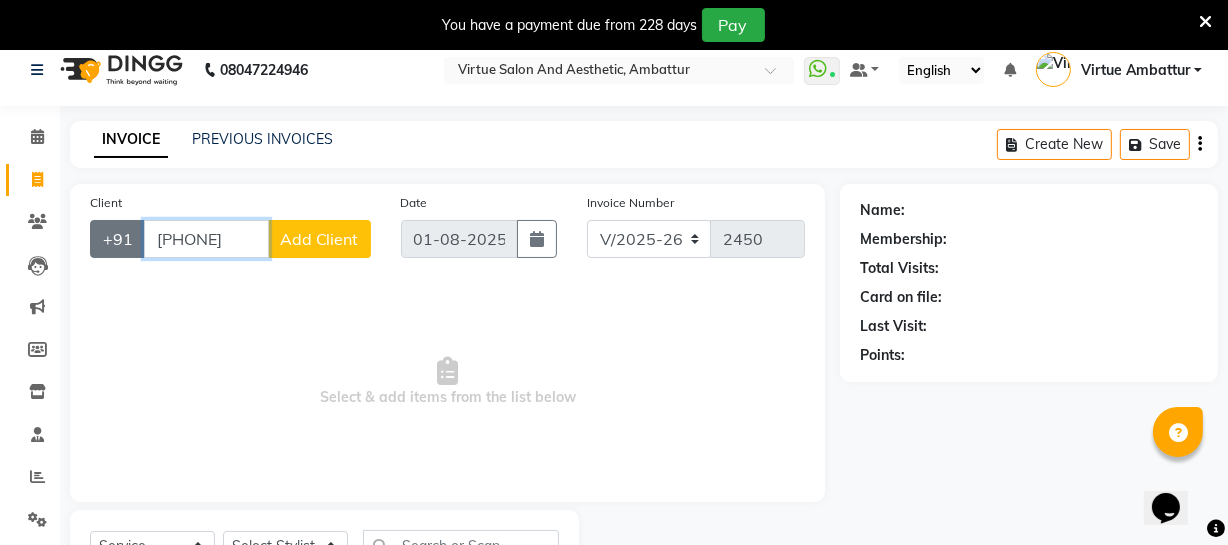 drag, startPoint x: 257, startPoint y: 243, endPoint x: 130, endPoint y: 242, distance: 127.00394 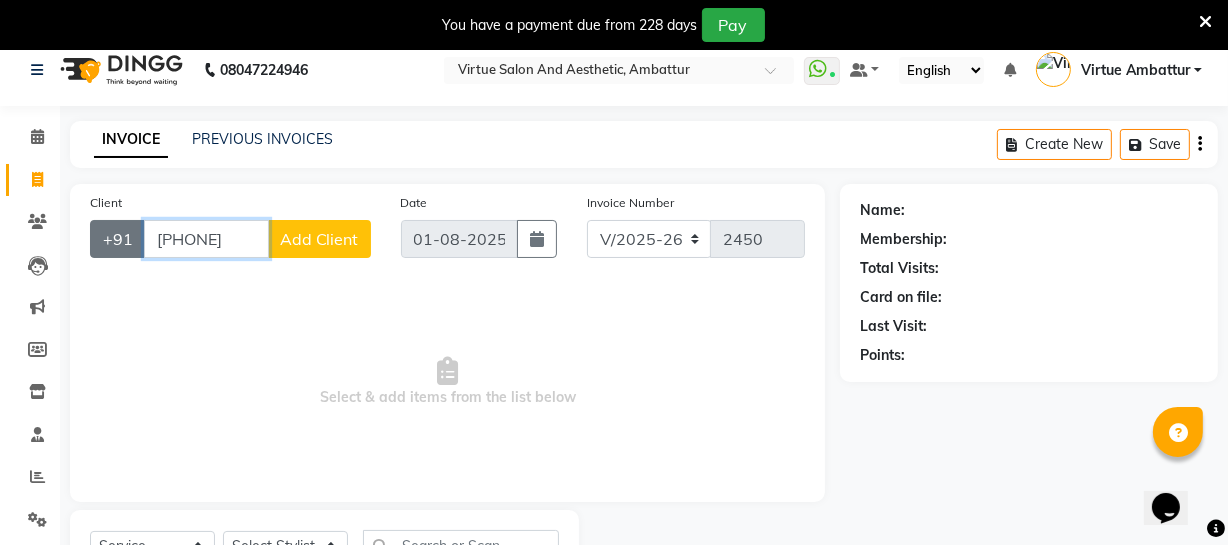 click on "+91 9677216484 Add Client" 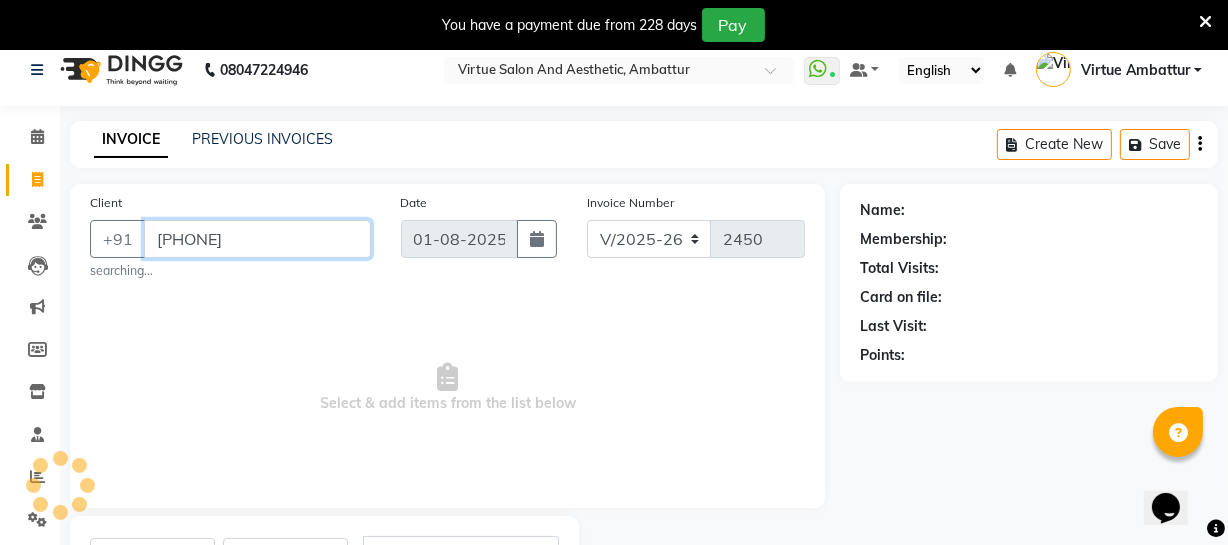 type on "8807382011" 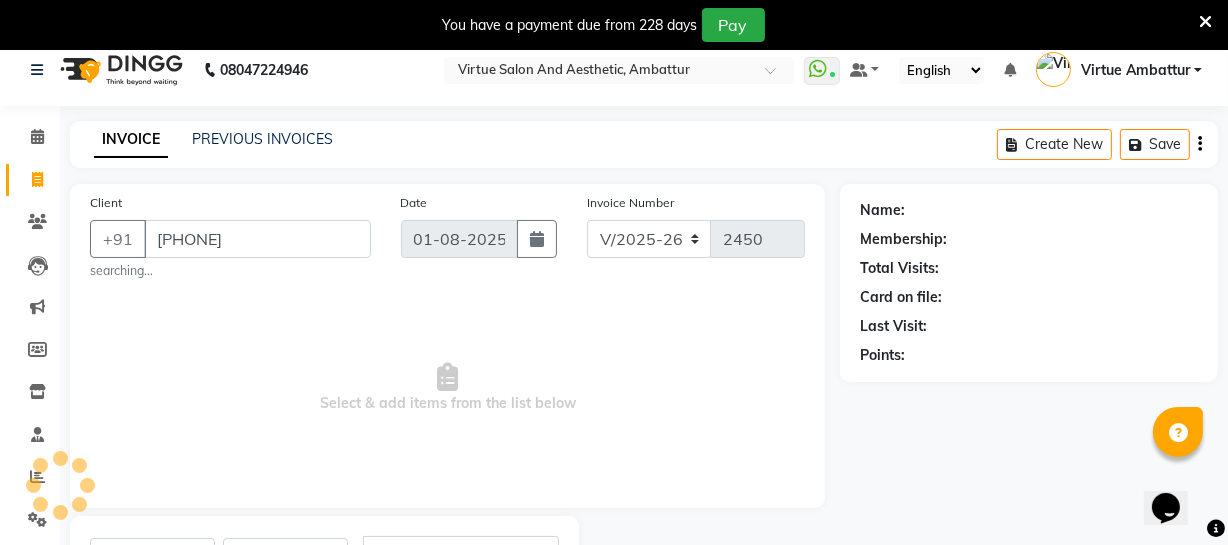 click on "Select & add items from the list below" at bounding box center (447, 388) 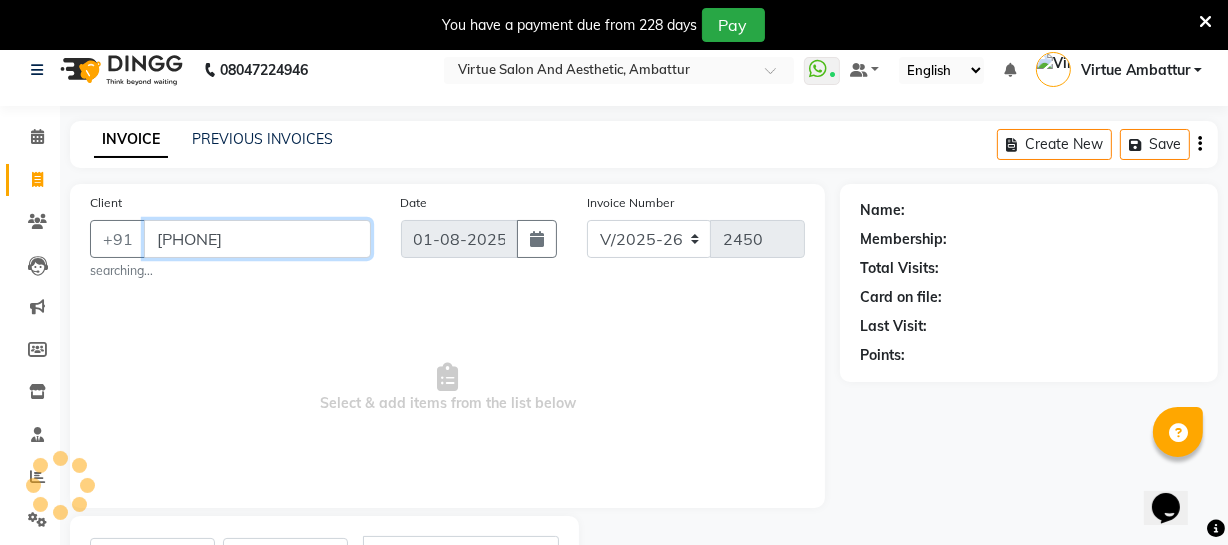click on "8807382011" at bounding box center [257, 239] 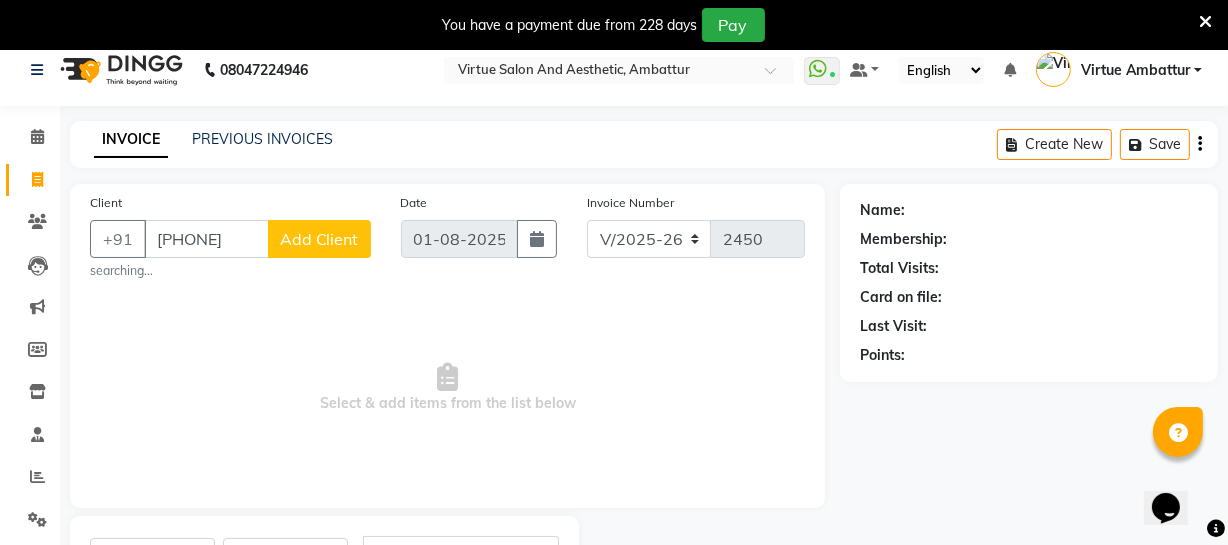 click on "Name:" 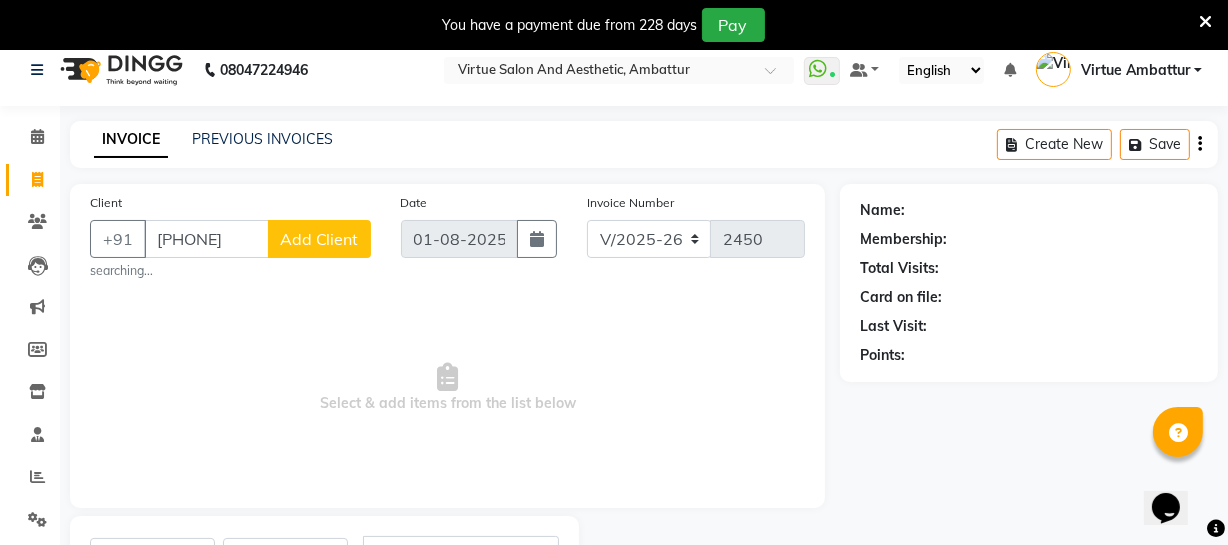click on "Select & add items from the list below" at bounding box center [447, 388] 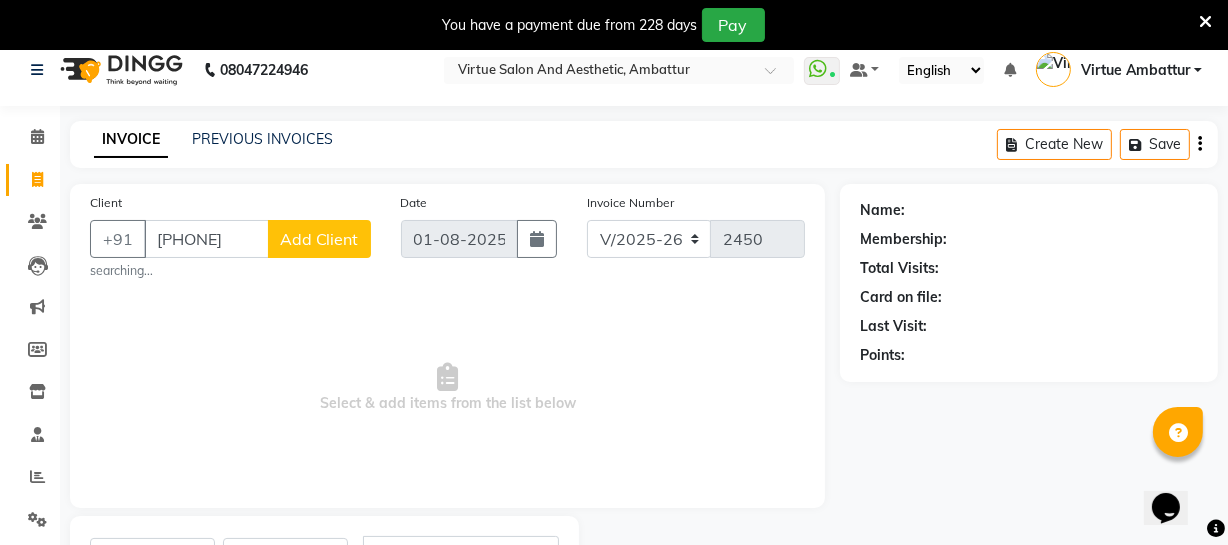 click on "Select & add items from the list below" at bounding box center (447, 388) 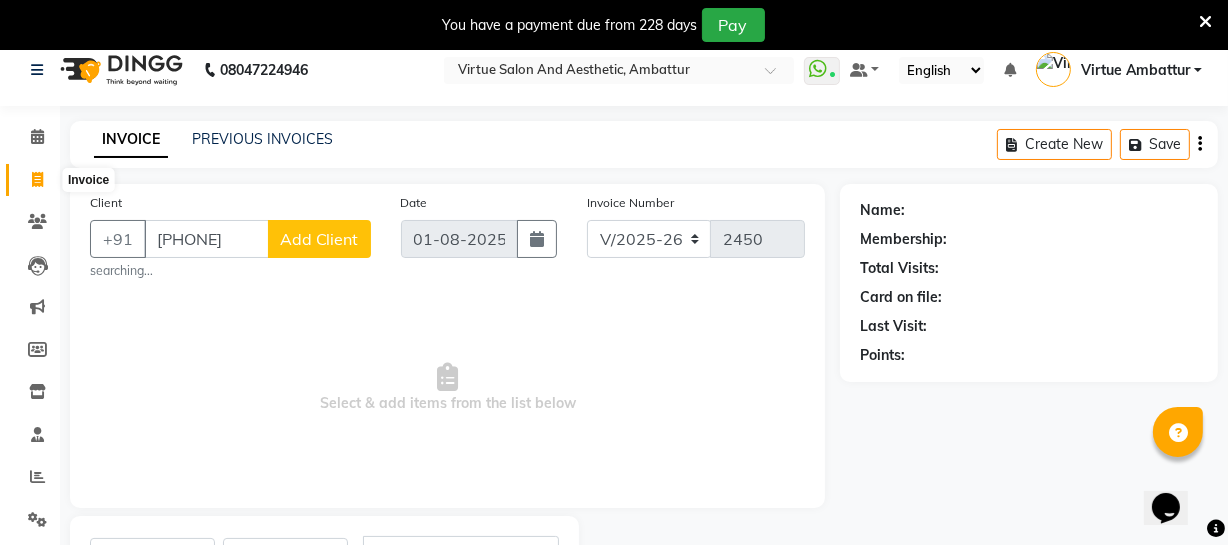 click 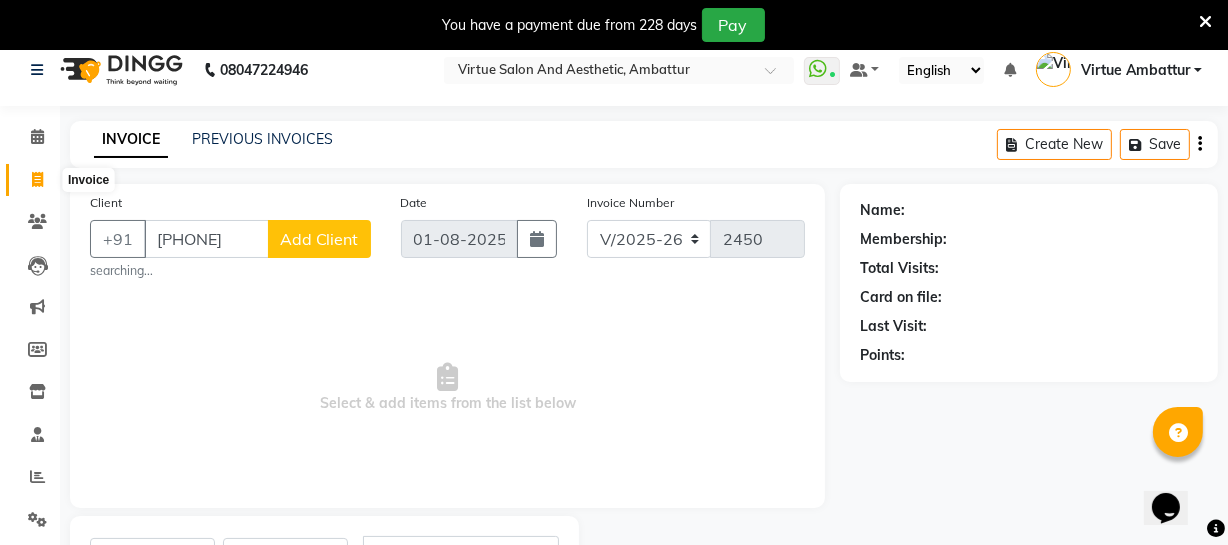 select on "service" 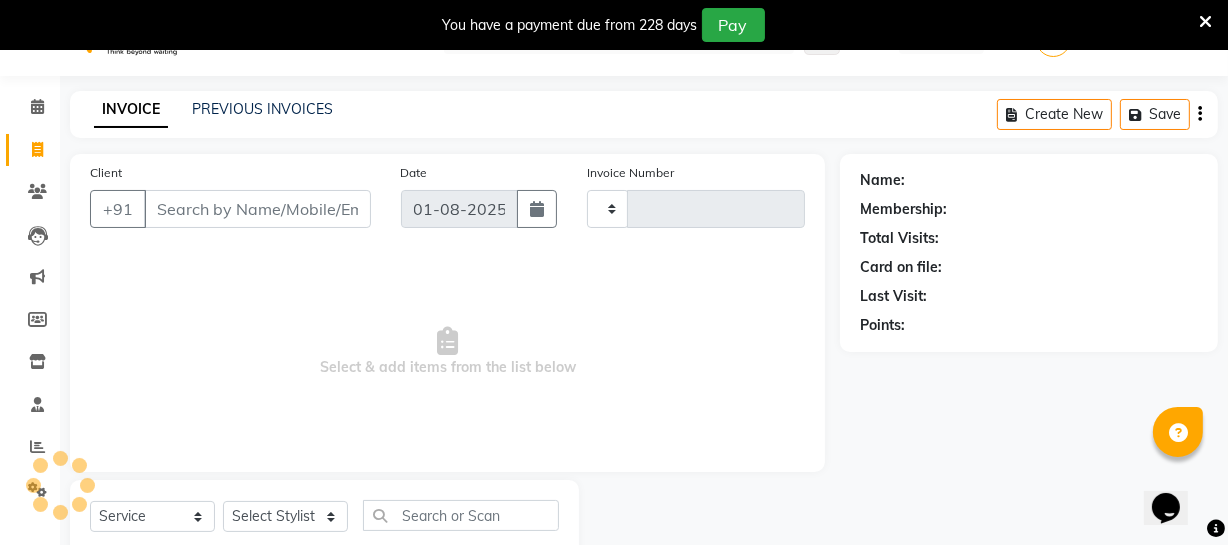 scroll, scrollTop: 107, scrollLeft: 0, axis: vertical 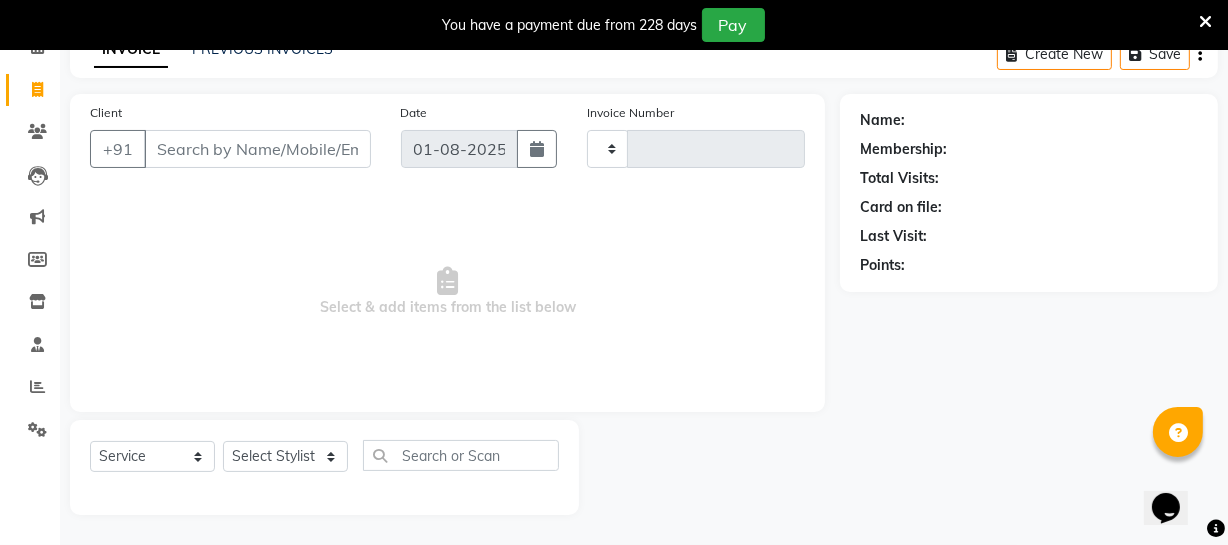 click on "Client" at bounding box center [257, 149] 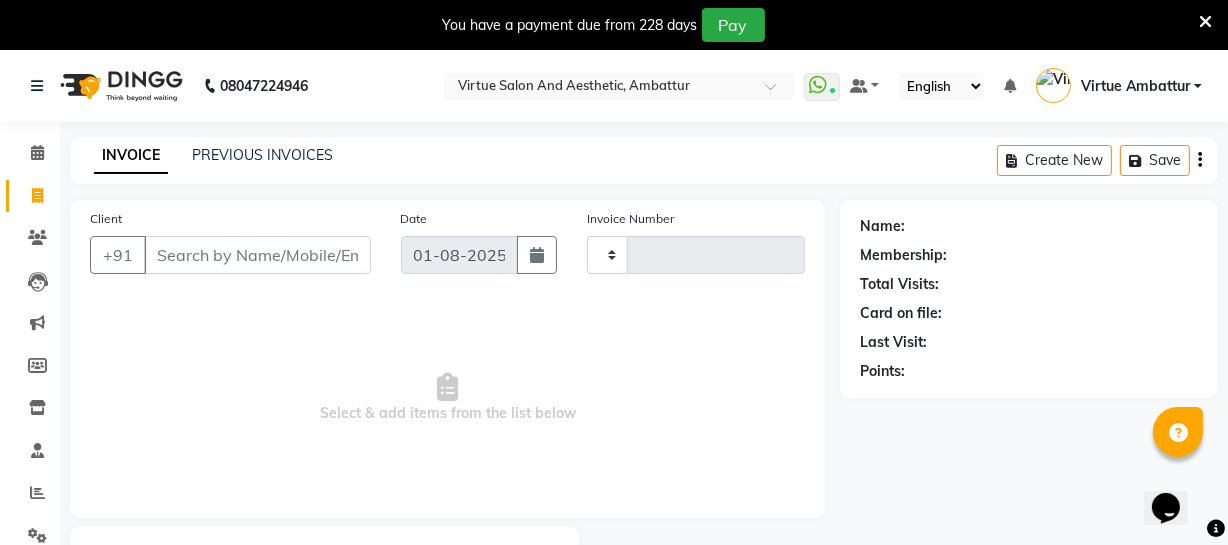 scroll, scrollTop: 0, scrollLeft: 0, axis: both 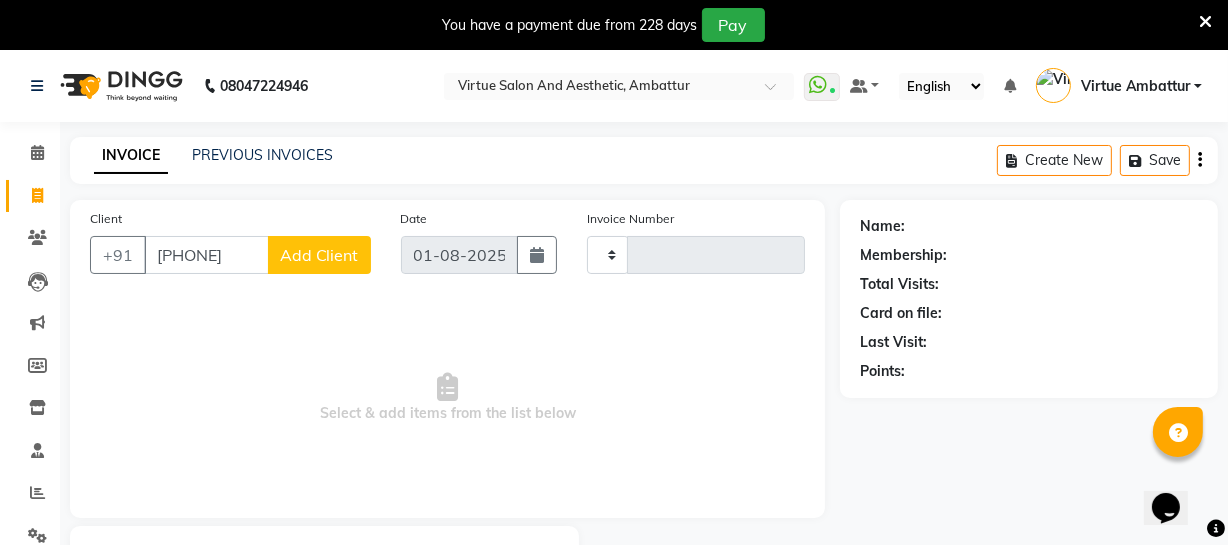type on "9962167612" 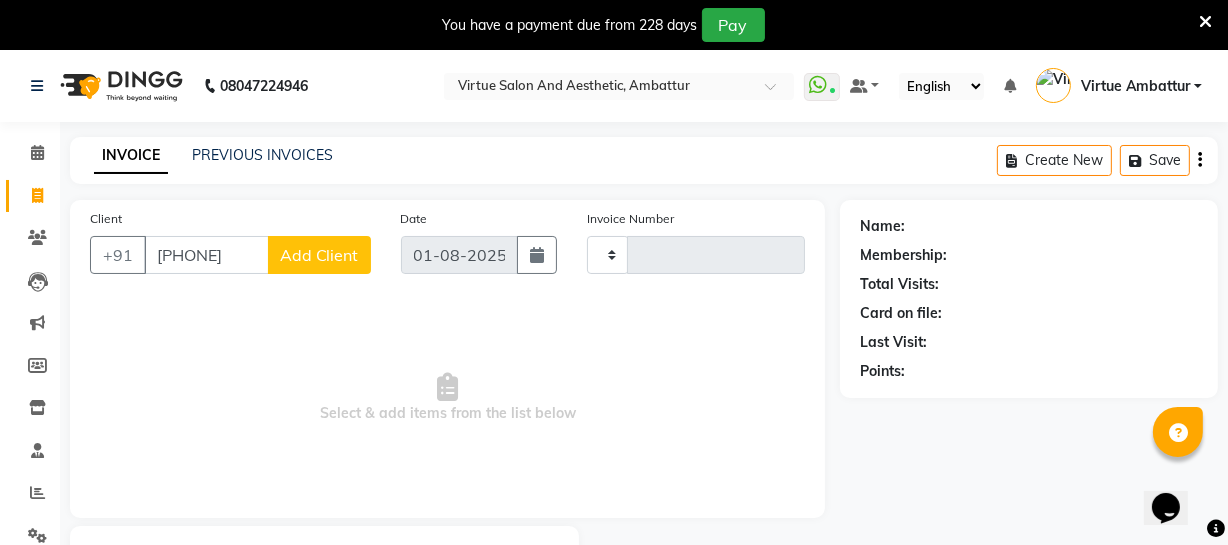 drag, startPoint x: 266, startPoint y: 260, endPoint x: 158, endPoint y: 264, distance: 108.07405 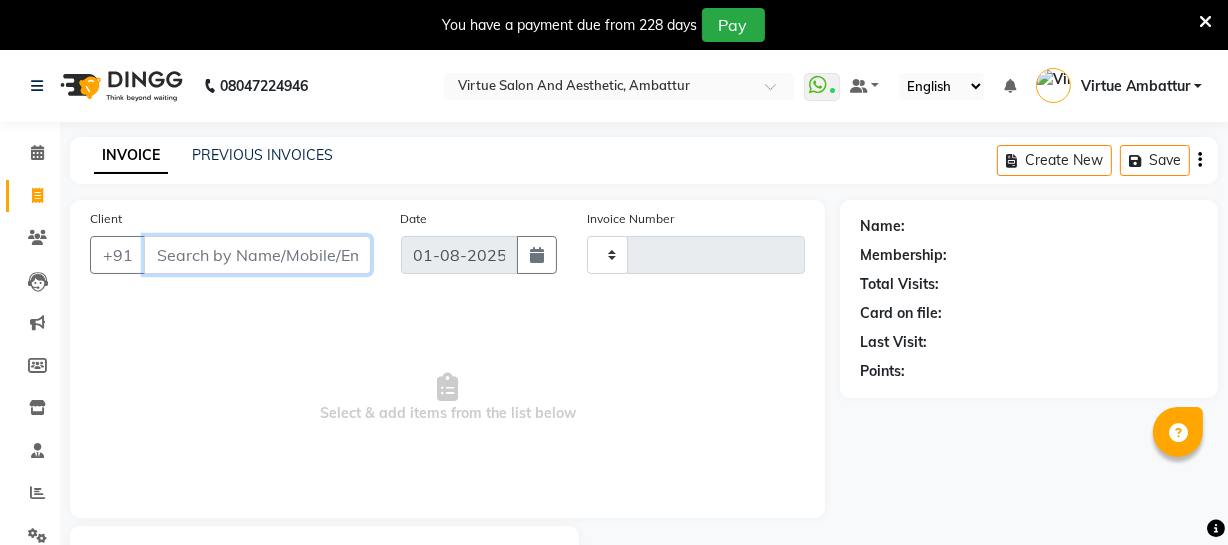 paste on "6384205723" 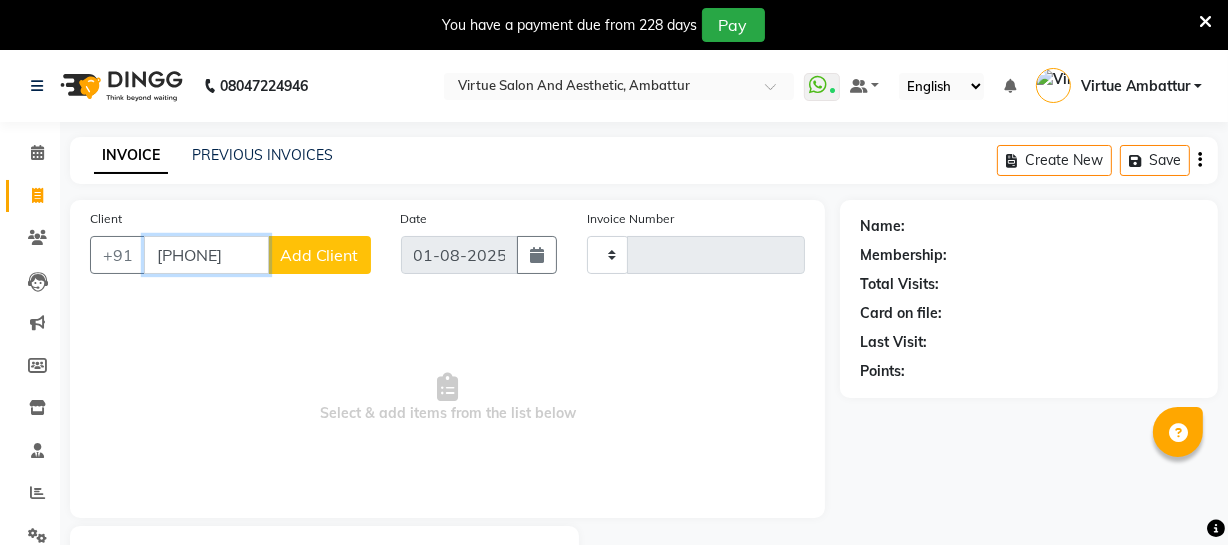 drag, startPoint x: 265, startPoint y: 259, endPoint x: 177, endPoint y: 271, distance: 88.814415 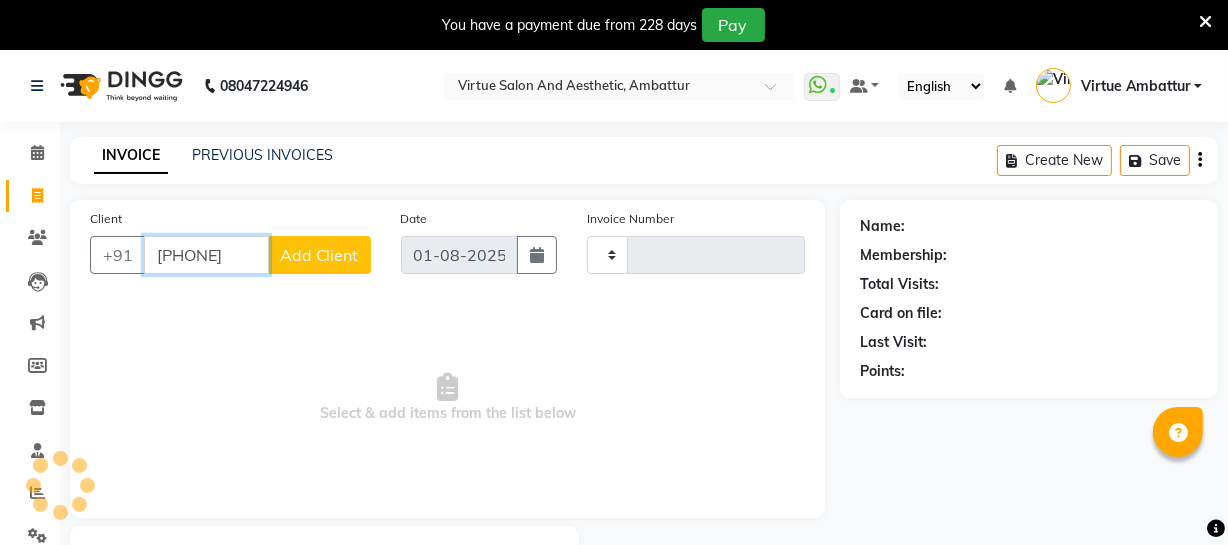 paste on "96556 56029" 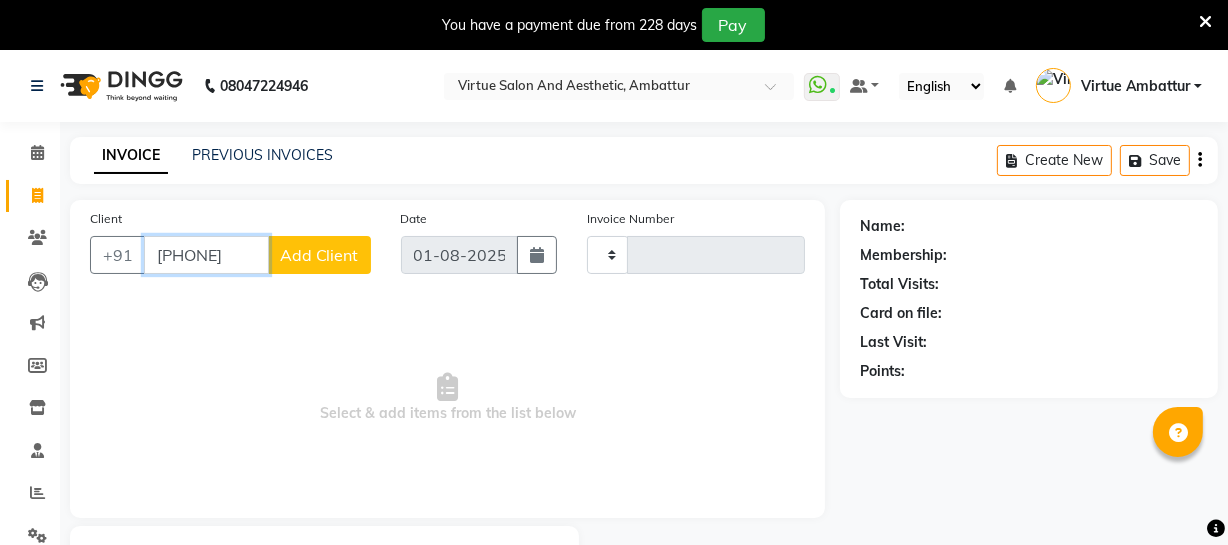 click on "96556 56029" at bounding box center [206, 255] 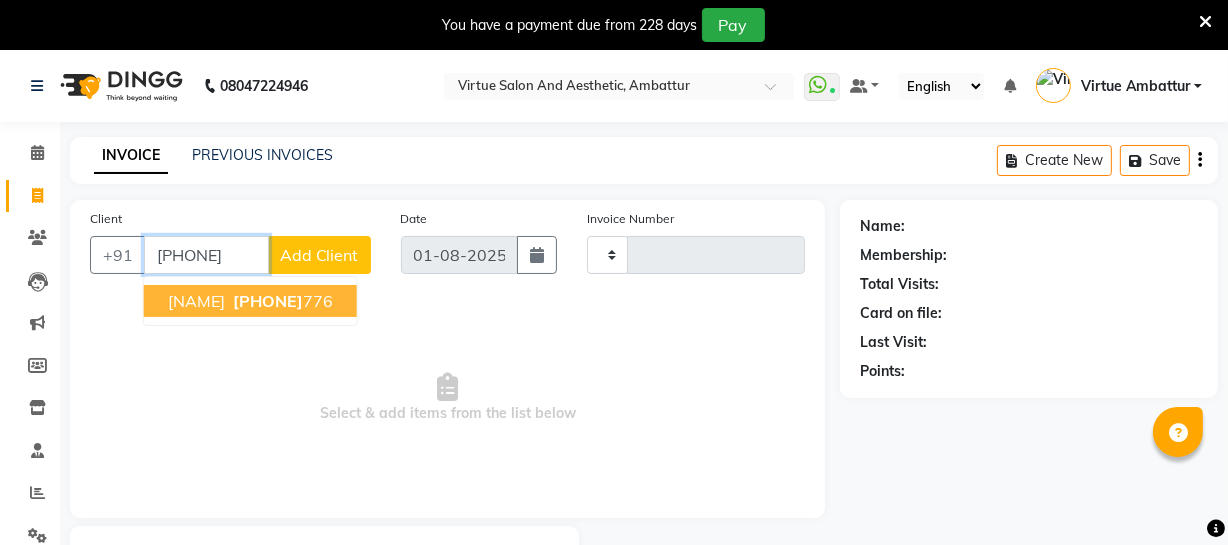 click on "8056126" at bounding box center (268, 301) 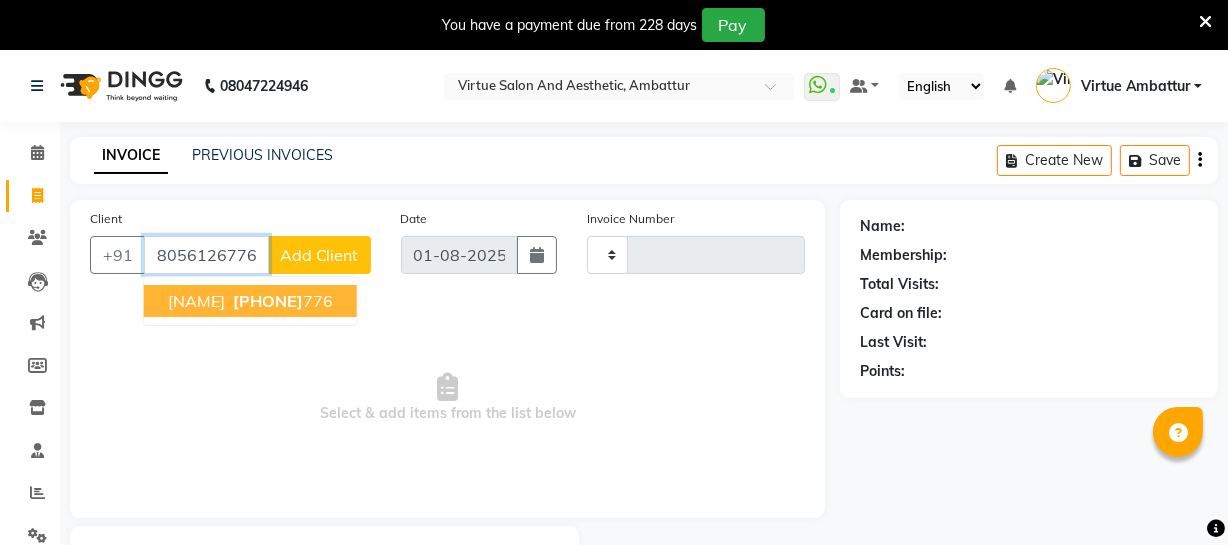 type on "8056126776" 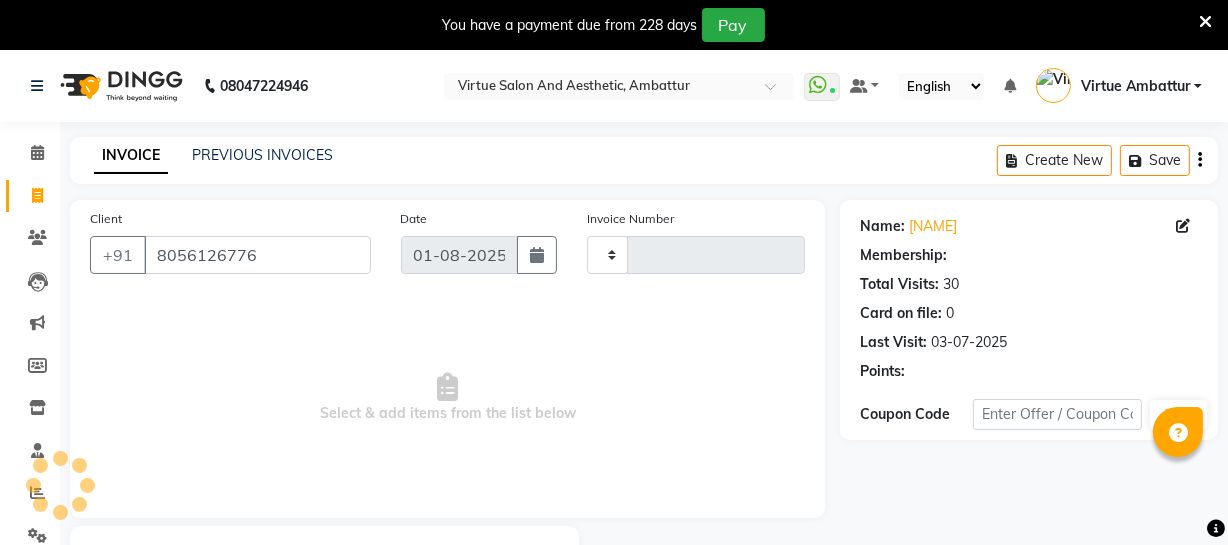 select on "1: Object" 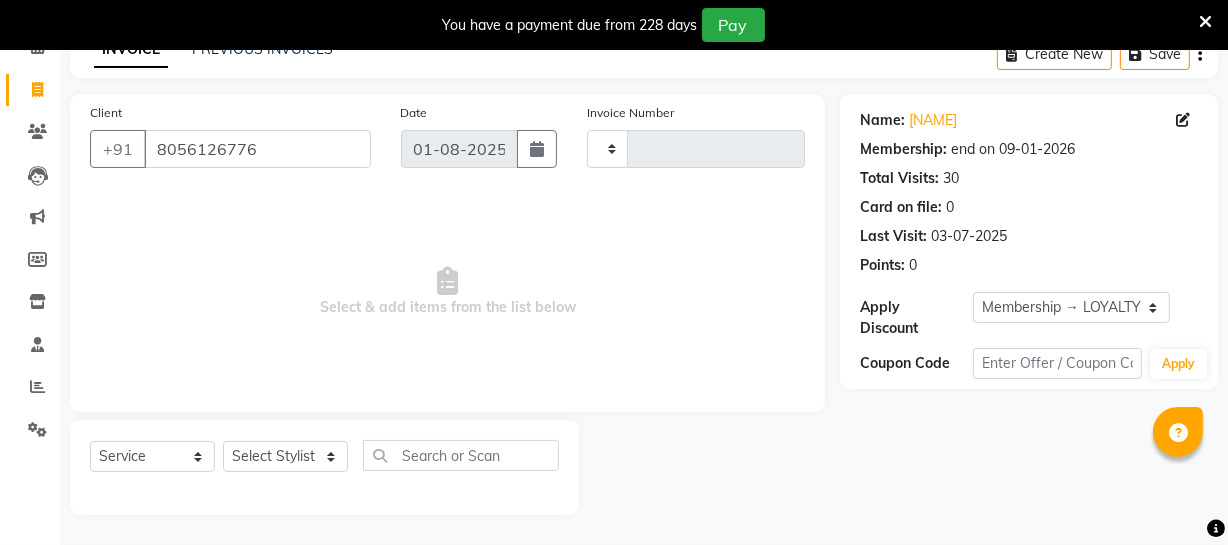 scroll, scrollTop: 107, scrollLeft: 0, axis: vertical 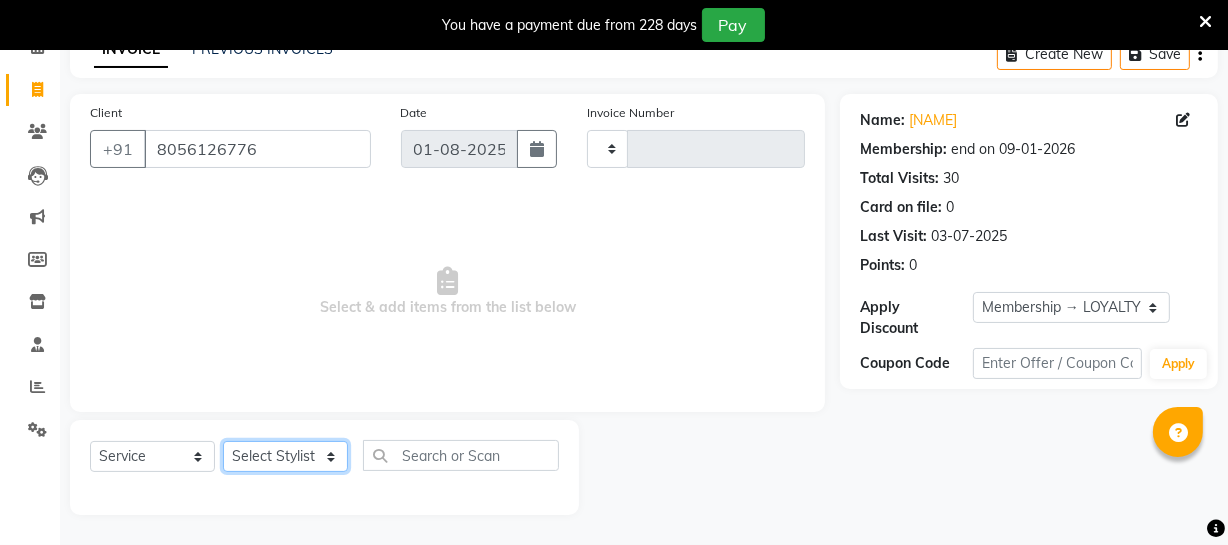click on "Select Stylist" 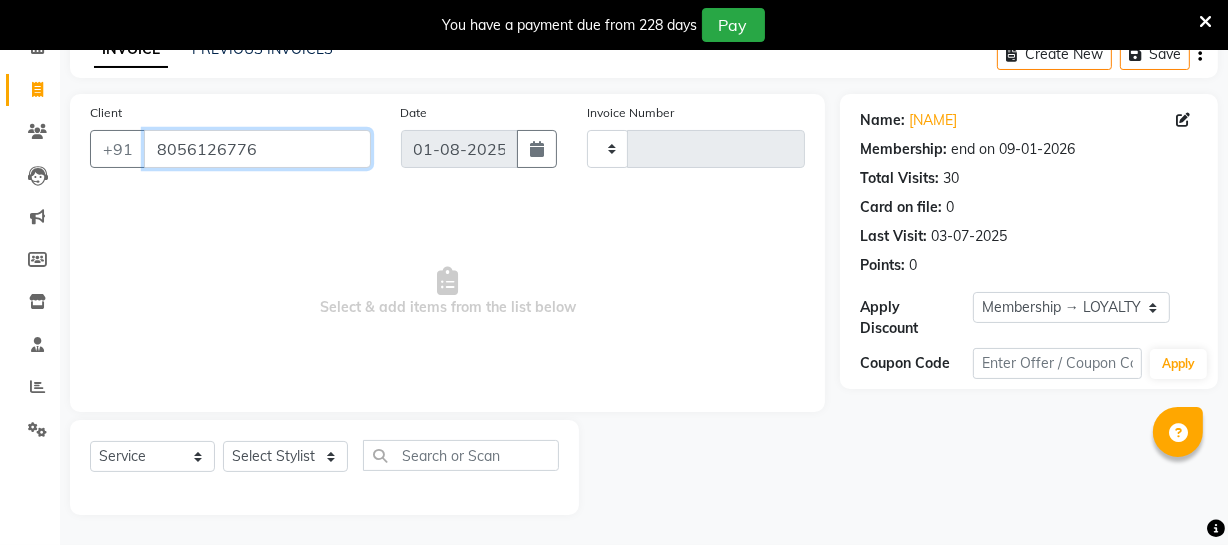 click on "8056126776" at bounding box center [257, 149] 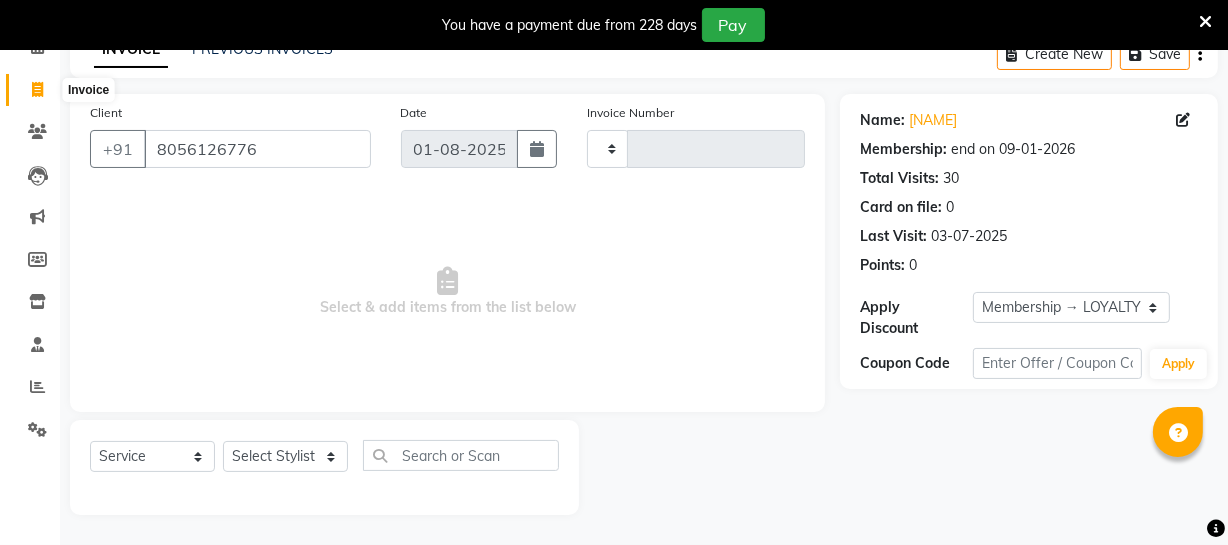 click 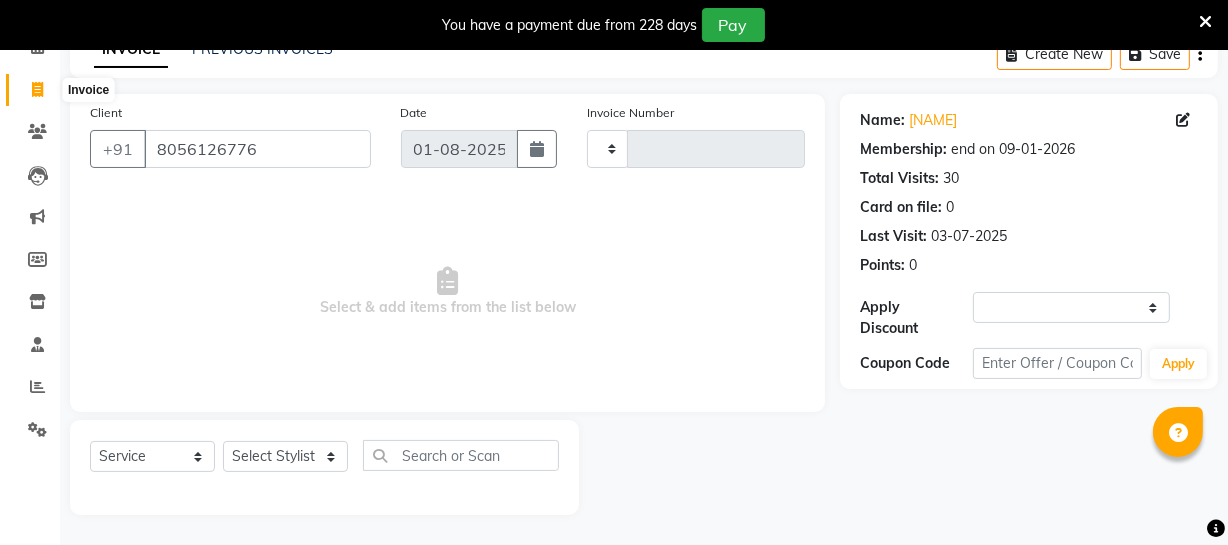 select on "service" 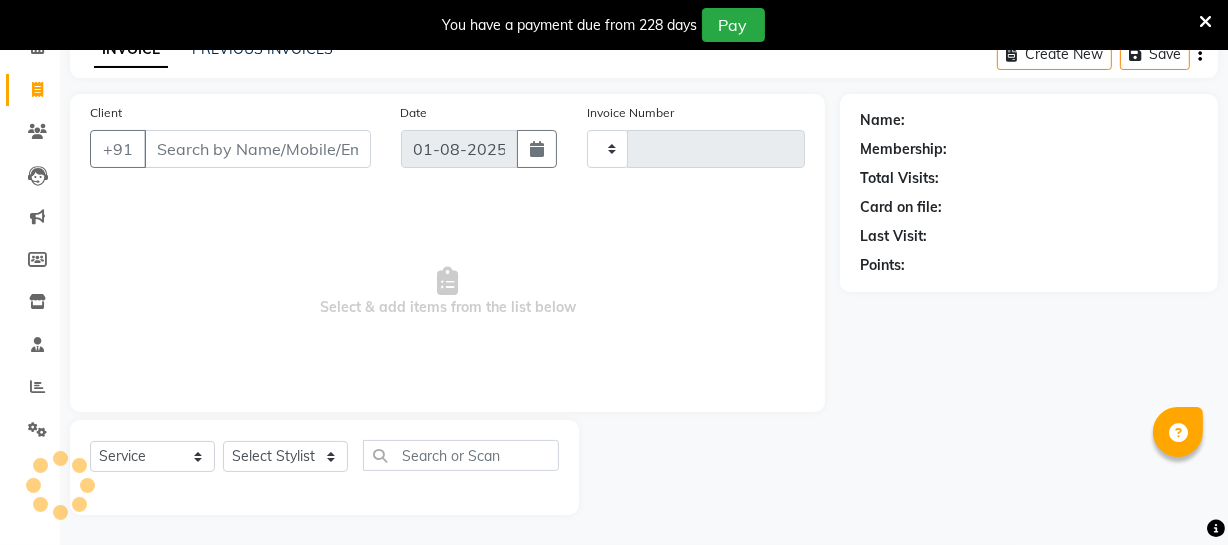 type on "2450" 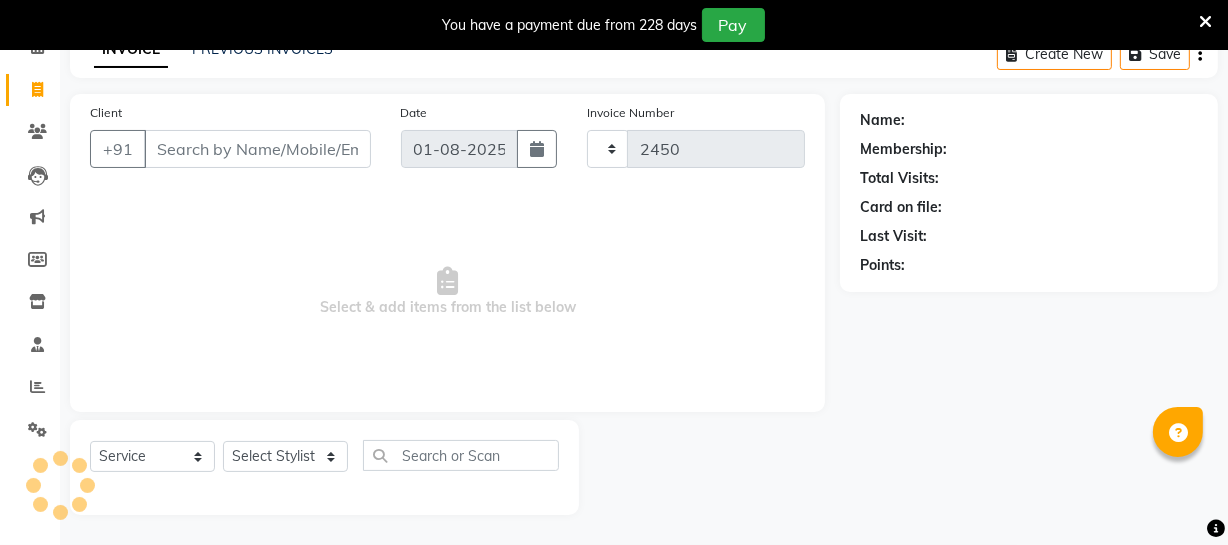 select on "5237" 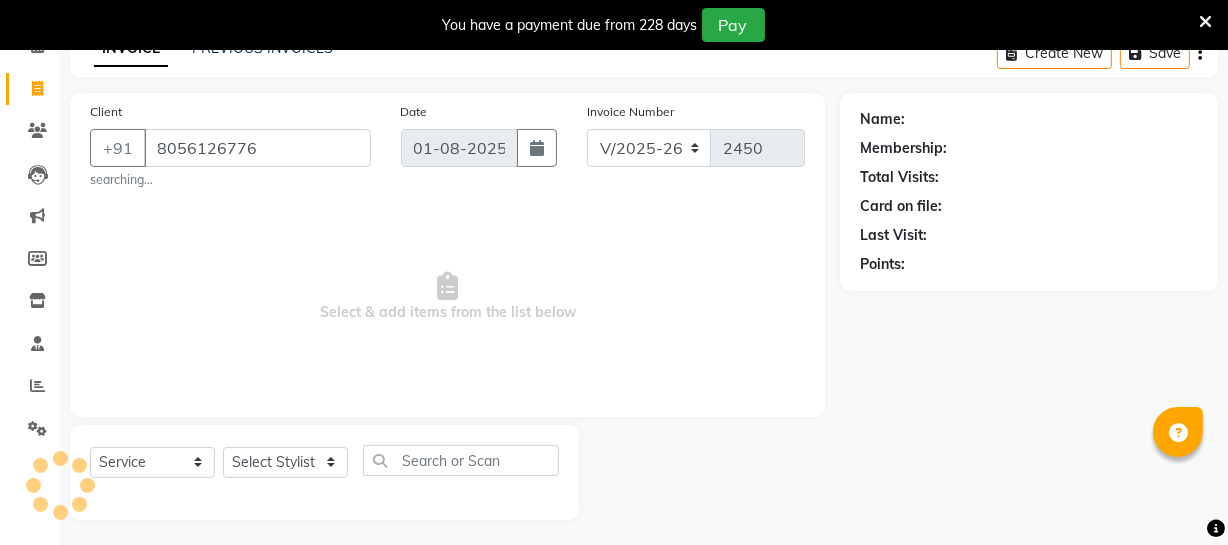 type on "8056126776" 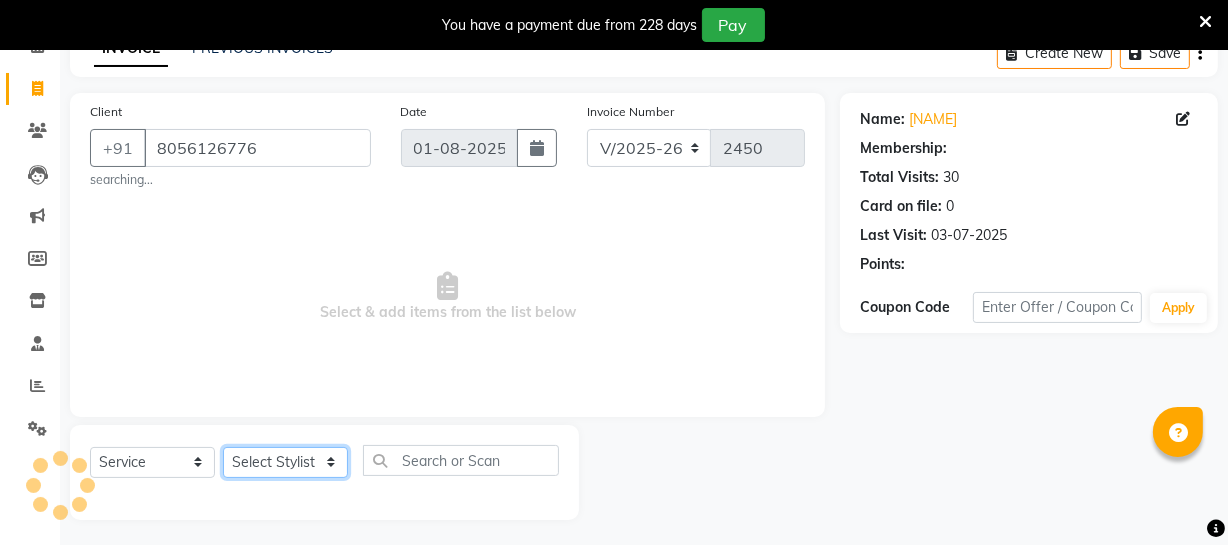 select on "1: Object" 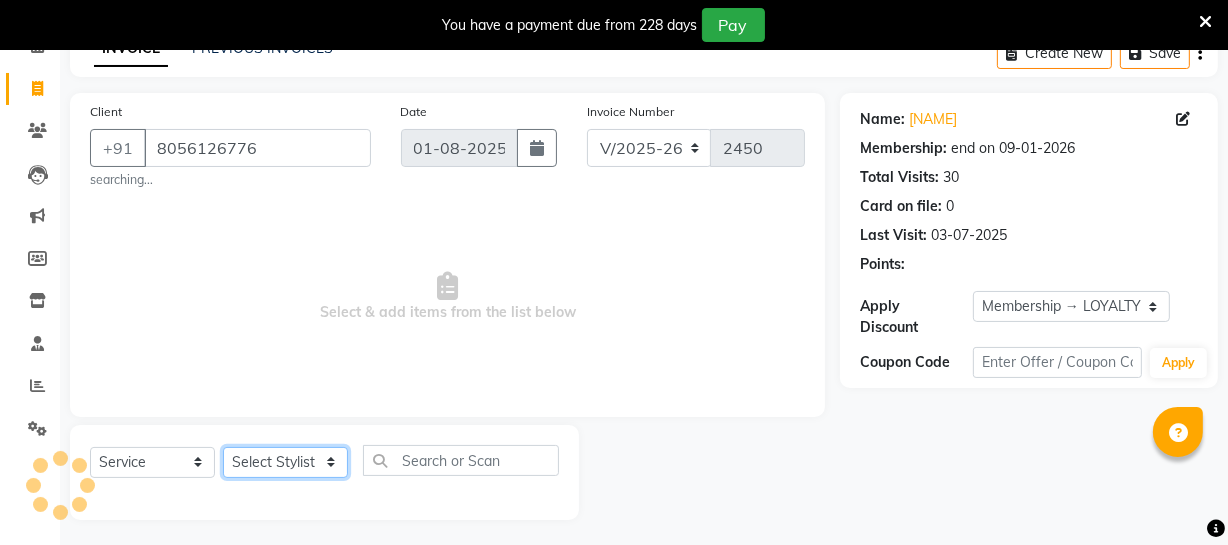 click on "Select Stylist" 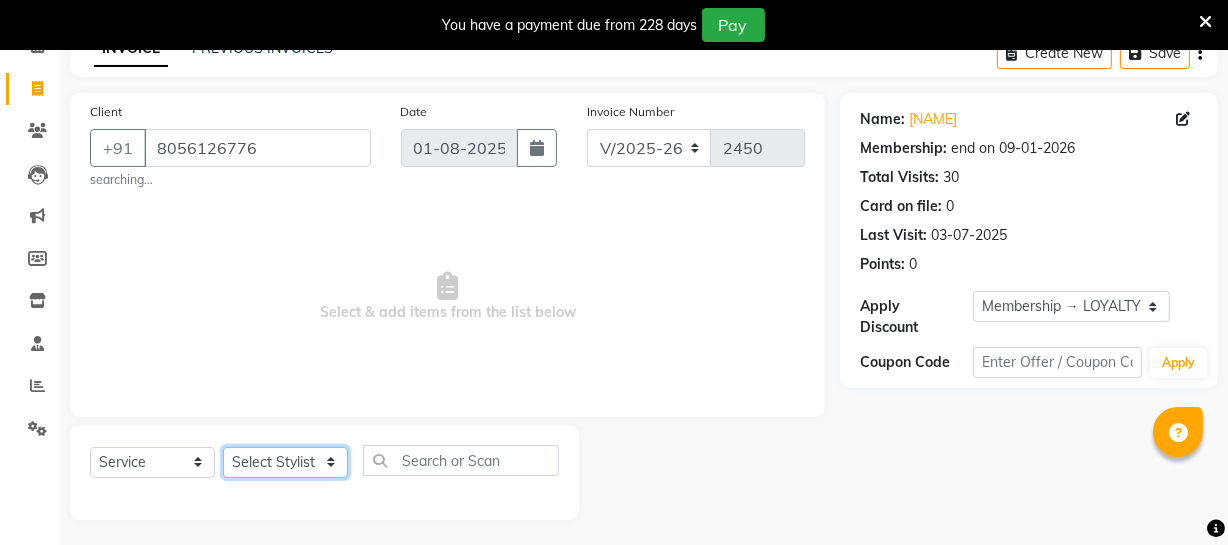 scroll, scrollTop: 113, scrollLeft: 0, axis: vertical 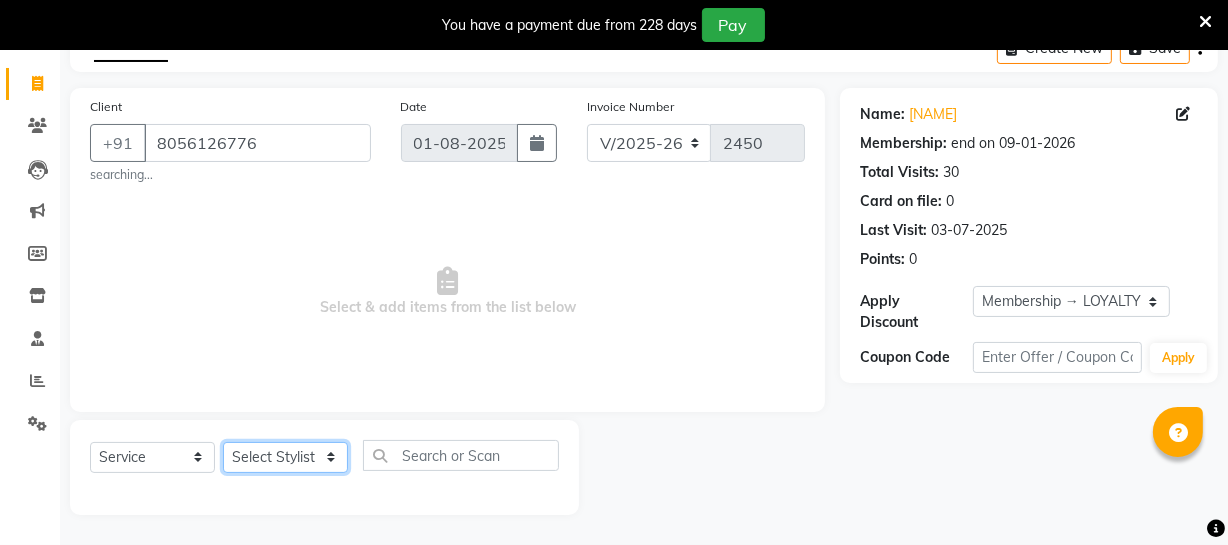click on "Select Stylist Archana [FIRST] Deepika Devi Dilip Divya Dolly Dr Prakash Faizan Geetha Virtue TC Gopi [FIRST] [LAST] Make up Mani Unisex Stylist Manoj Meena [LAST] Nandhini Raju Unisex Ramya RICITTA Sahil Unisex Santhosh Sathya Shantha kumar Shanthi Surya Thiru Virtue Aesthetic Virtue Ambattur" 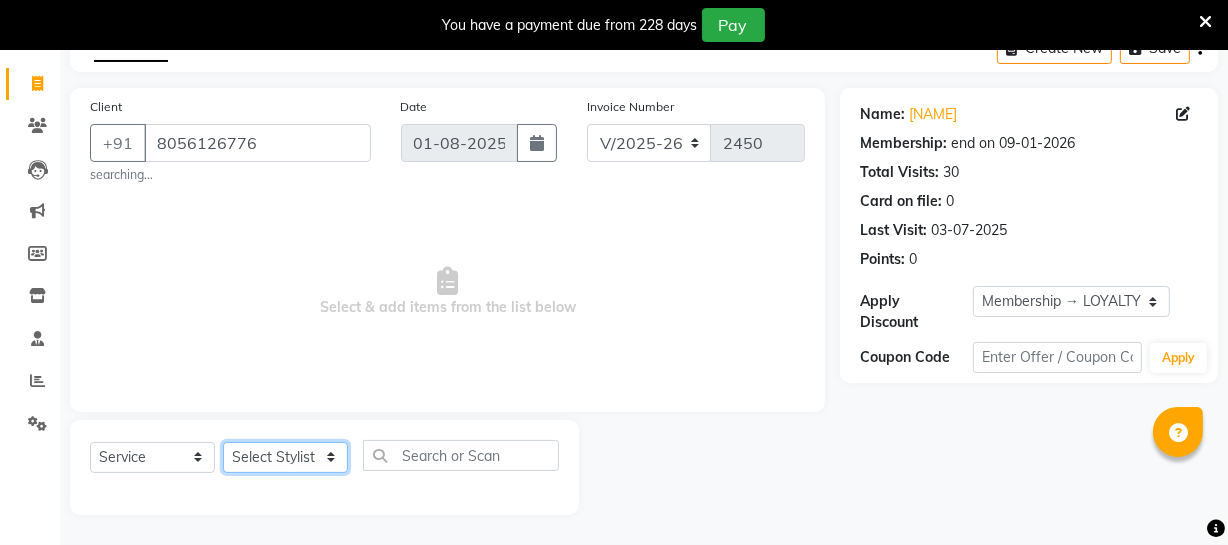 select on "37432" 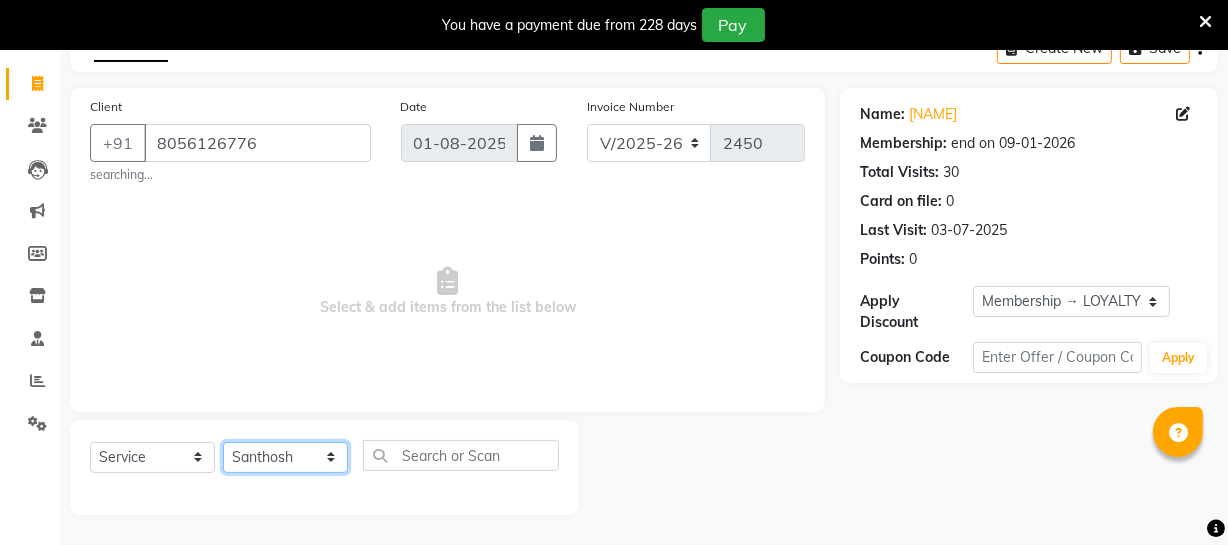 click on "Select Stylist Archana [FIRST] Deepika Devi Dilip Divya Dolly Dr Prakash Faizan Geetha Virtue TC Gopi [FIRST] [LAST] Make up Mani Unisex Stylist Manoj Meena [LAST] Nandhini Raju Unisex Ramya RICITTA Sahil Unisex Santhosh Sathya Shantha kumar Shanthi Surya Thiru Virtue Aesthetic Virtue Ambattur" 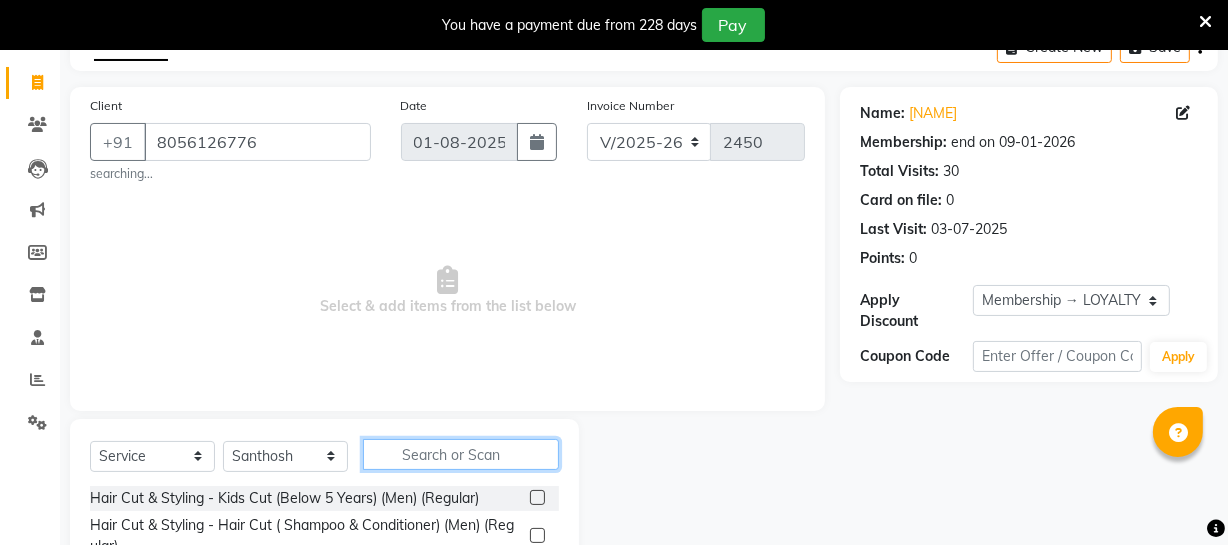 click 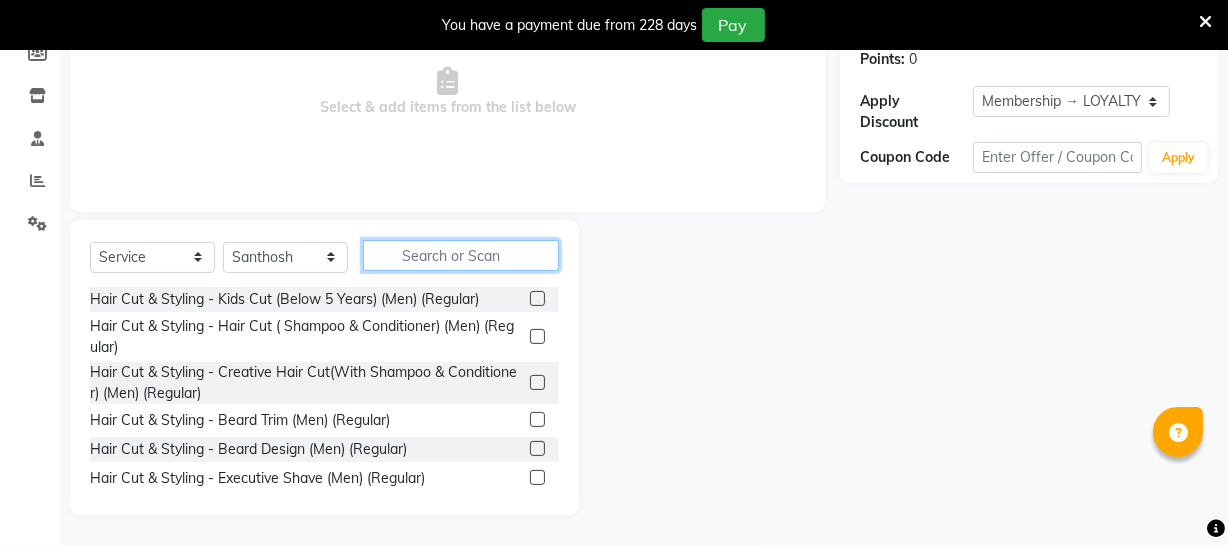 scroll, scrollTop: 313, scrollLeft: 0, axis: vertical 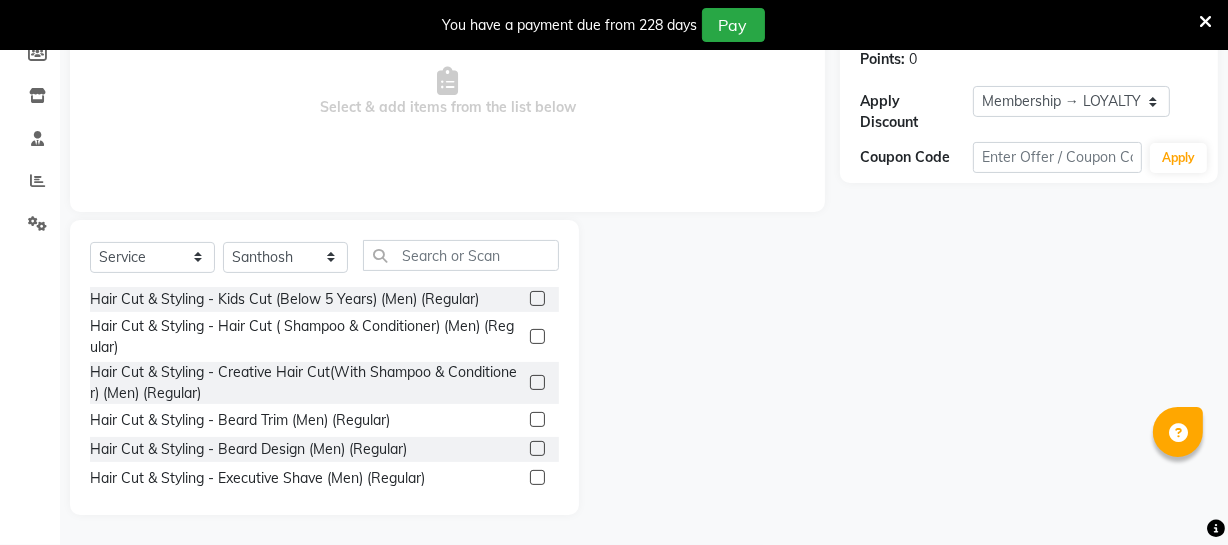 click 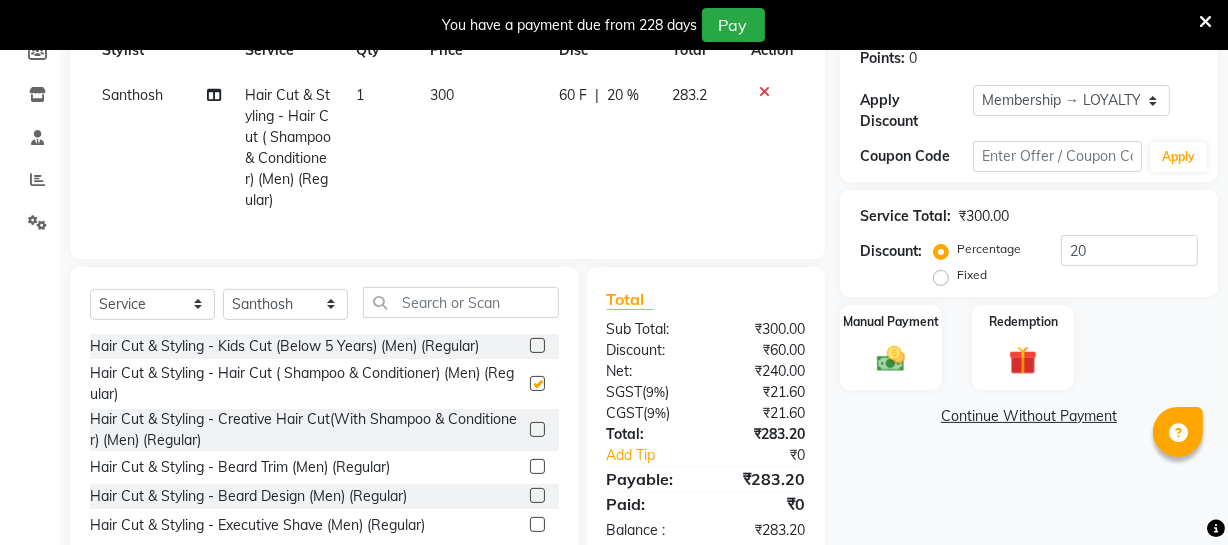 checkbox on "false" 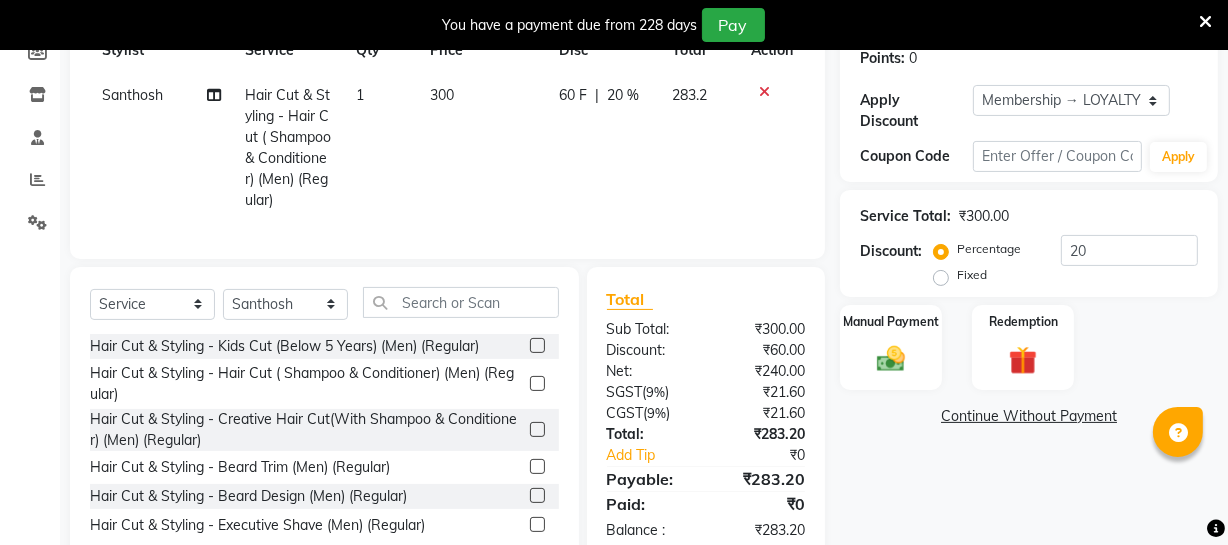 scroll, scrollTop: 90, scrollLeft: 0, axis: vertical 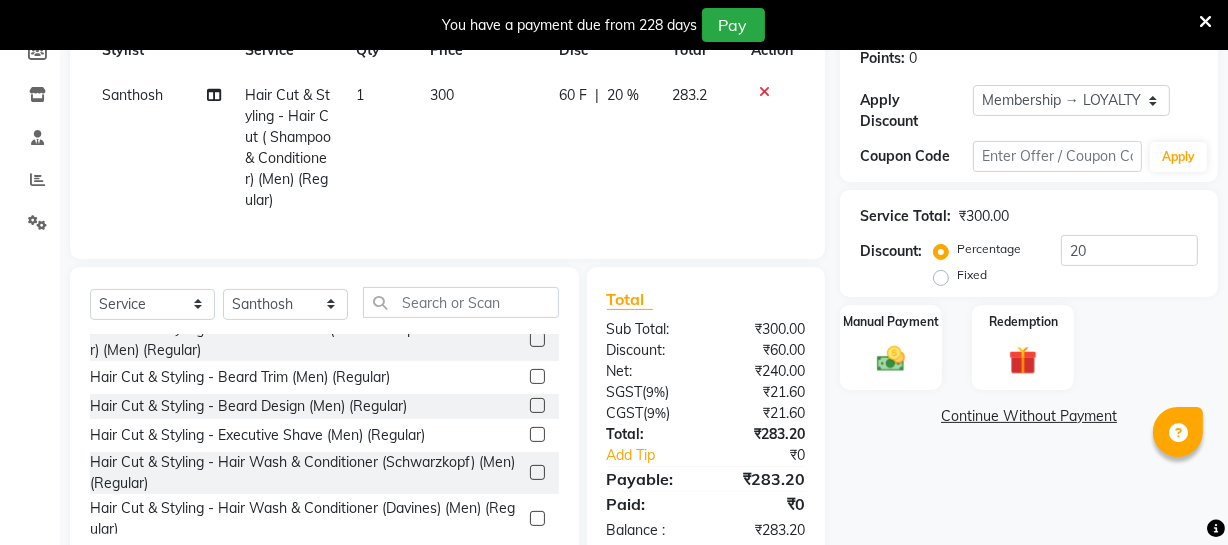 click 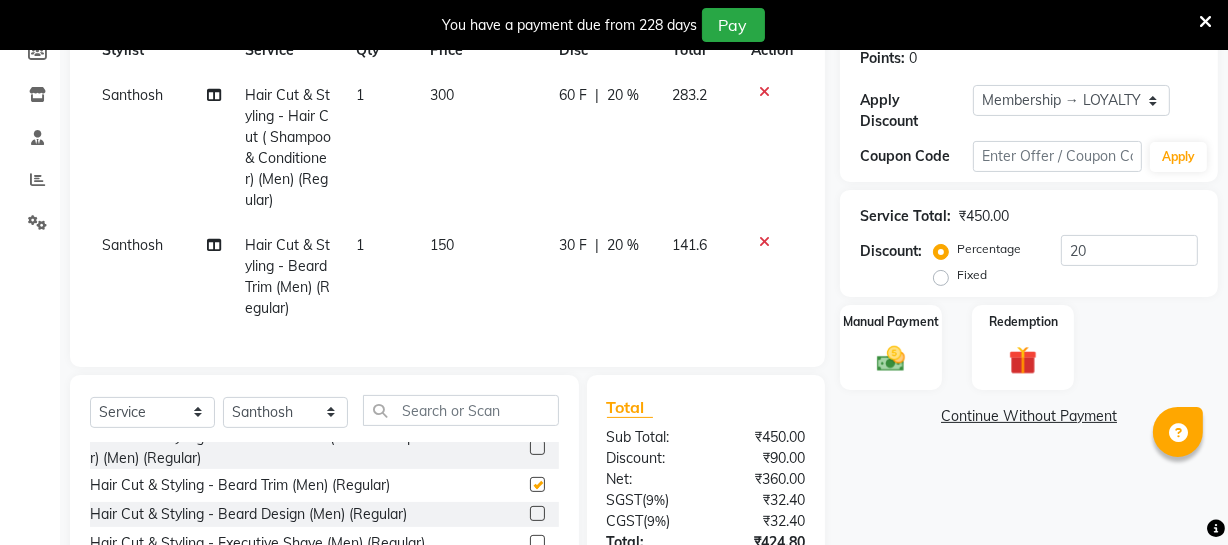 checkbox on "false" 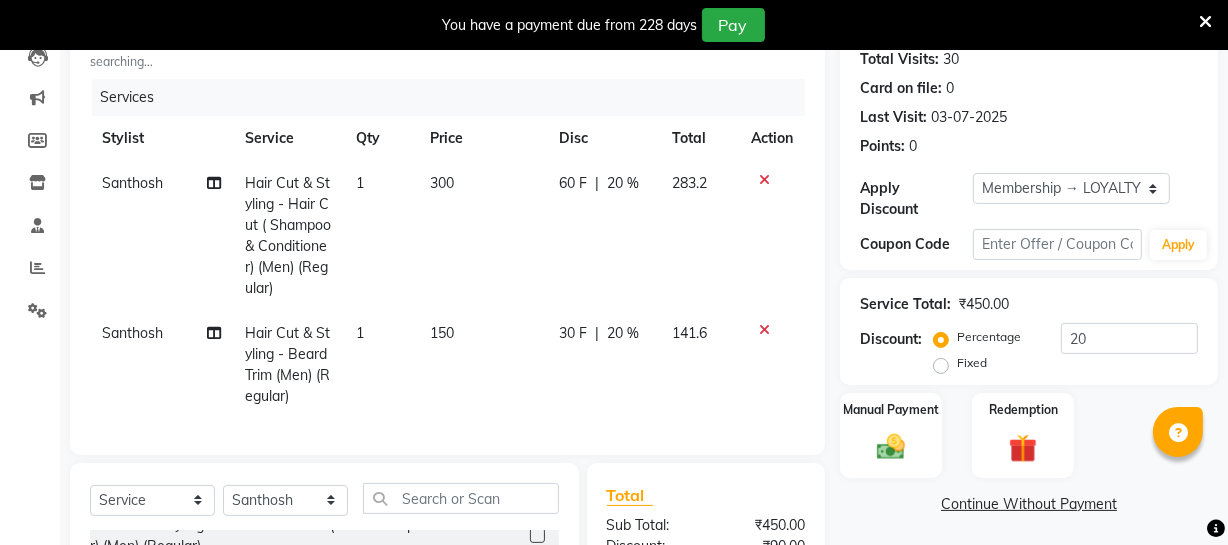 scroll, scrollTop: 222, scrollLeft: 0, axis: vertical 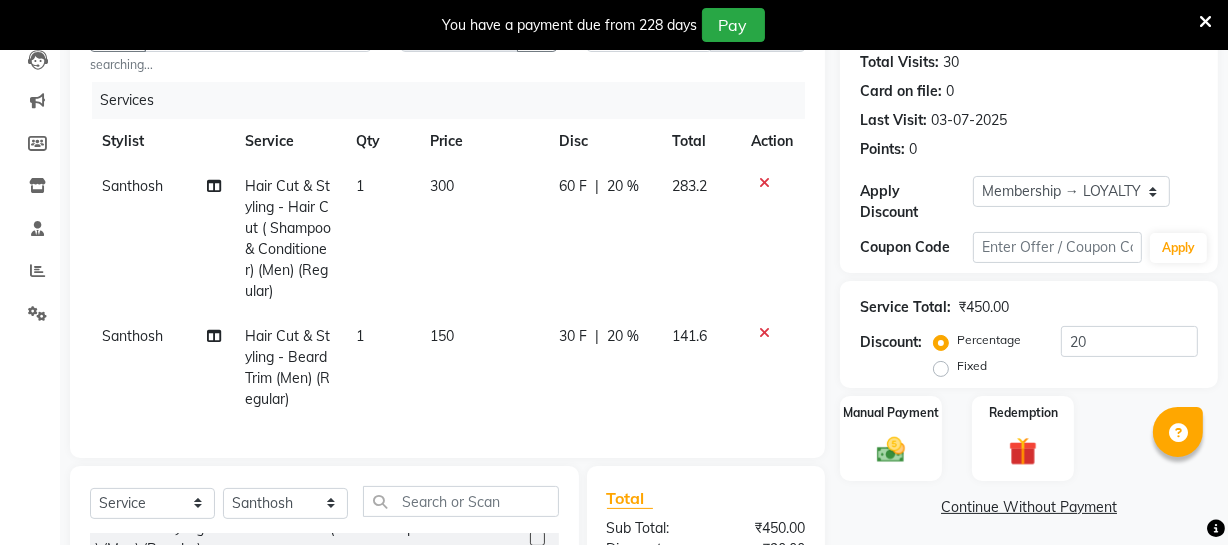 click on "300" 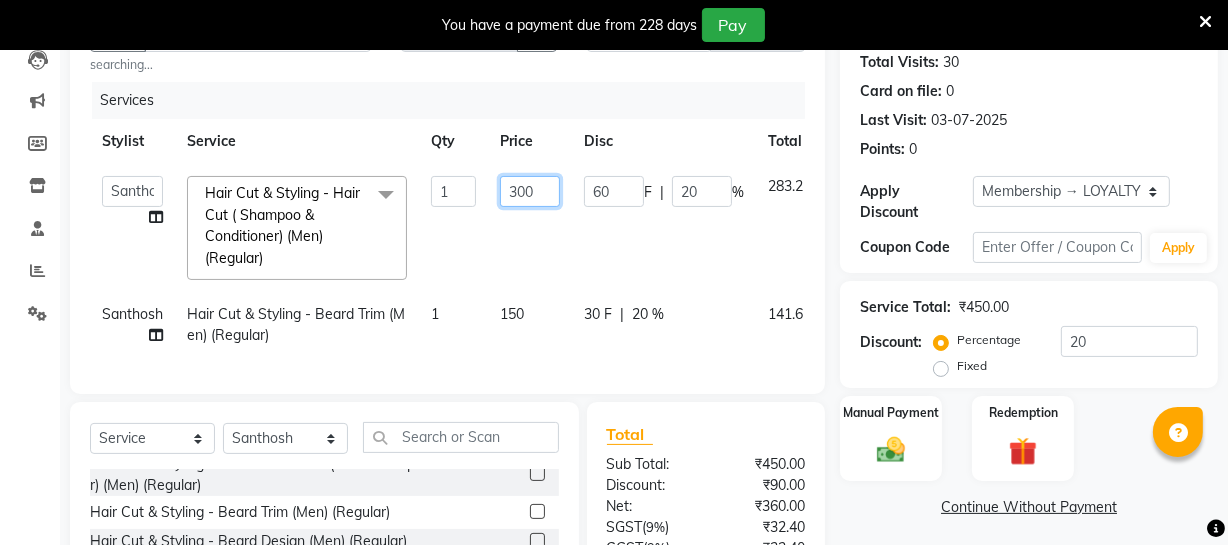 drag, startPoint x: 509, startPoint y: 190, endPoint x: 577, endPoint y: 185, distance: 68.18358 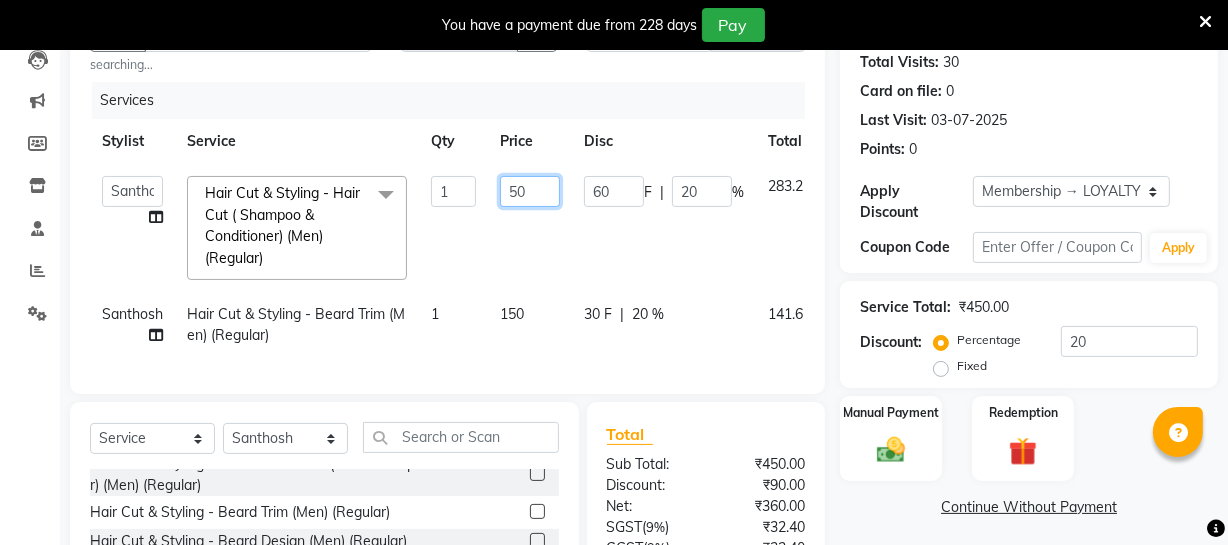 type on "500" 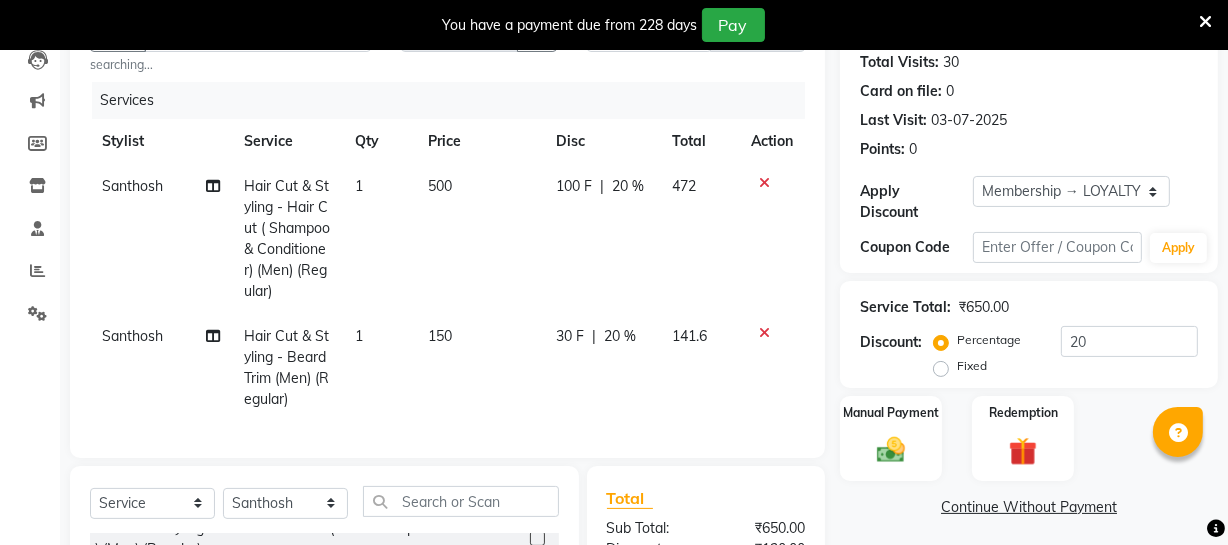 click on "Santhosh Hair Cut & Styling - Hair Cut ( Shampoo & Conditioner) (Men) (Regular) 1 500 100 F | 20 % 472 Santhosh Hair Cut & Styling - Beard Trim (Men) (Regular) 1 150 30 F | 20 % 141.6" 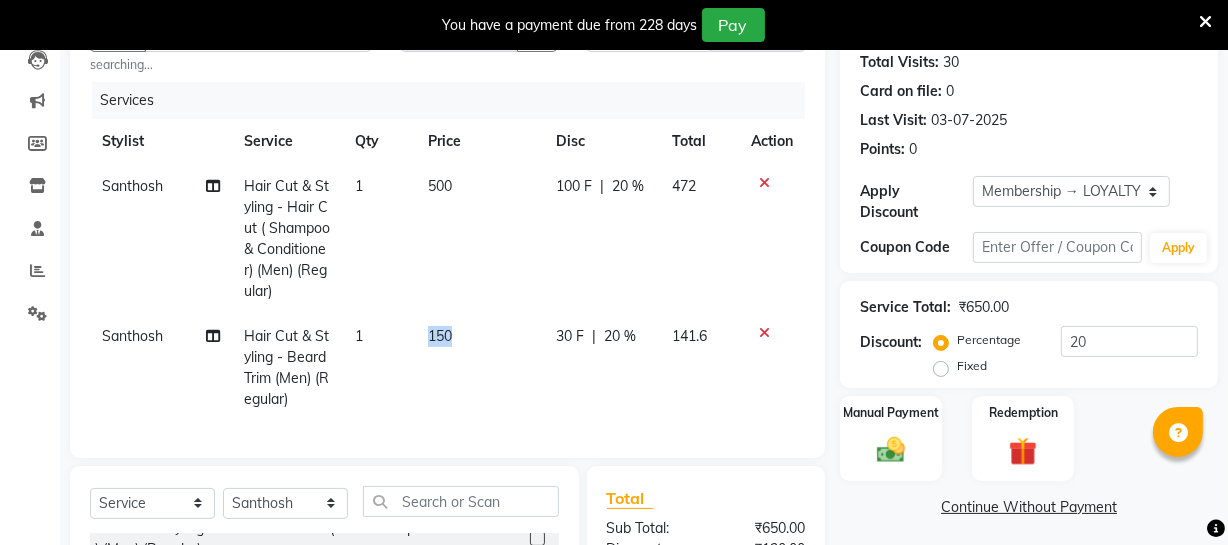 drag, startPoint x: 427, startPoint y: 335, endPoint x: 504, endPoint y: 340, distance: 77.16217 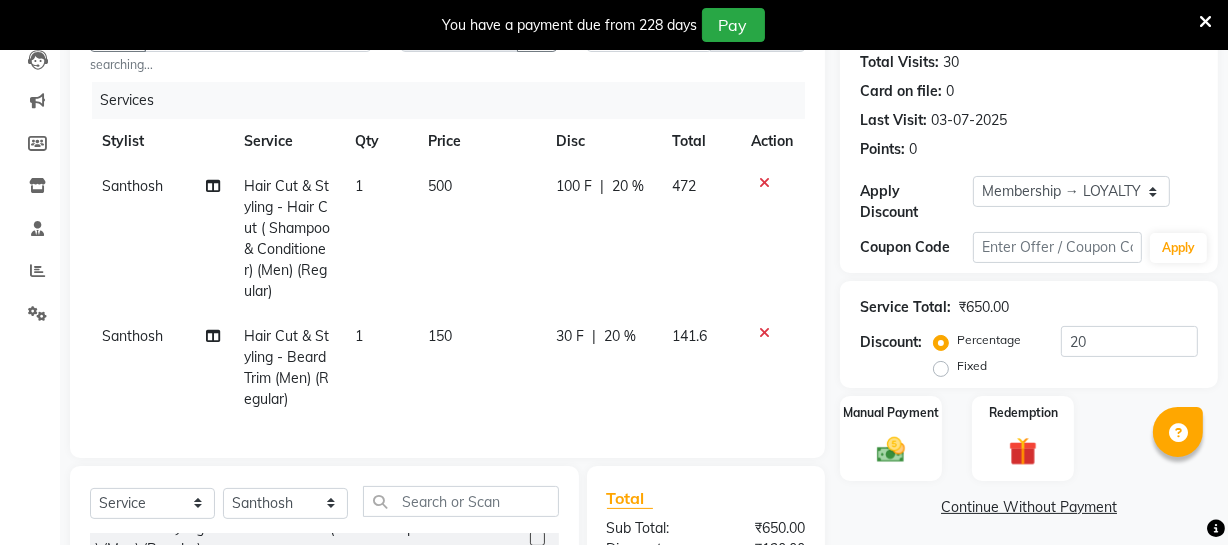 select on "37432" 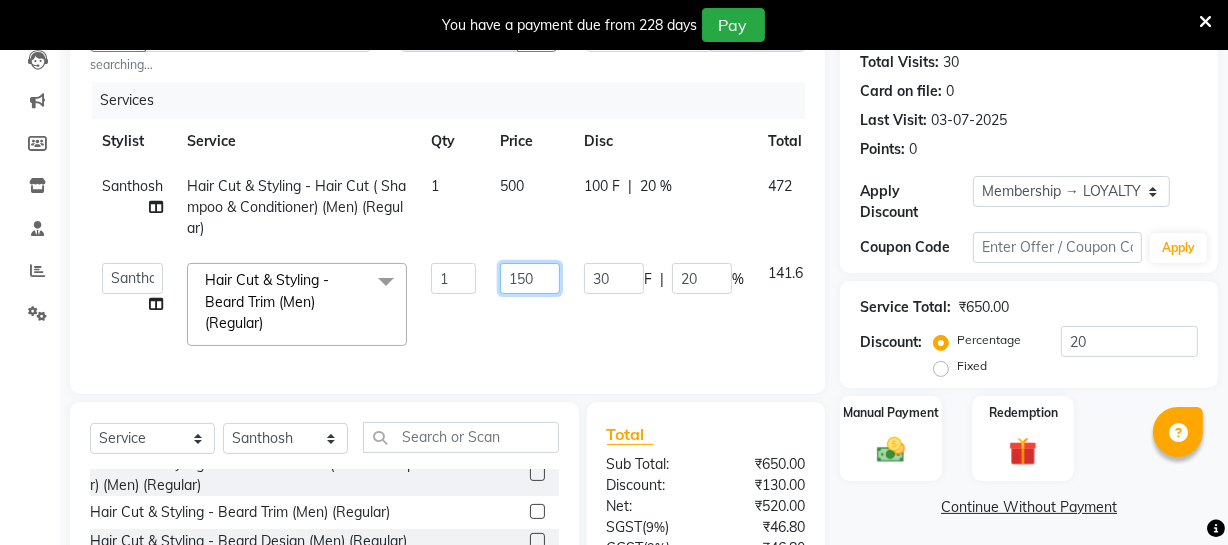 drag, startPoint x: 509, startPoint y: 281, endPoint x: 611, endPoint y: 285, distance: 102.0784 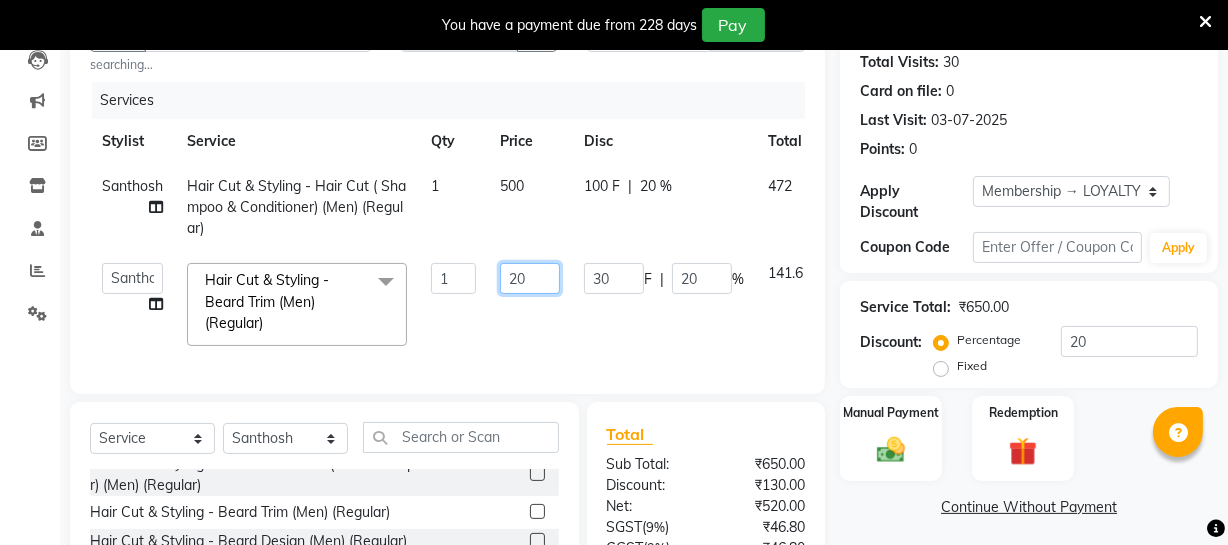 type on "200" 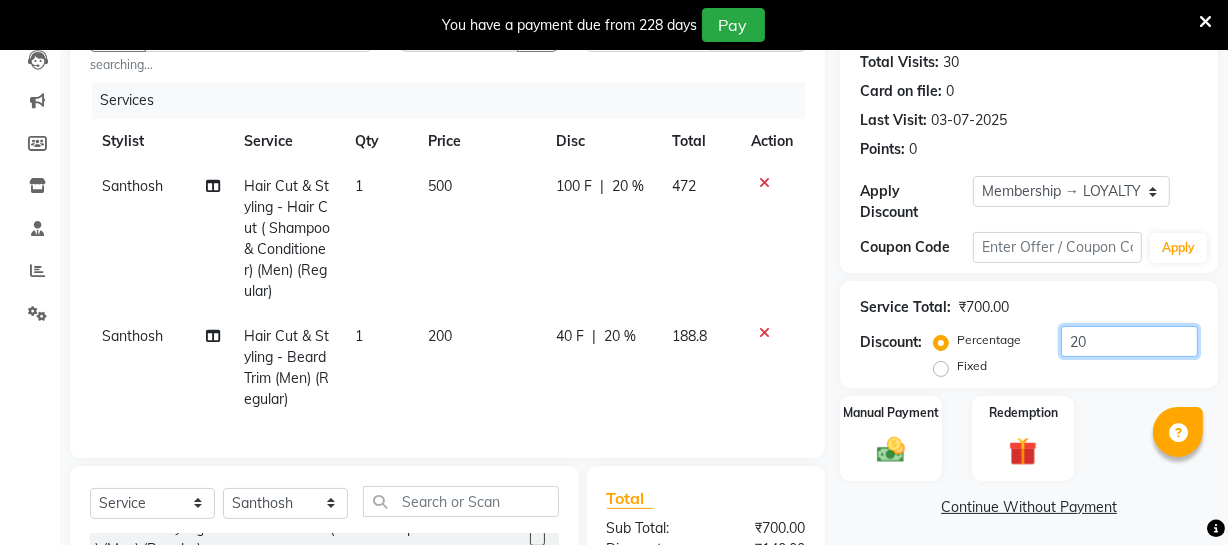 drag, startPoint x: 1102, startPoint y: 340, endPoint x: 1025, endPoint y: 337, distance: 77.05842 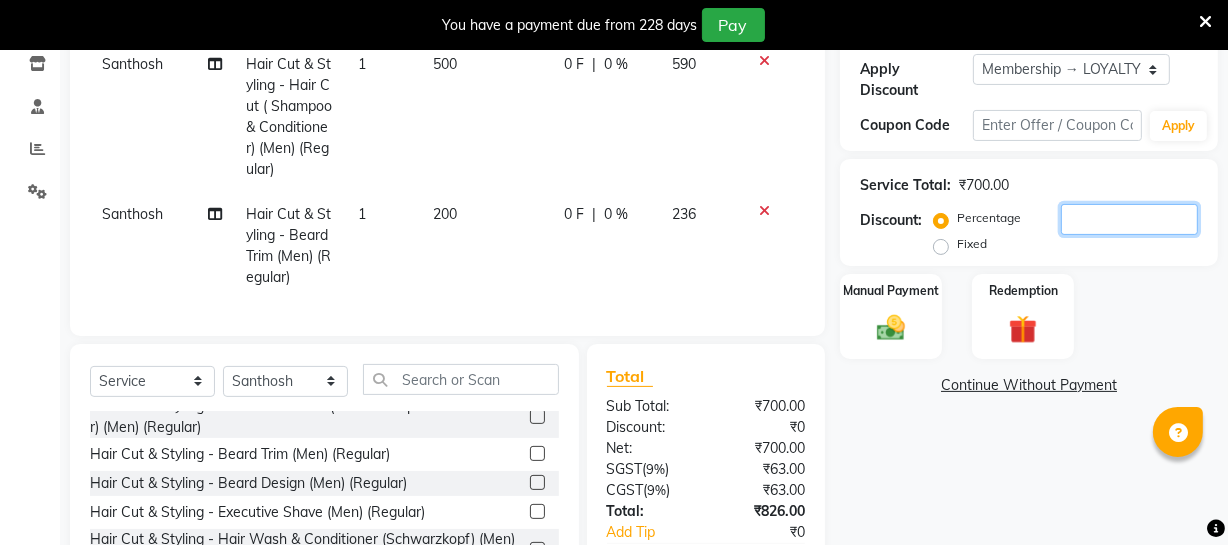 scroll, scrollTop: 404, scrollLeft: 0, axis: vertical 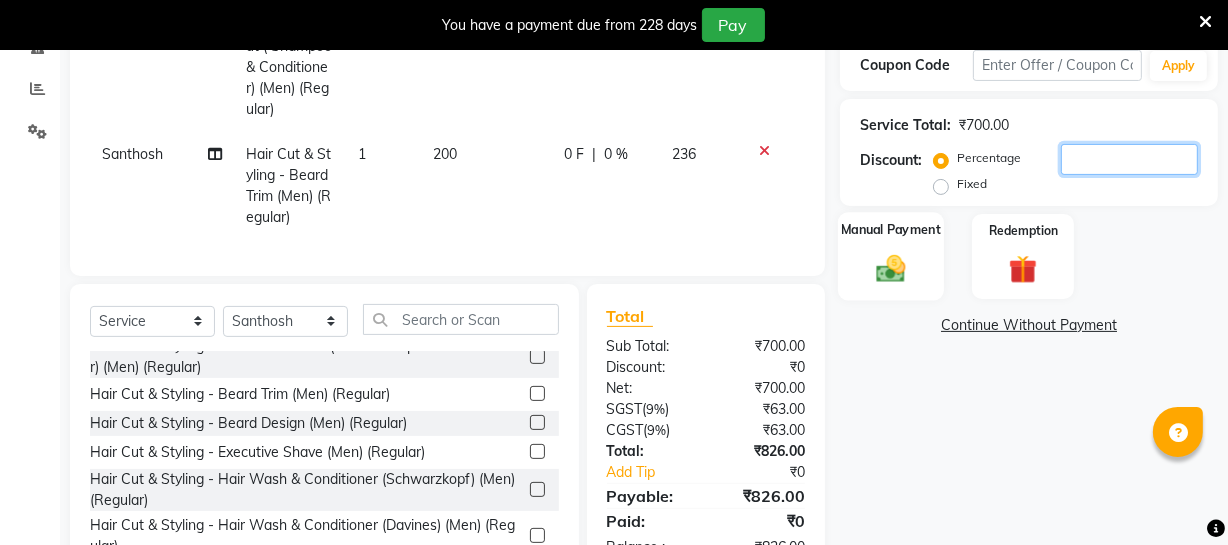 type 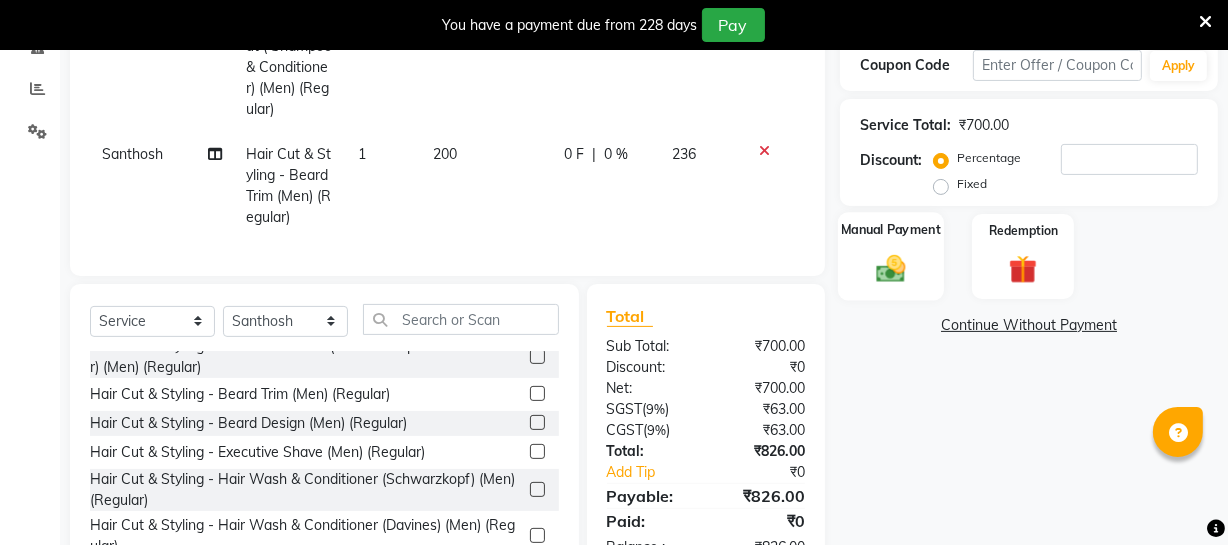 click 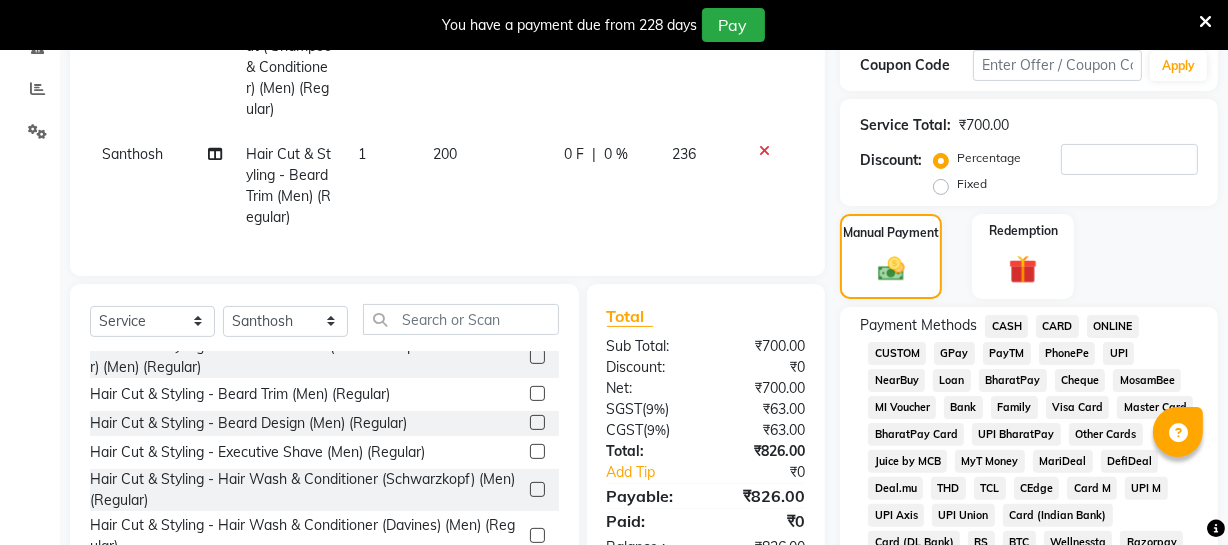 click on "CARD" 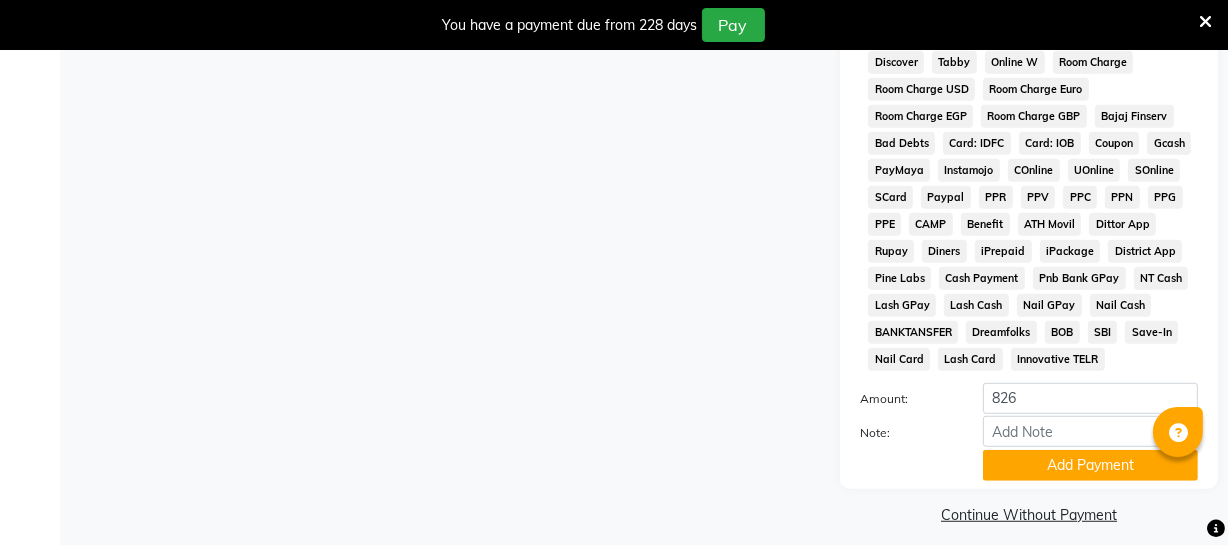 scroll, scrollTop: 1088, scrollLeft: 0, axis: vertical 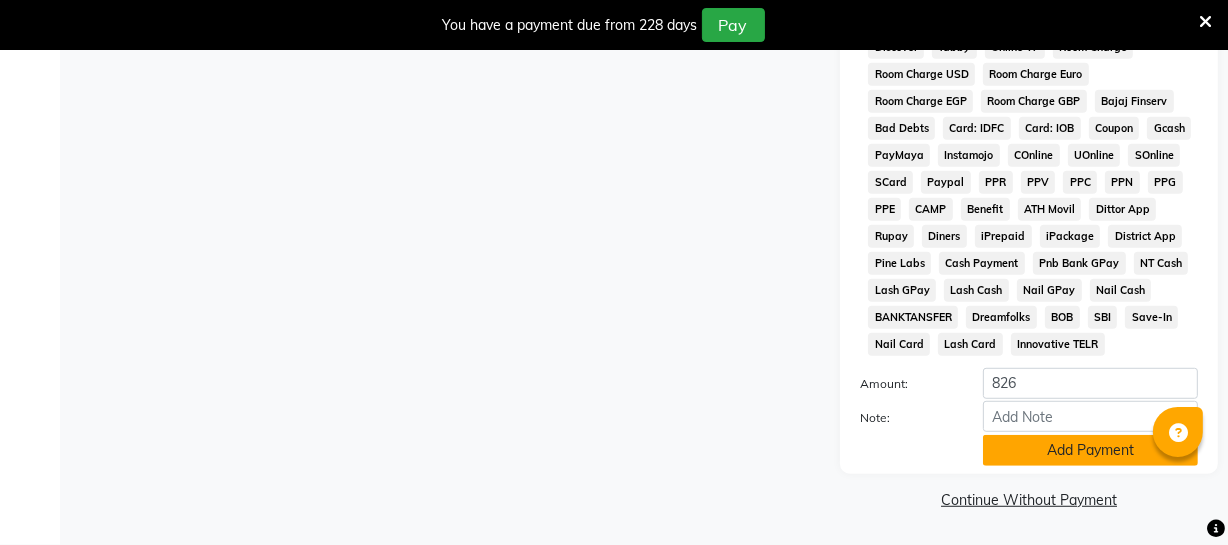 click on "Add Payment" 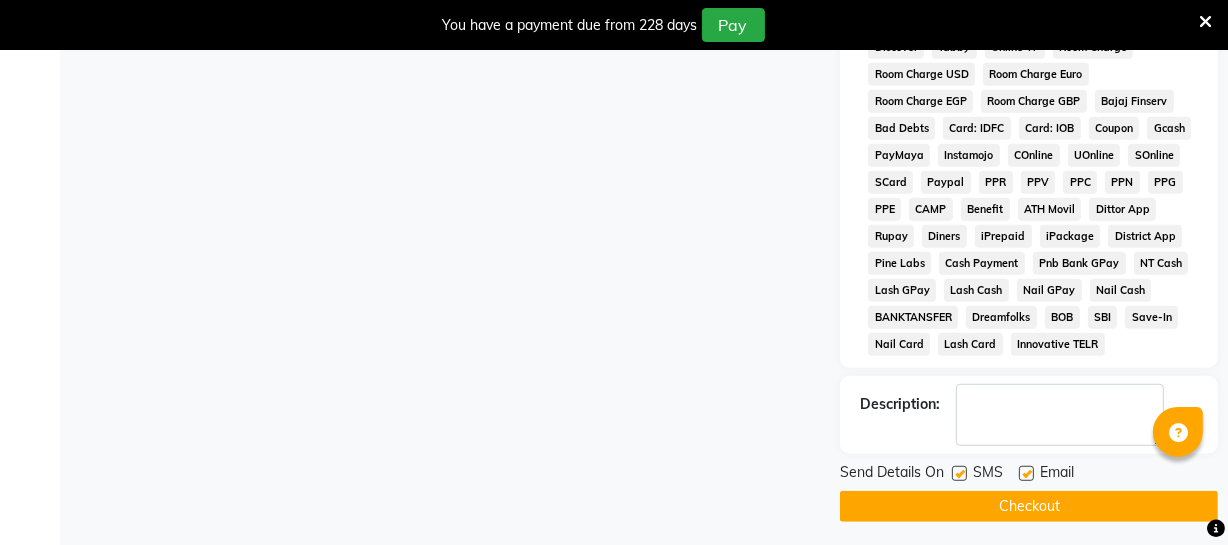 click on "Checkout" 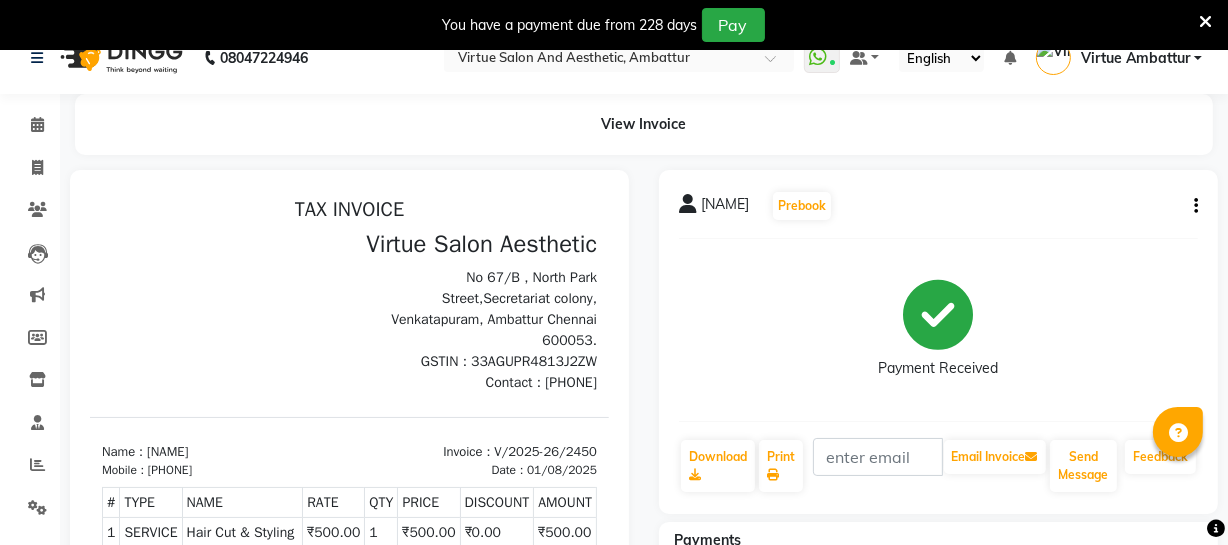 scroll, scrollTop: 0, scrollLeft: 0, axis: both 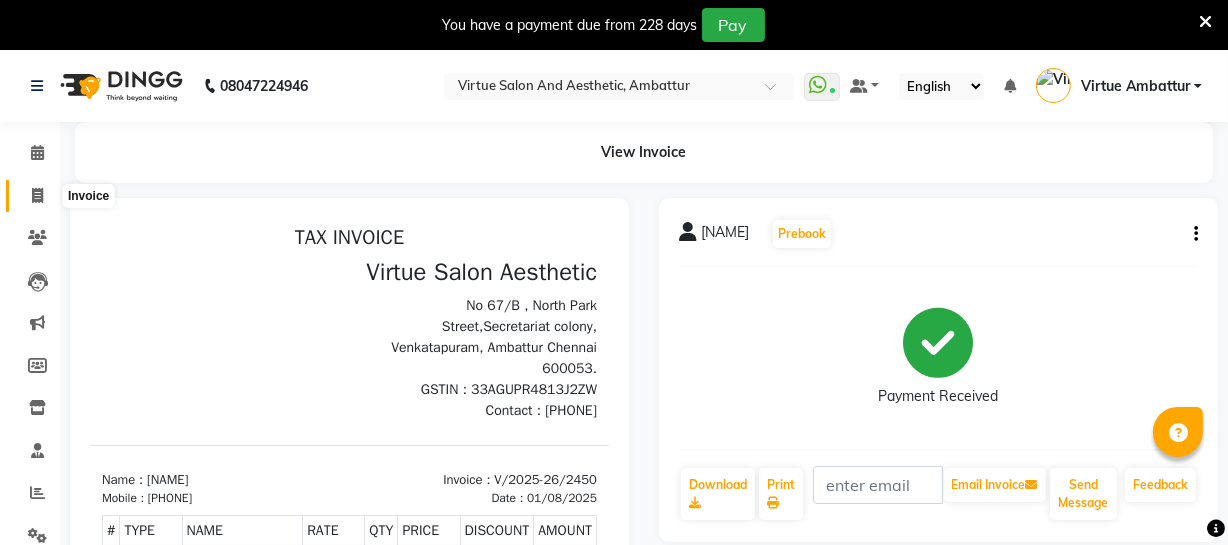 click 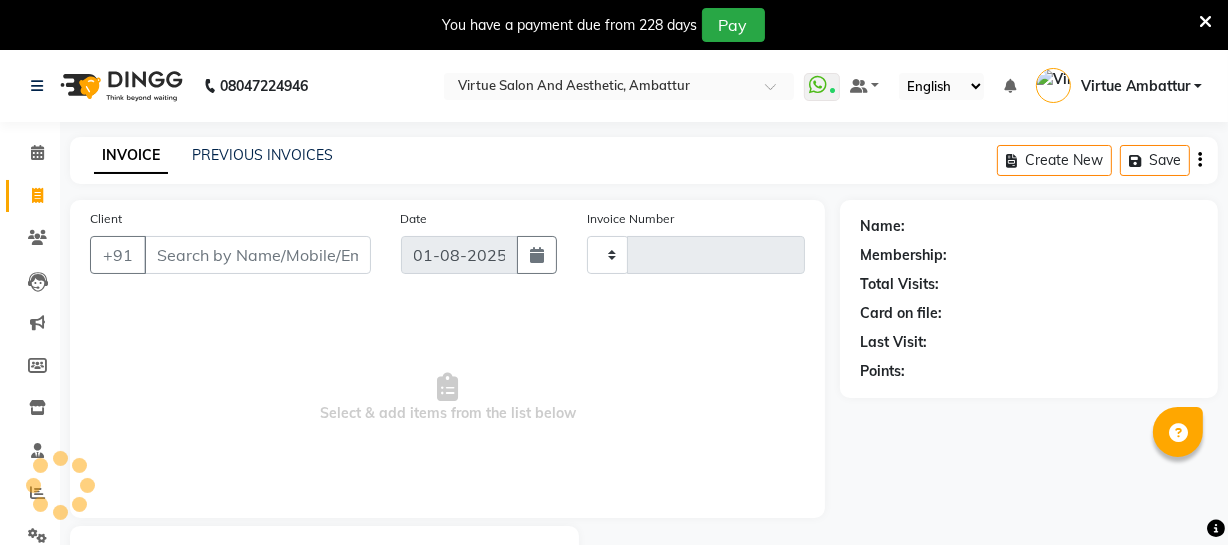 scroll, scrollTop: 107, scrollLeft: 0, axis: vertical 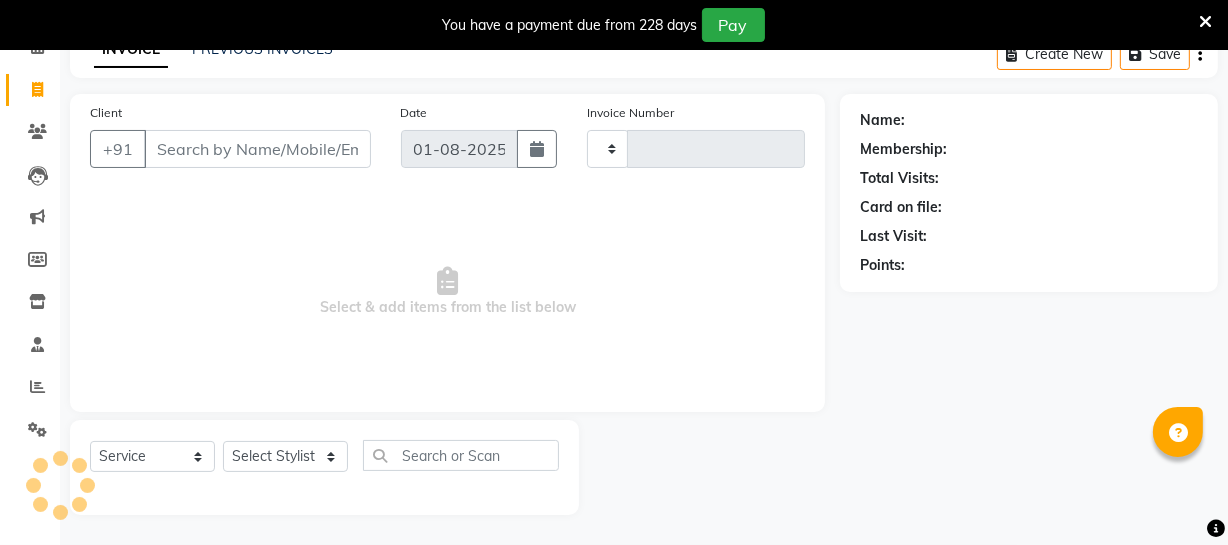 type on "2451" 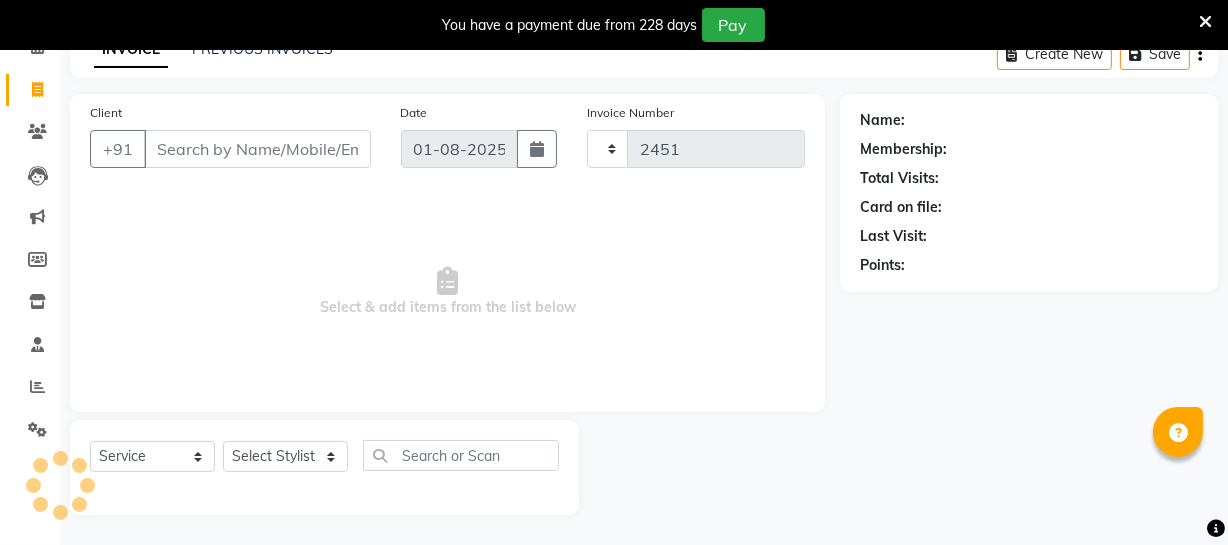 select on "5237" 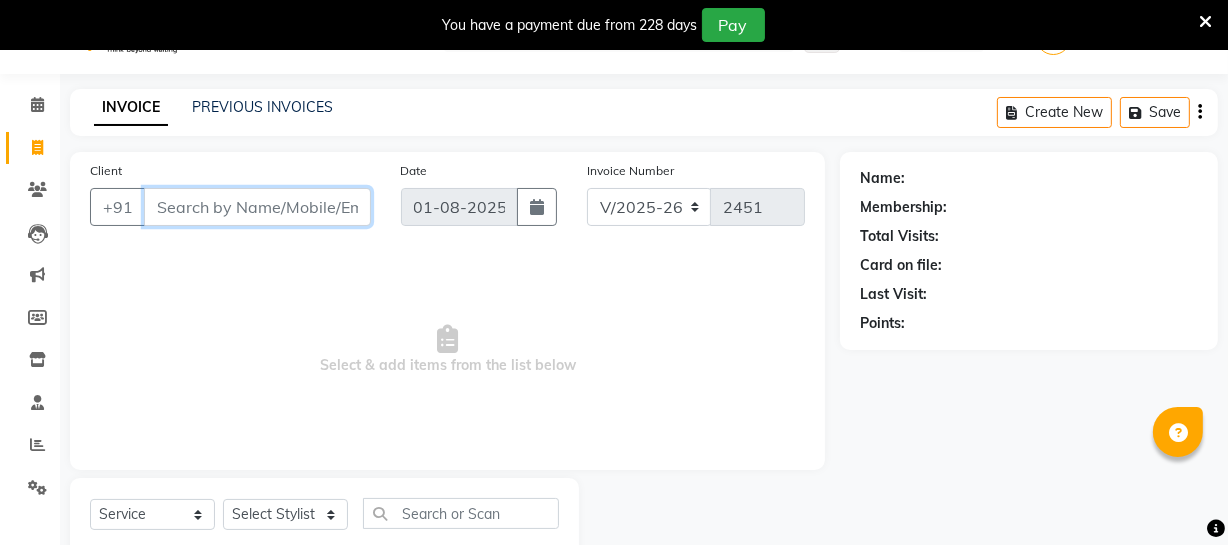 scroll, scrollTop: 16, scrollLeft: 0, axis: vertical 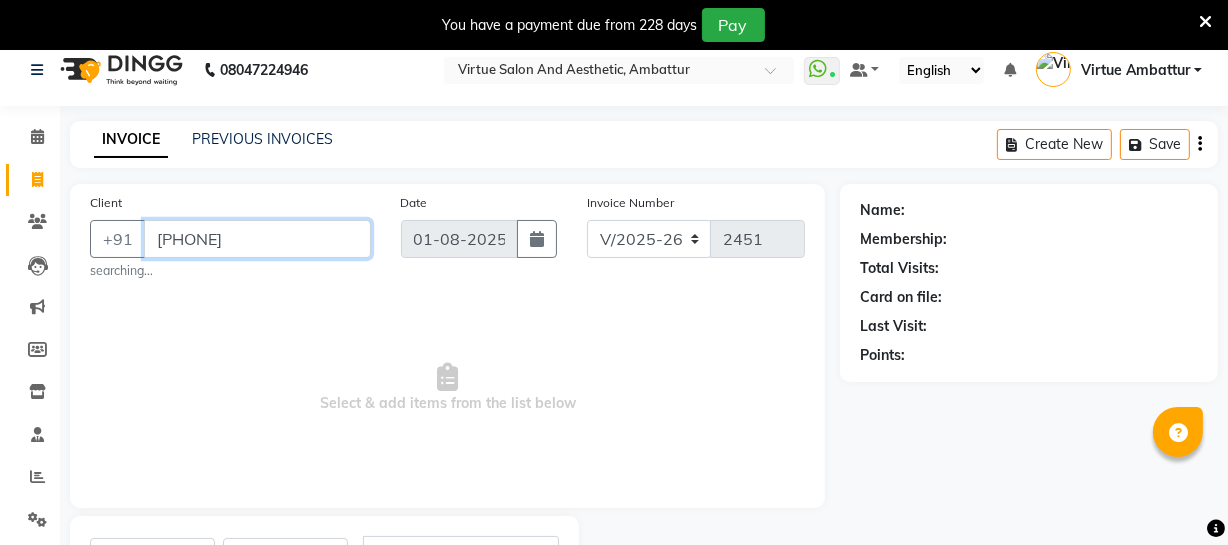 type on "8754607175" 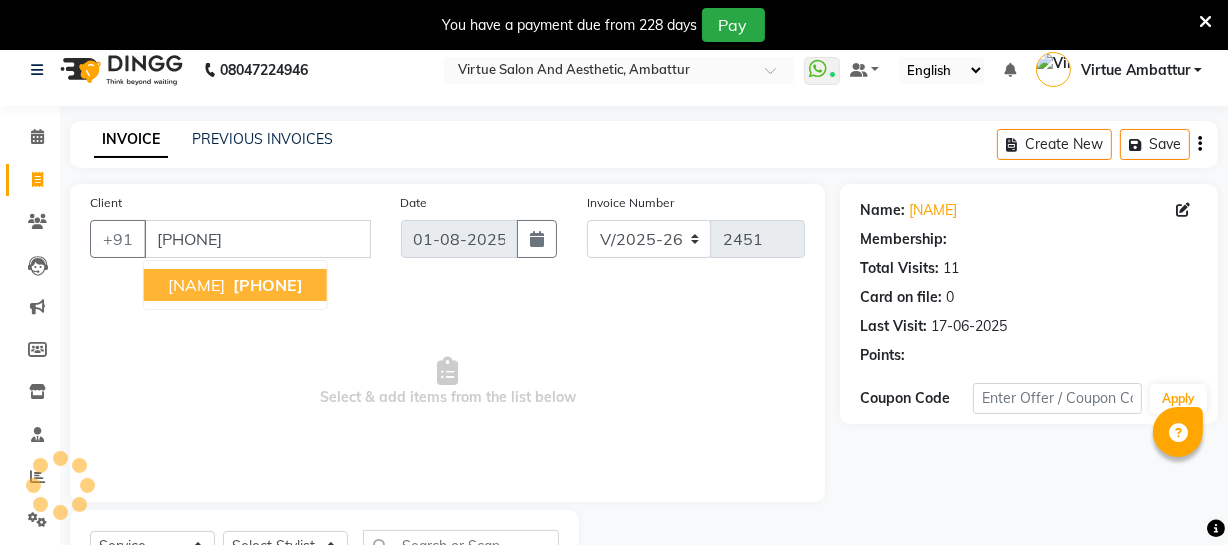 select on "1: Object" 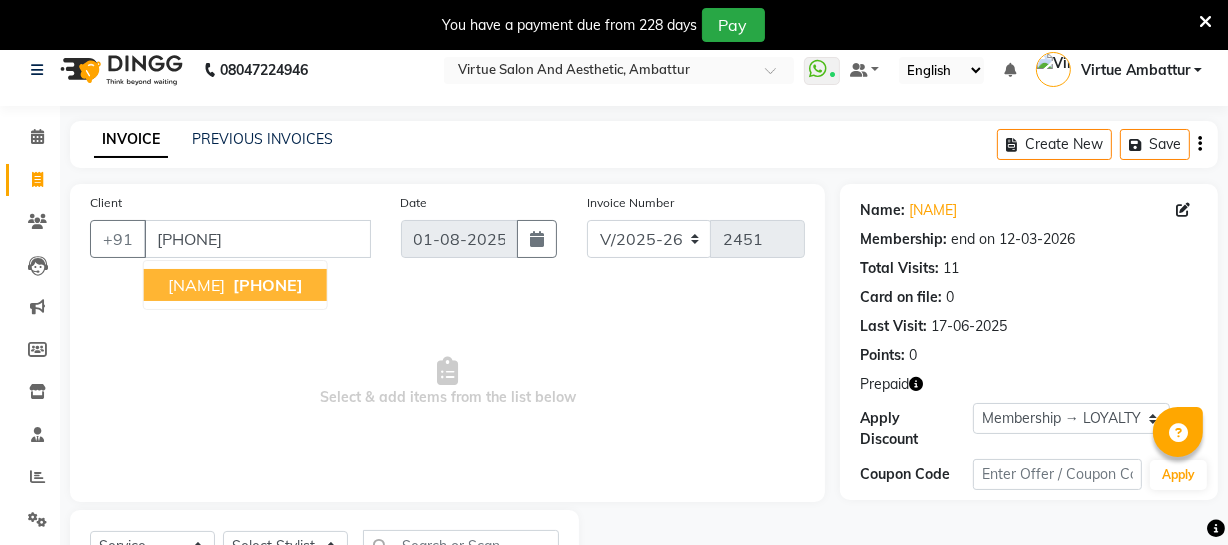 click on "8754607175" at bounding box center (268, 285) 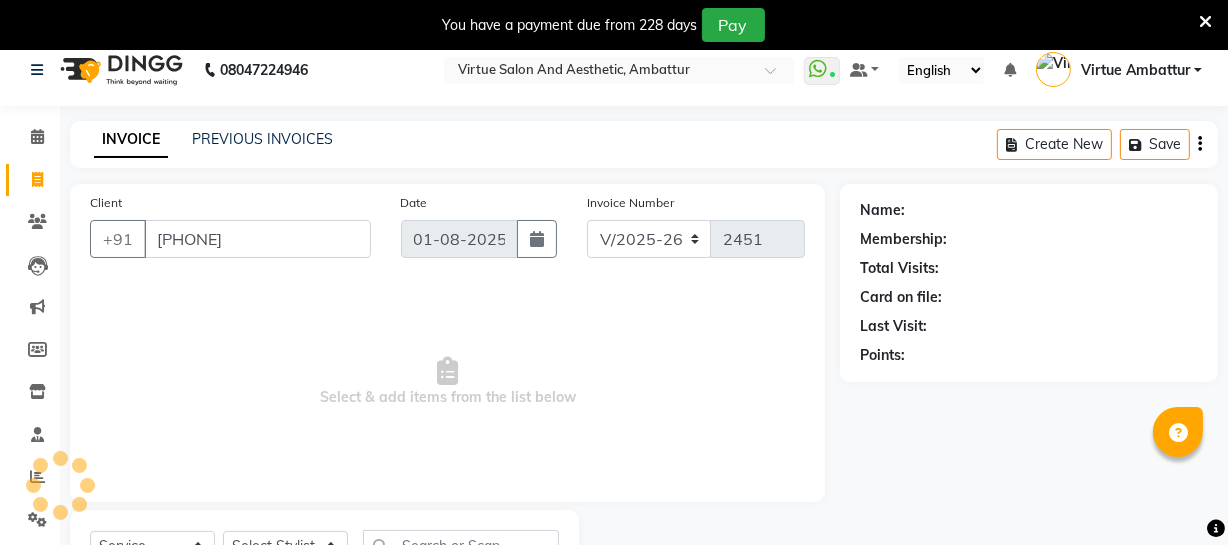 select on "1: Object" 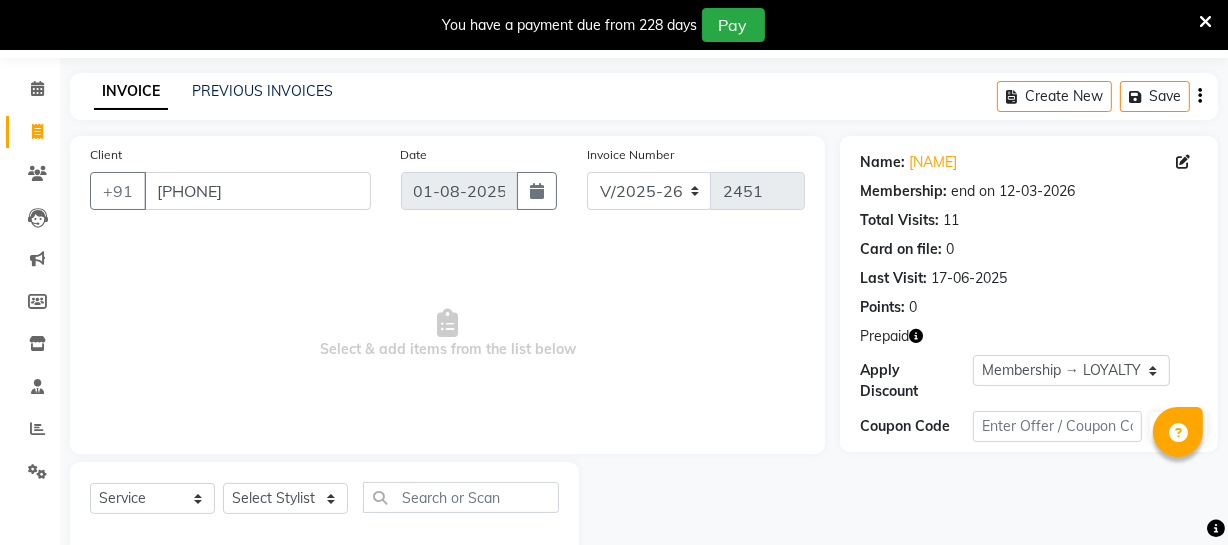 scroll, scrollTop: 107, scrollLeft: 0, axis: vertical 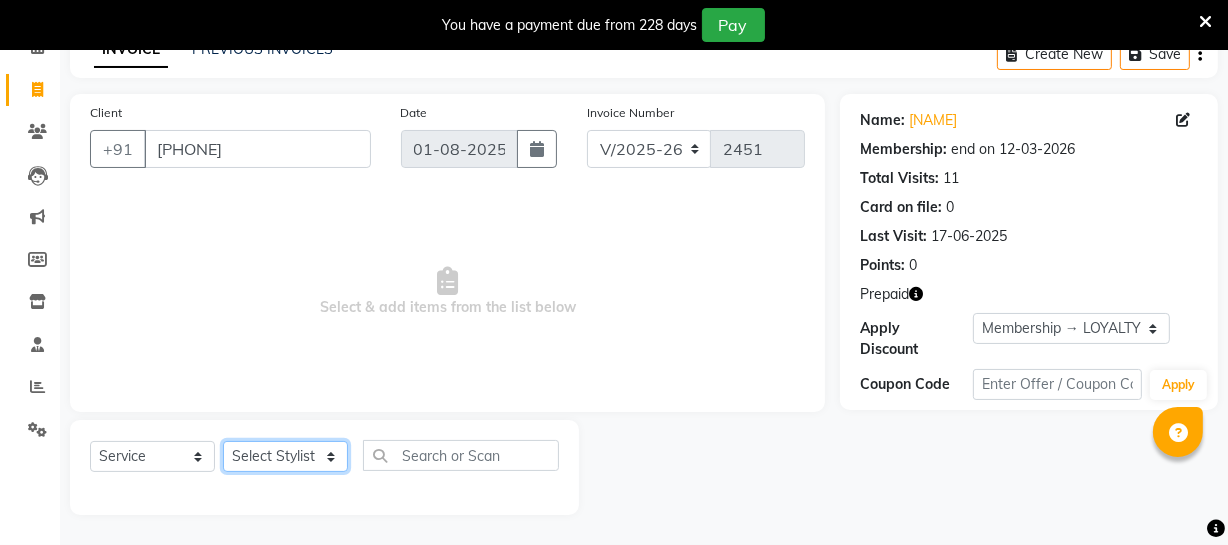 click on "Select Stylist Archana [FIRST] Deepika Devi Dilip Divya Dolly Dr Prakash Faizan Geetha Virtue TC Gopi [FIRST] [LAST] Make up Mani Unisex Stylist Manoj Meena [LAST] Nandhini Raju Unisex Ramya RICITTA Sahil Unisex Santhosh Sathya Shantha kumar Shanthi Surya Thiru Virtue Aesthetic Virtue Ambattur" 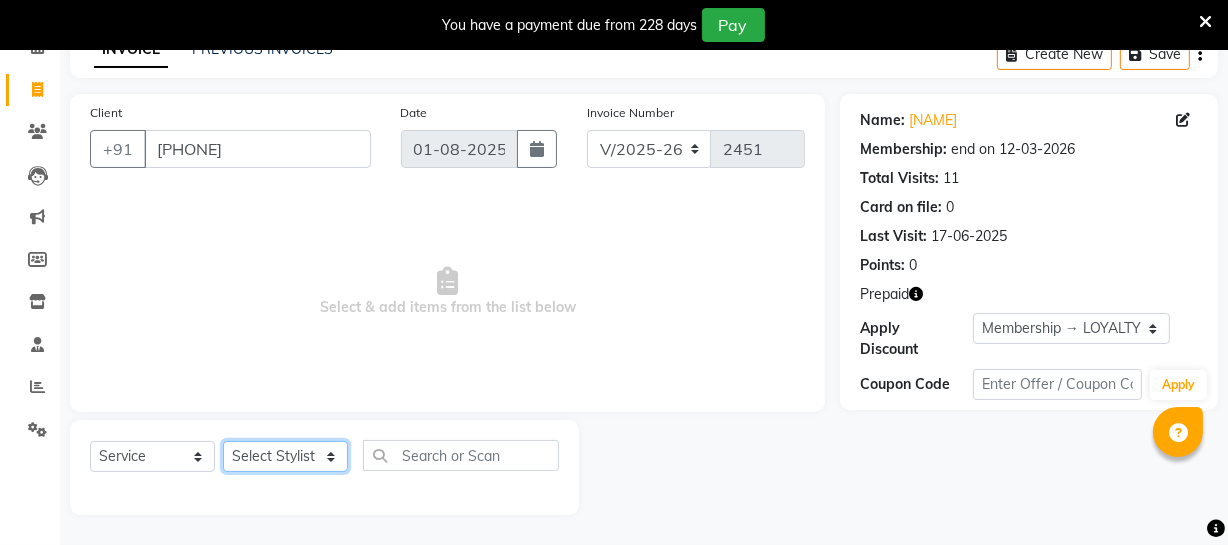 select on "48223" 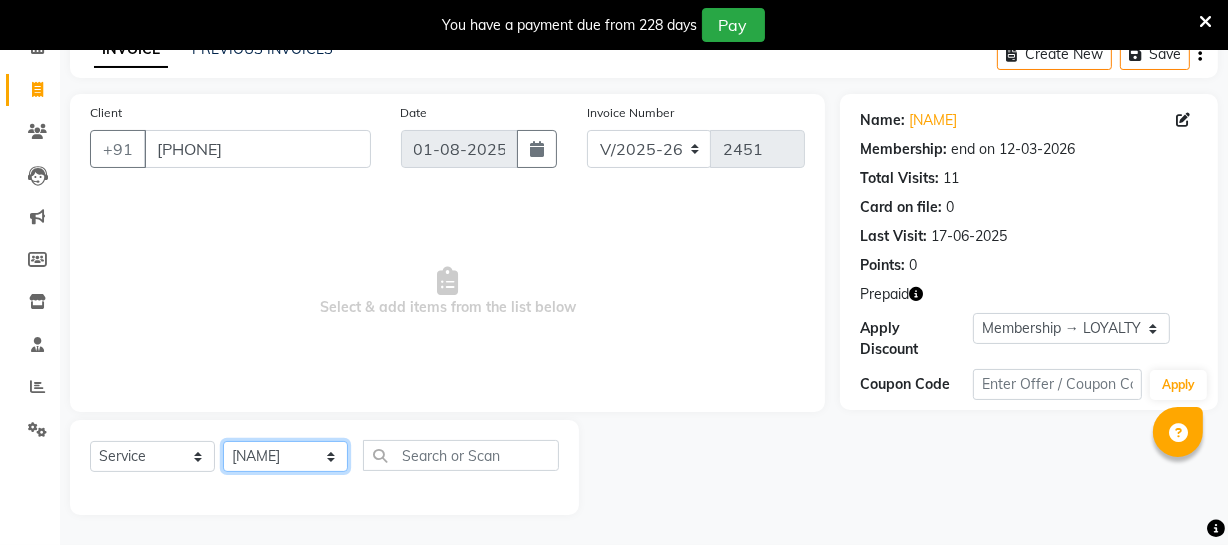 click on "Select Stylist Archana [FIRST] Deepika Devi Dilip Divya Dolly Dr Prakash Faizan Geetha Virtue TC Gopi [FIRST] [LAST] Make up Mani Unisex Stylist Manoj Meena [LAST] Nandhini Raju Unisex Ramya RICITTA Sahil Unisex Santhosh Sathya Shantha kumar Shanthi Surya Thiru Virtue Aesthetic Virtue Ambattur" 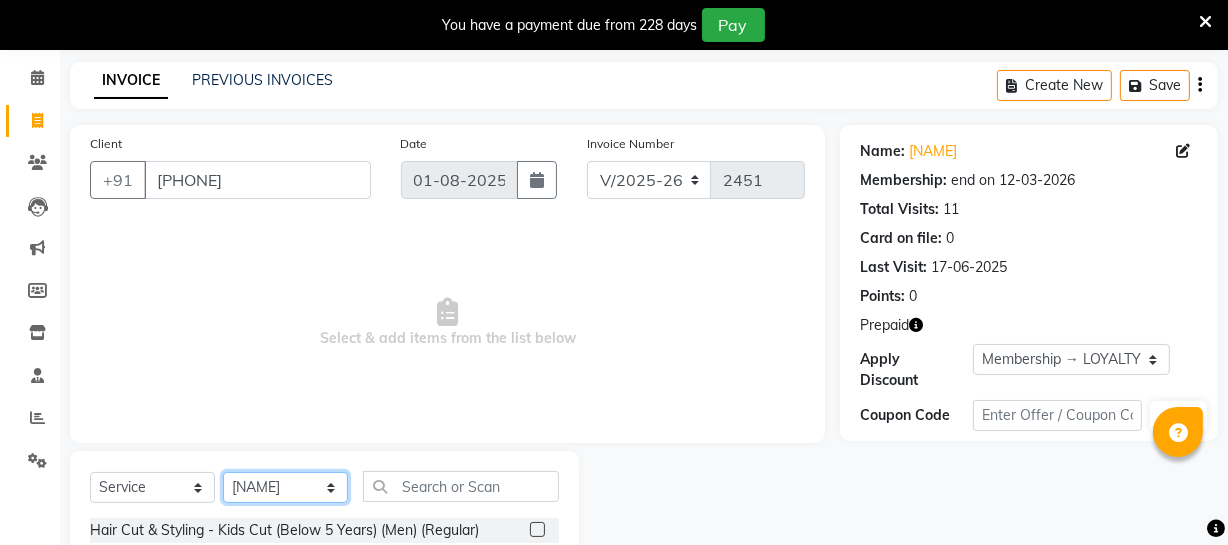 scroll, scrollTop: 307, scrollLeft: 0, axis: vertical 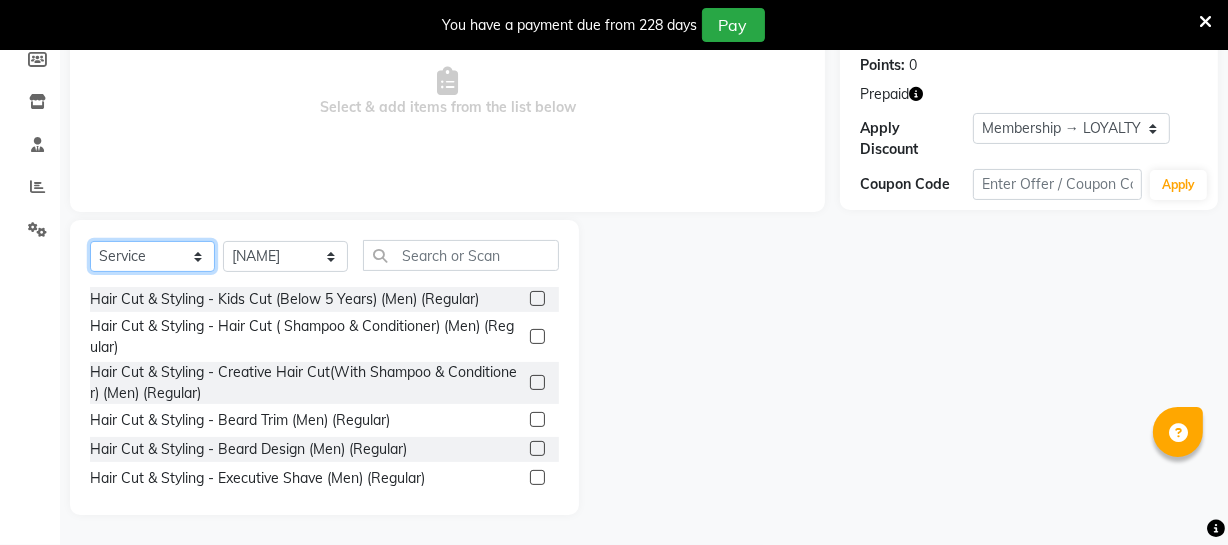 click on "Select  Service  Product  Membership  Package Voucher Prepaid Gift Card" 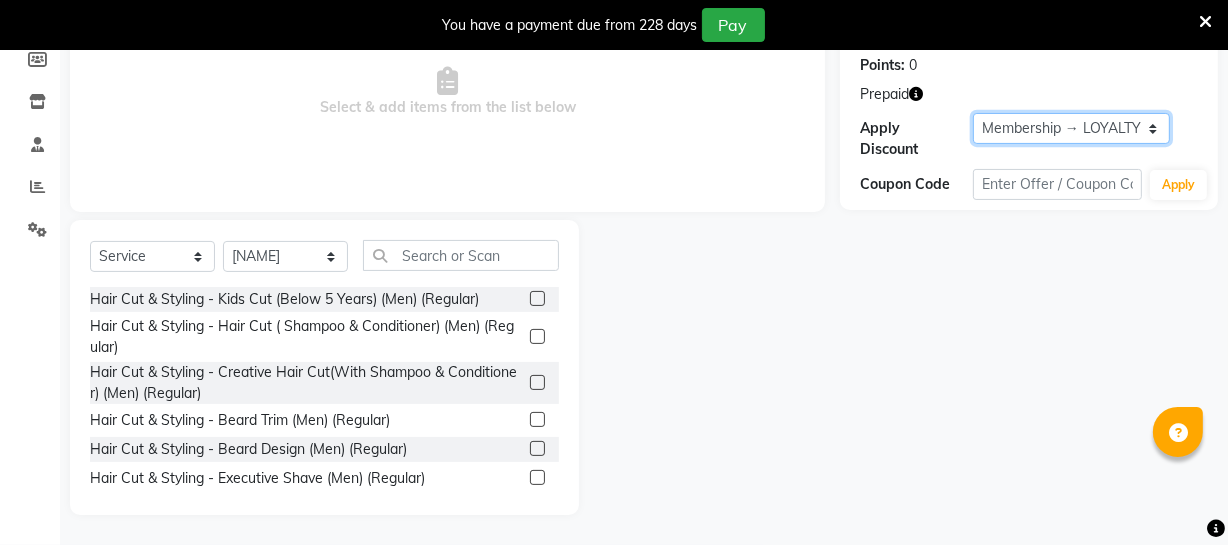 click on "Select Membership → LOYALTY CARD" 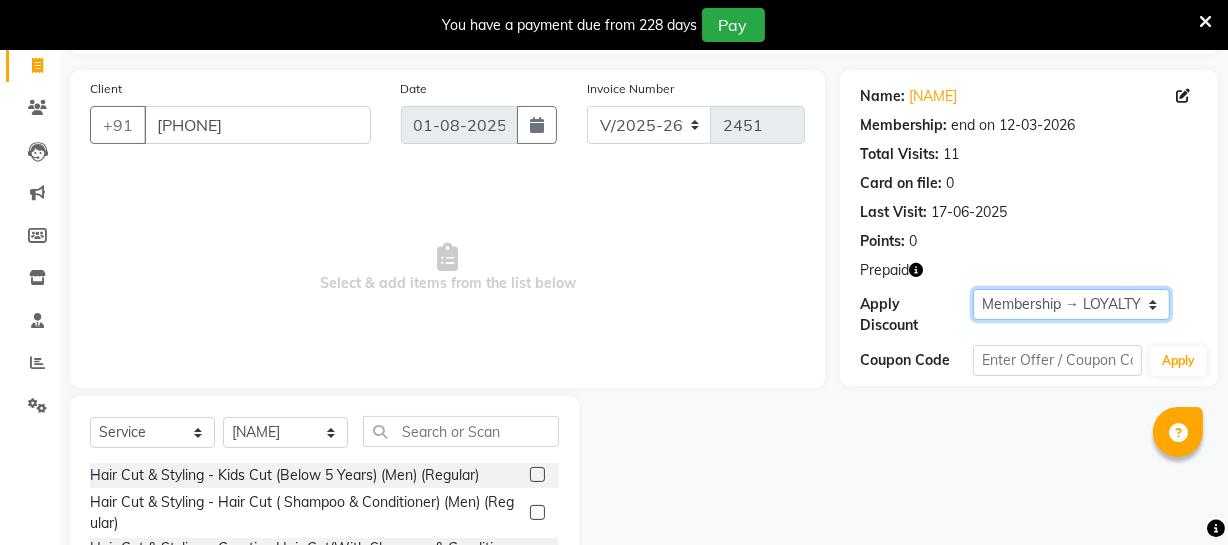scroll, scrollTop: 125, scrollLeft: 0, axis: vertical 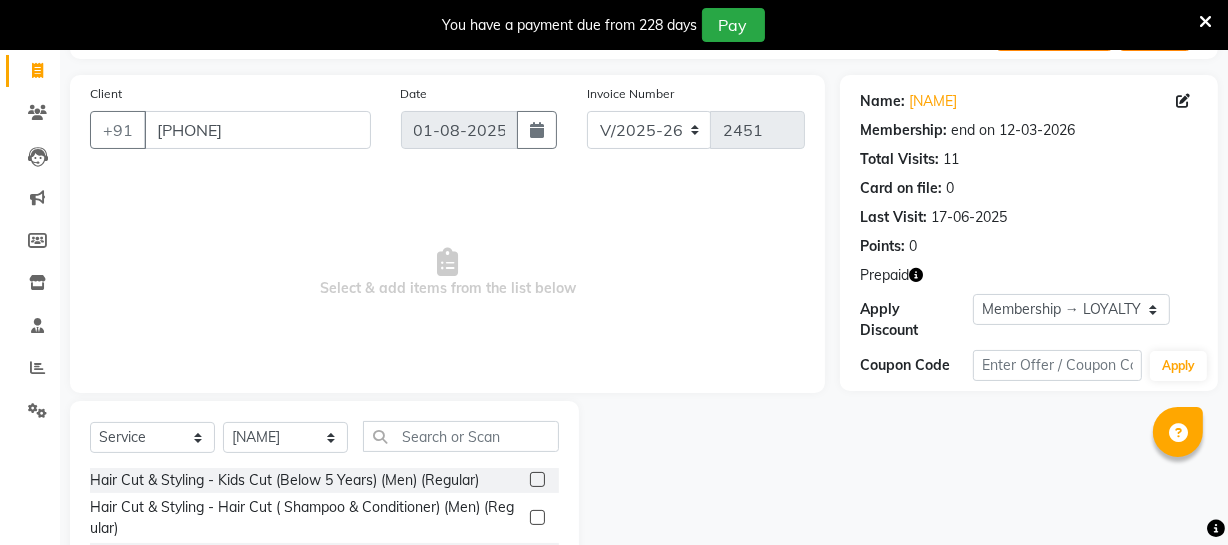 click 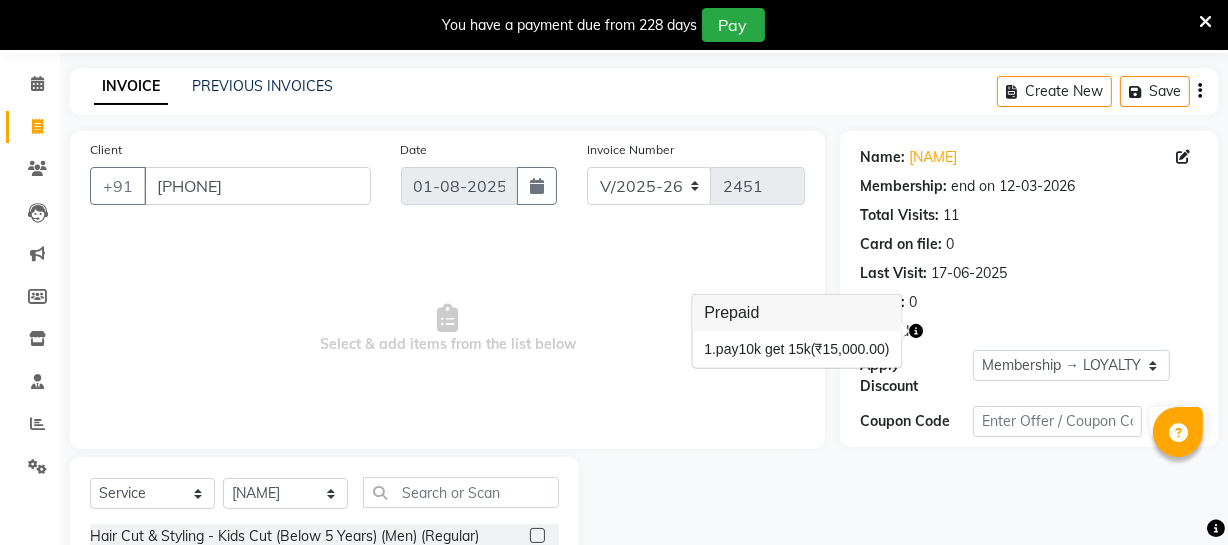 scroll, scrollTop: 272, scrollLeft: 0, axis: vertical 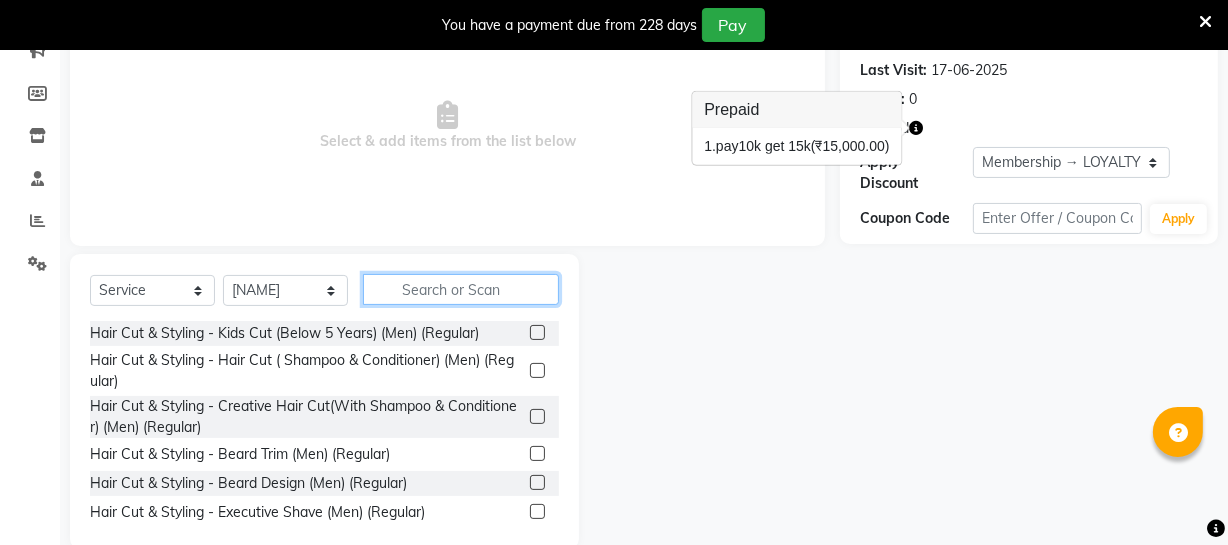 click 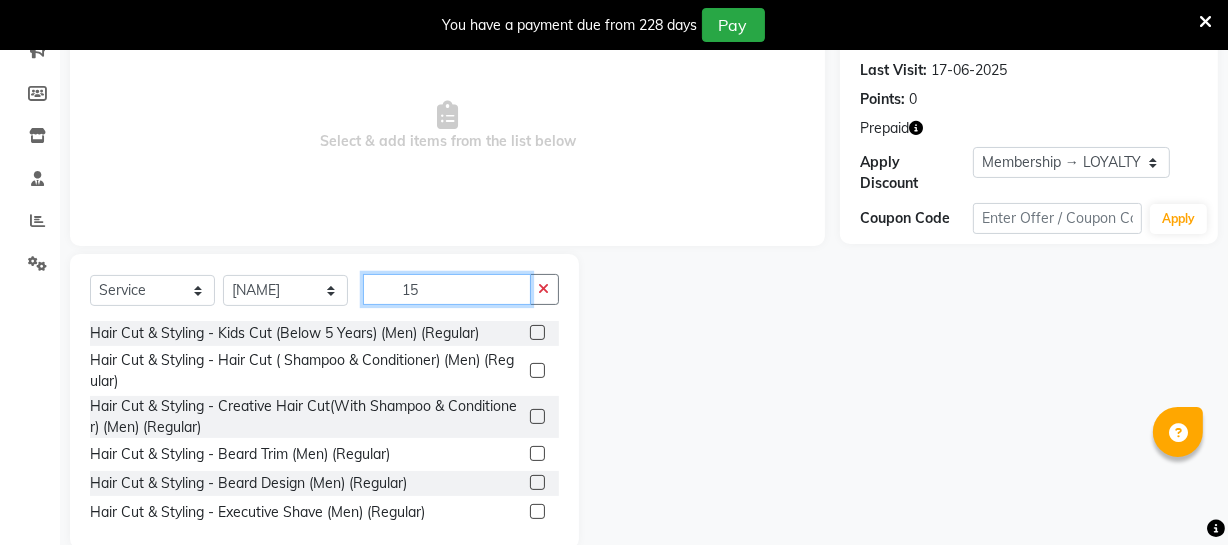 scroll, scrollTop: 107, scrollLeft: 0, axis: vertical 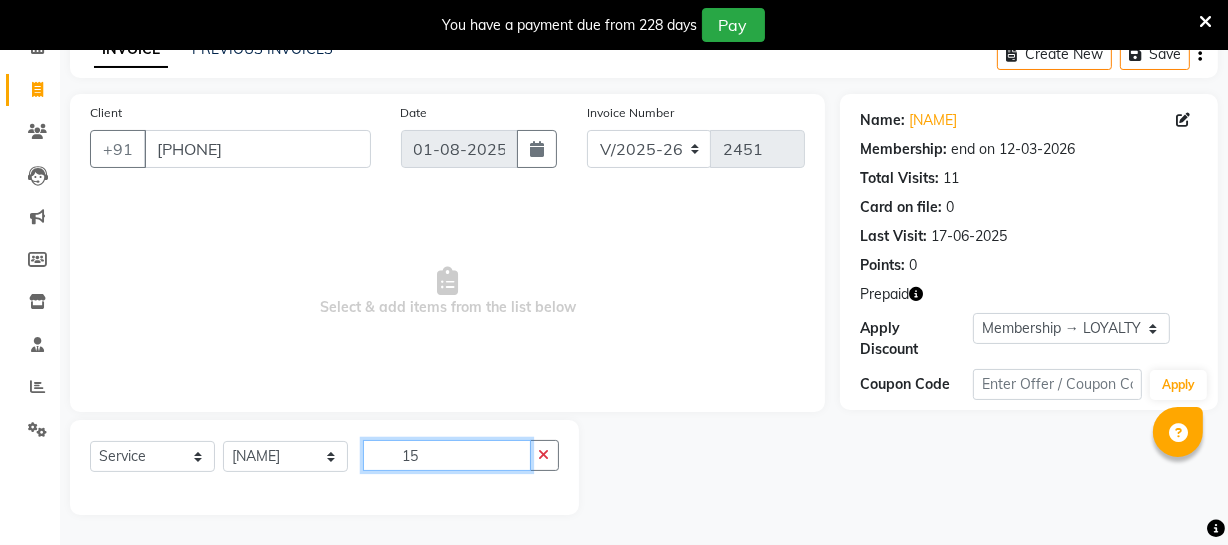 type on "1" 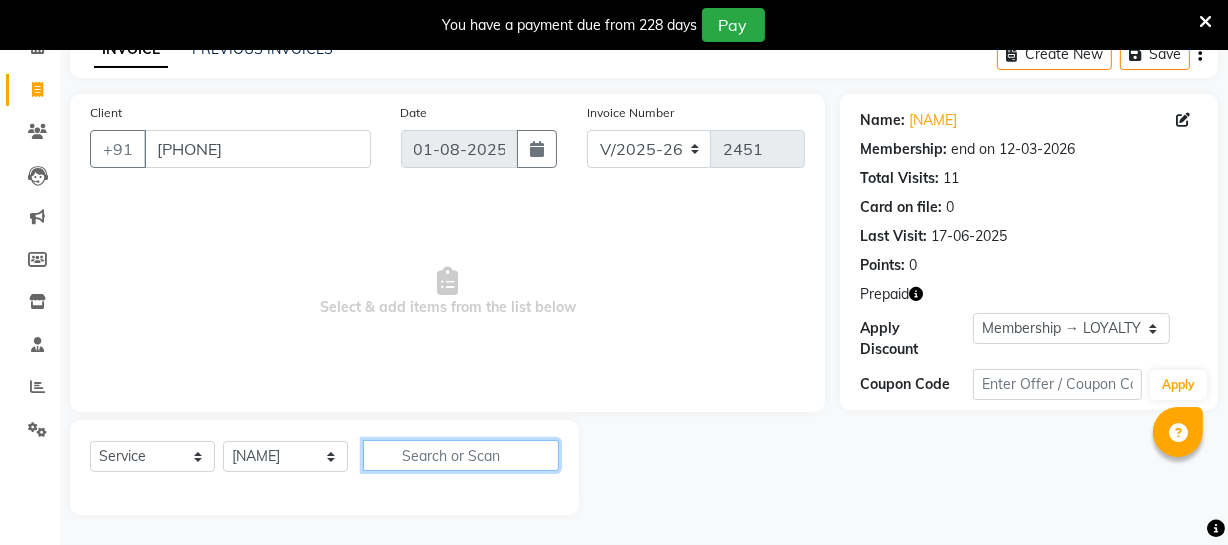 scroll, scrollTop: 272, scrollLeft: 0, axis: vertical 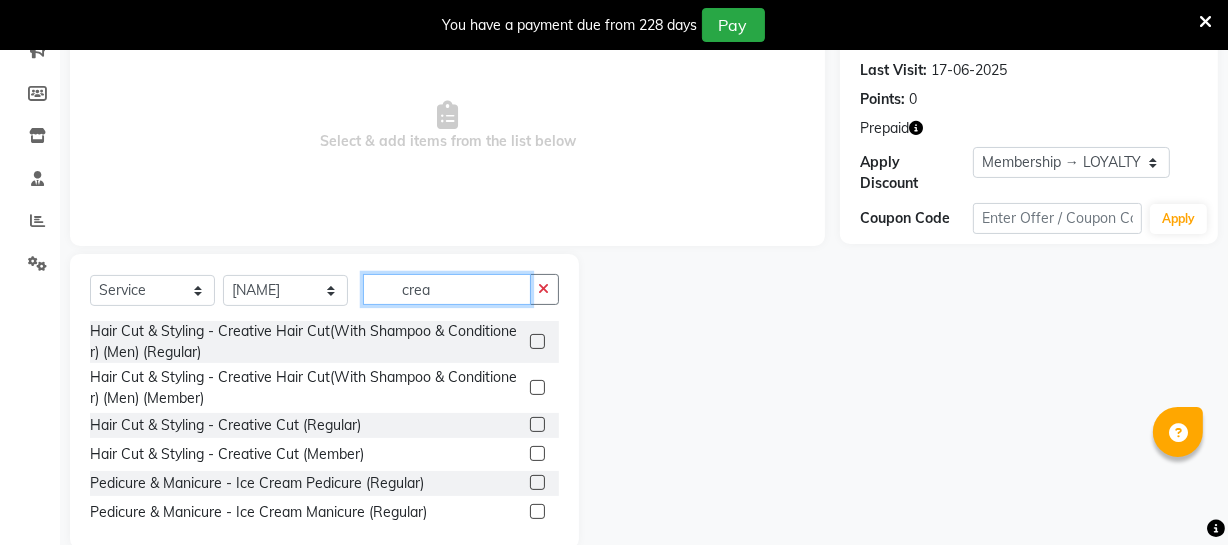 type on "crea" 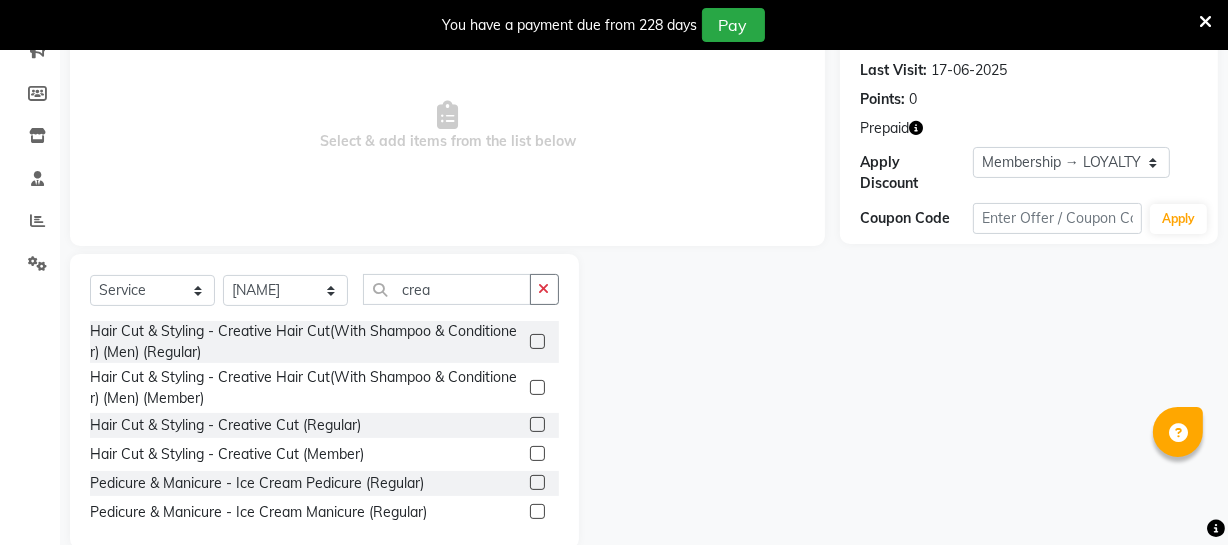 click 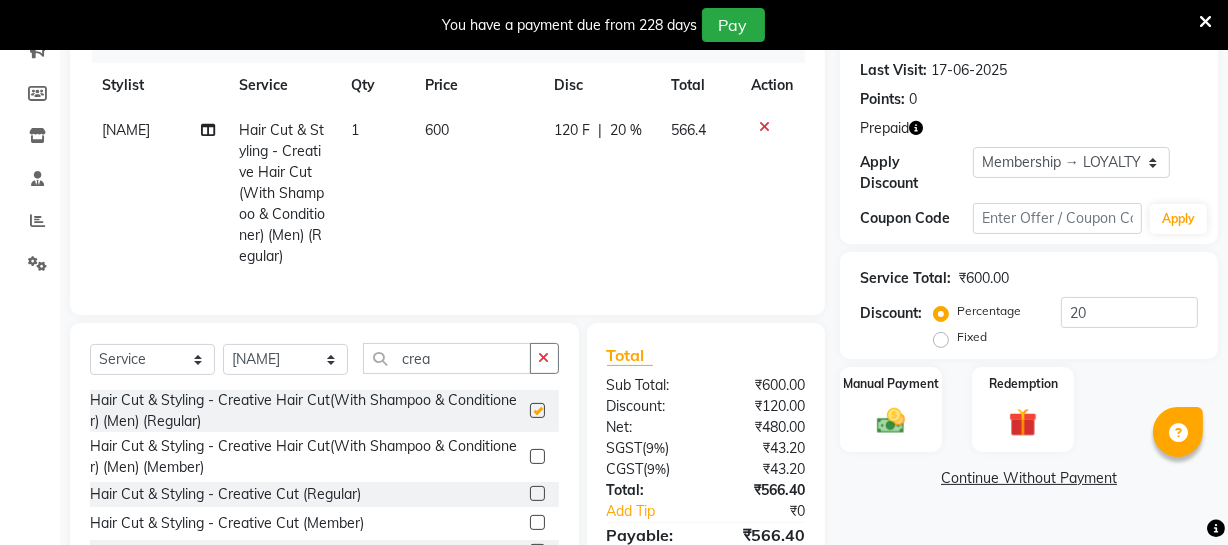 checkbox on "false" 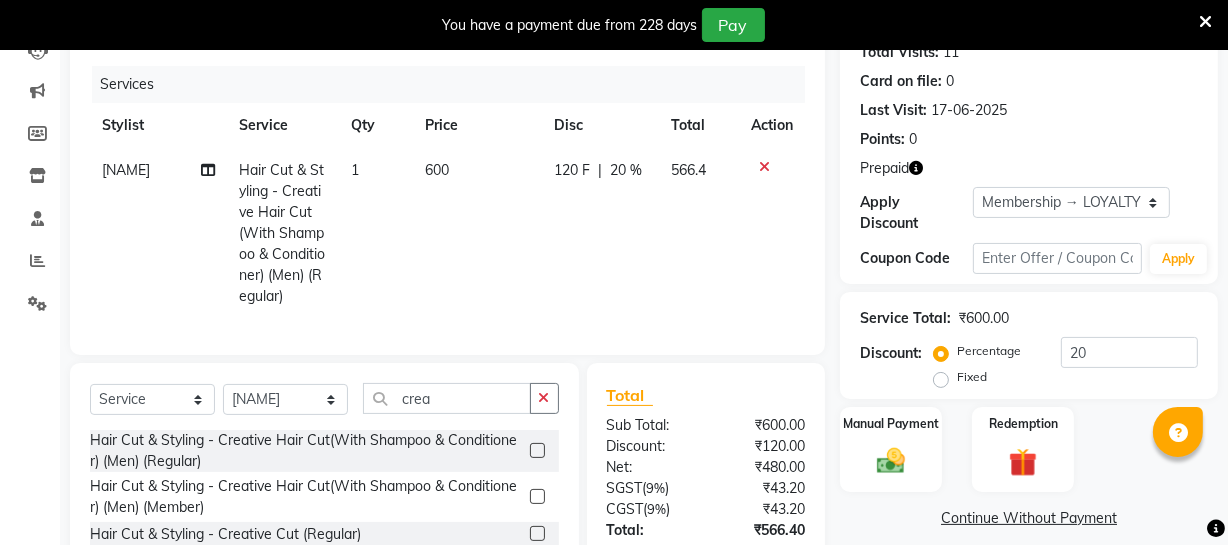 scroll, scrollTop: 208, scrollLeft: 0, axis: vertical 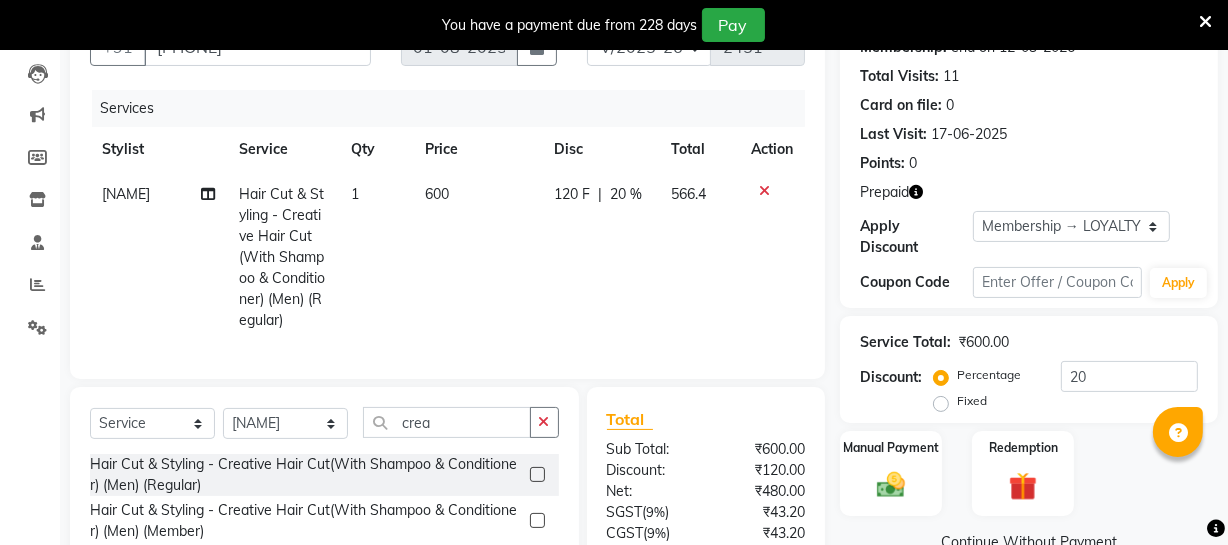 click on "600" 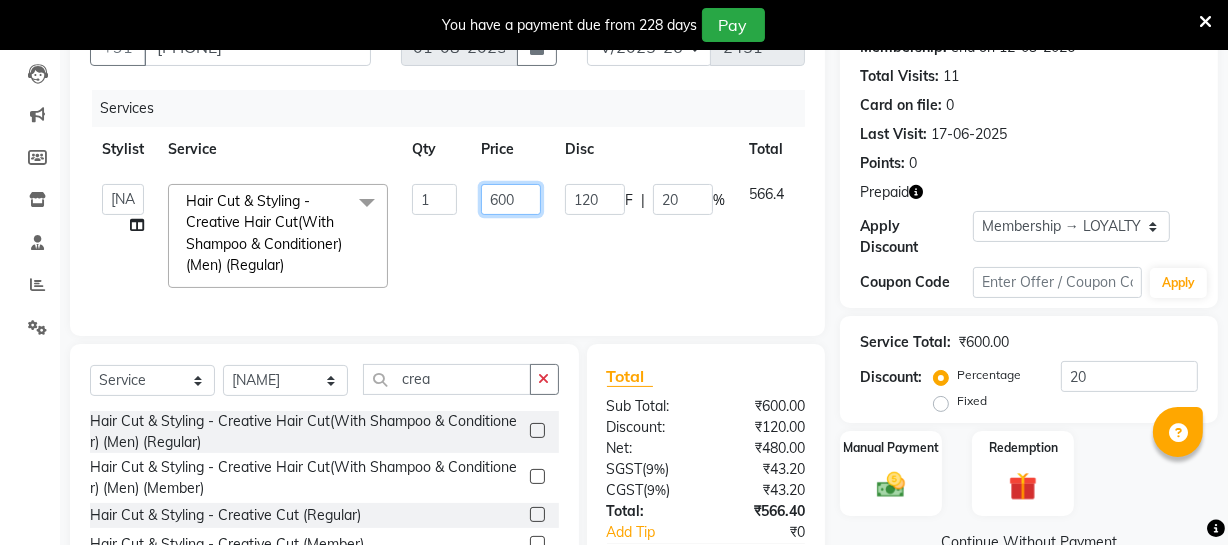 drag, startPoint x: 493, startPoint y: 203, endPoint x: 546, endPoint y: 193, distance: 53.935146 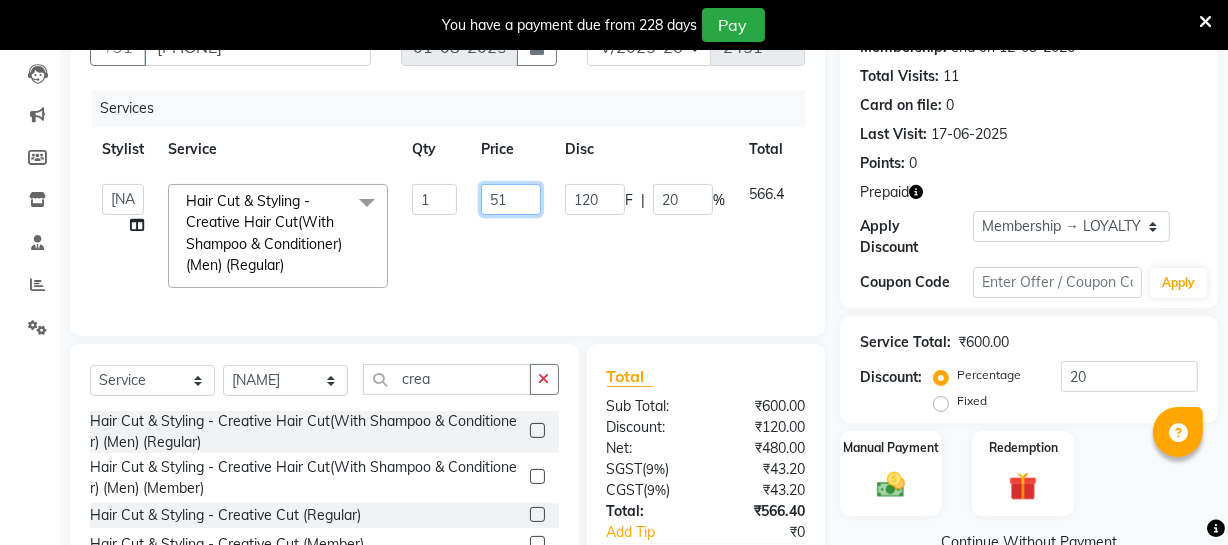 type on "5" 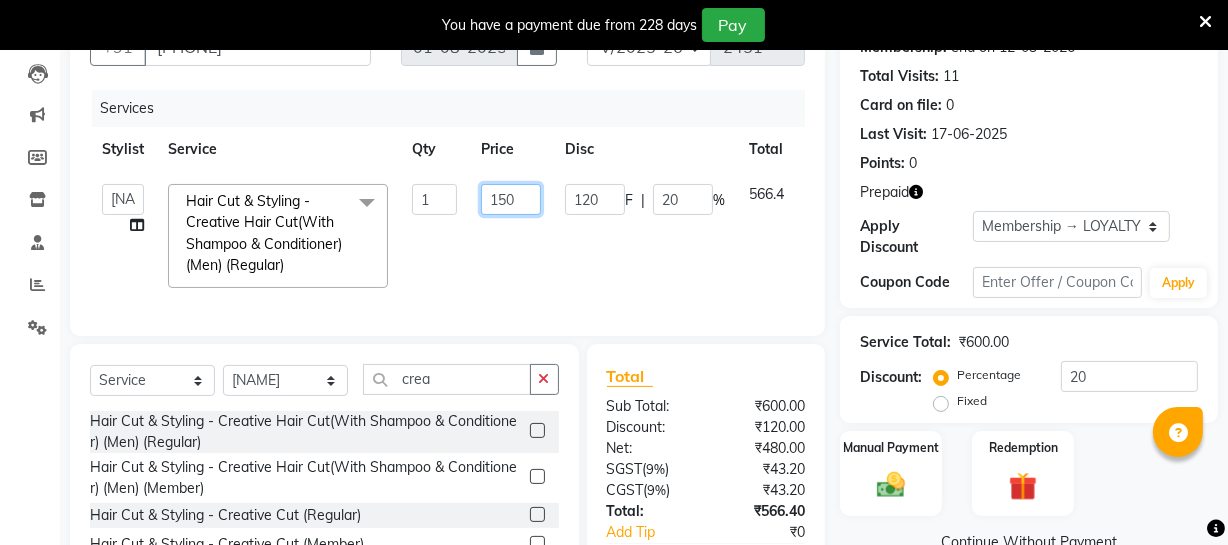 type on "1500" 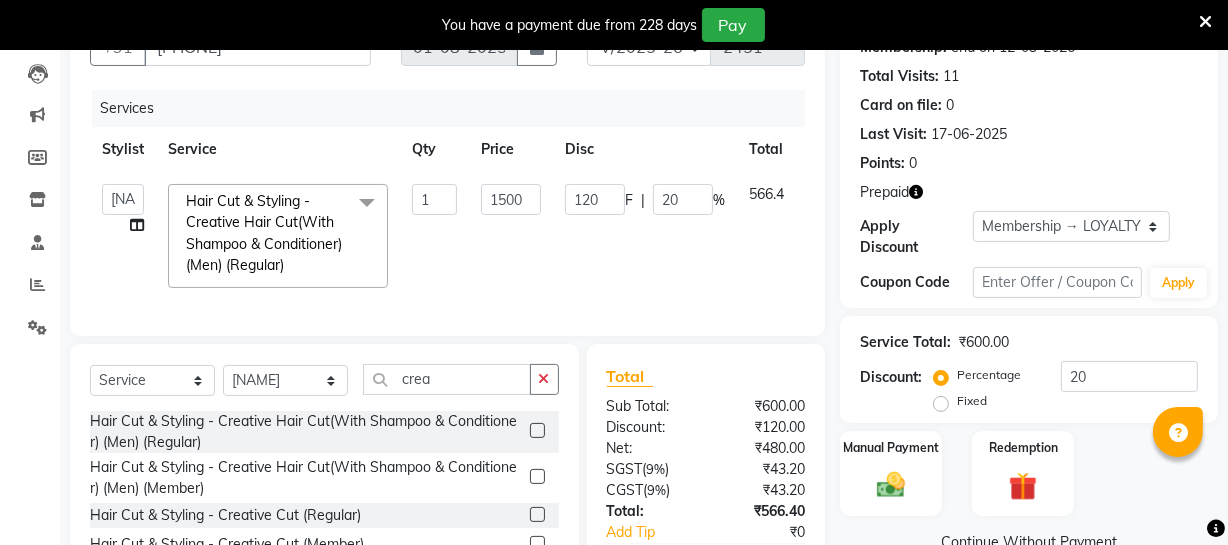 click on "1500" 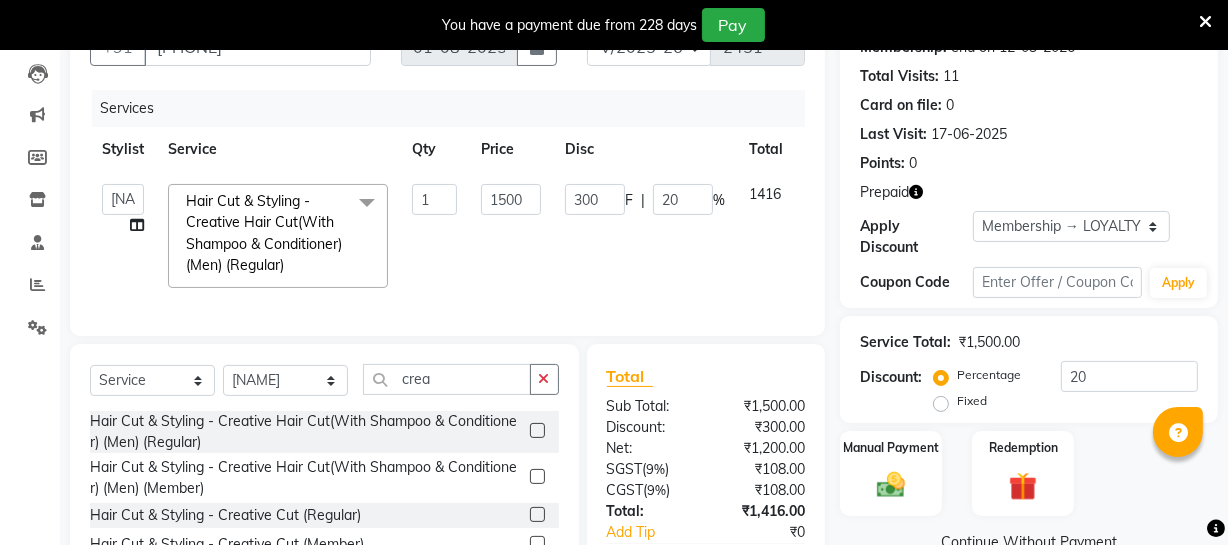 click 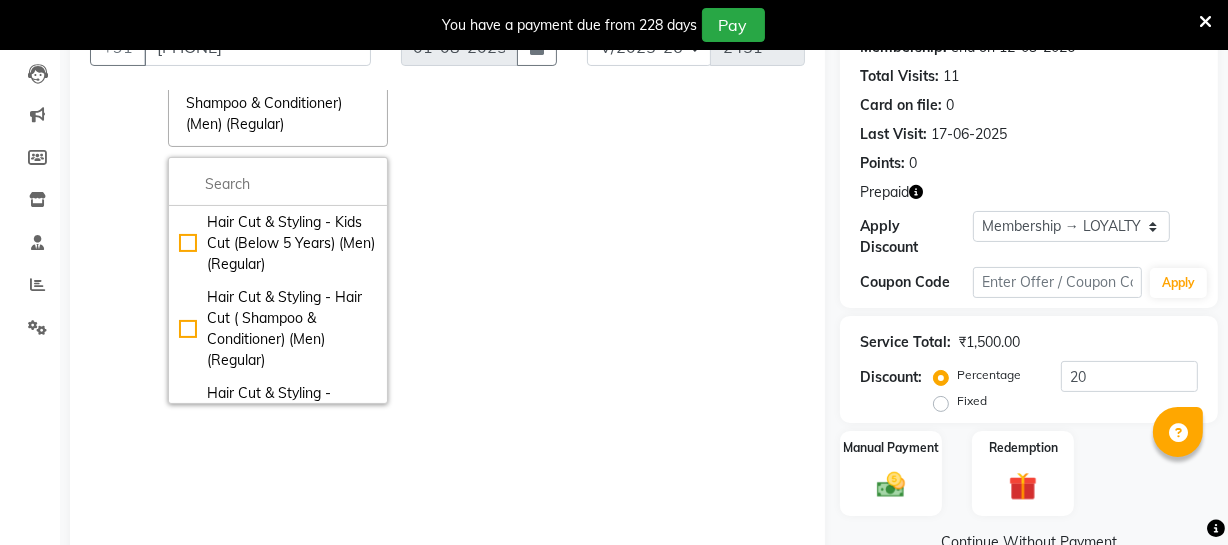 scroll, scrollTop: 181, scrollLeft: 0, axis: vertical 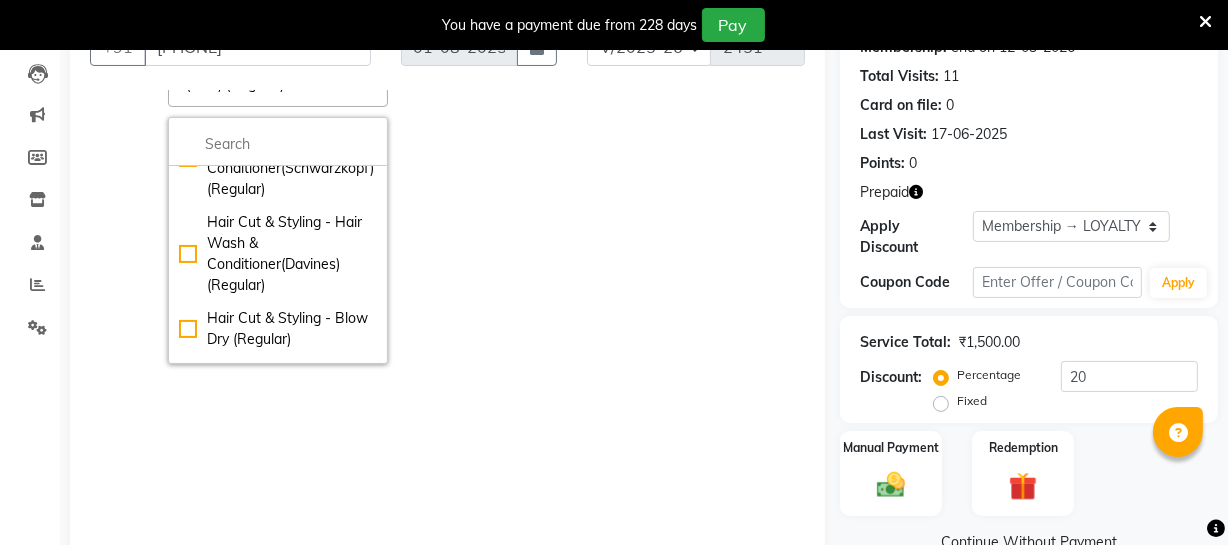 click on "Hair Cut & Styling - Creative Cut  (Regular)" 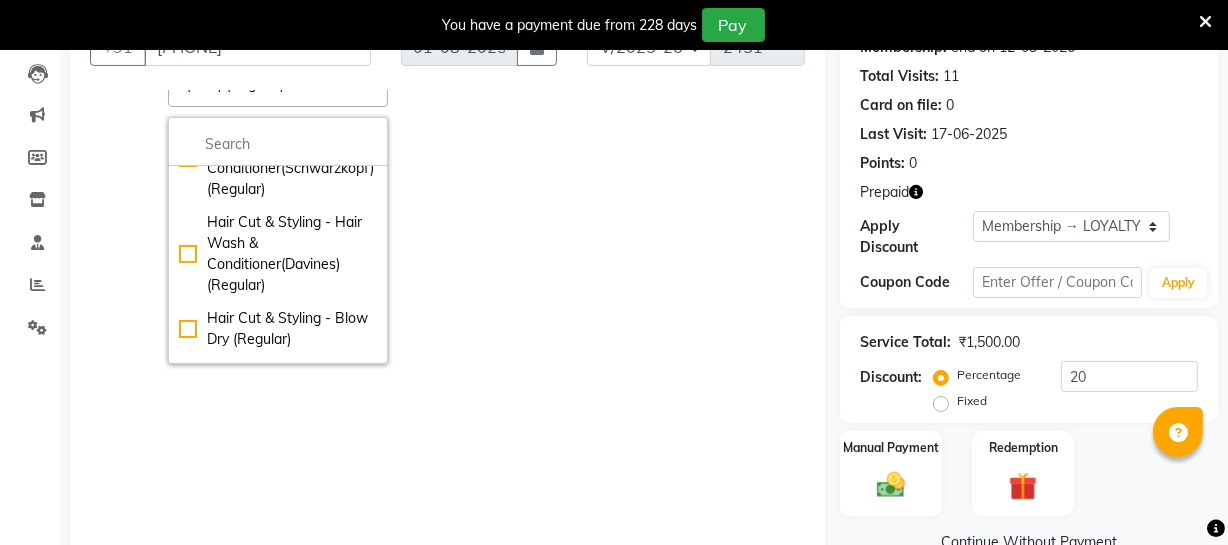 checkbox on "false" 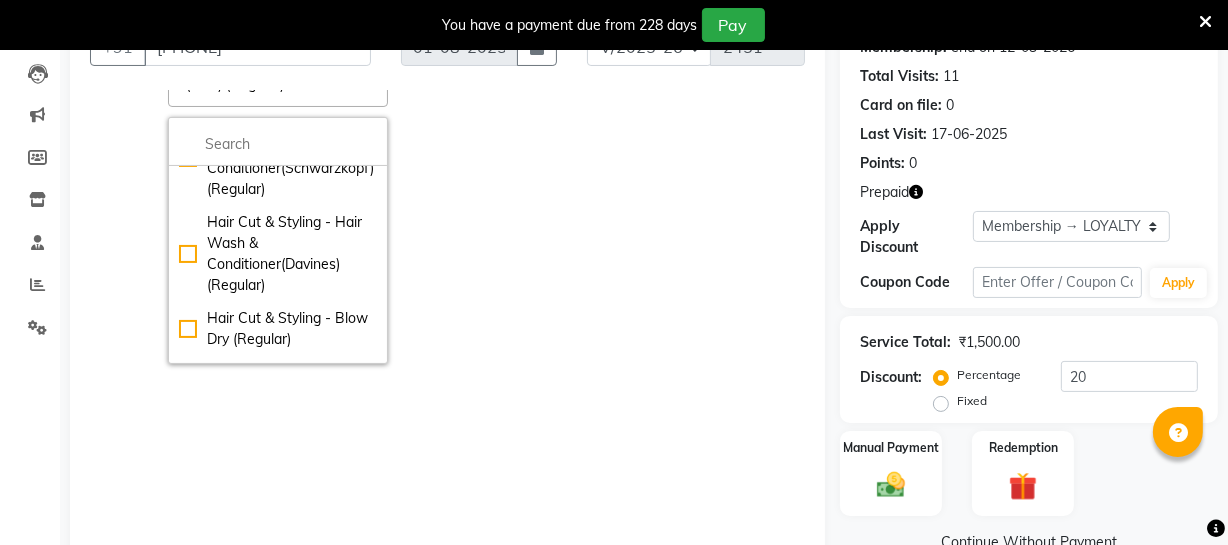 checkbox on "true" 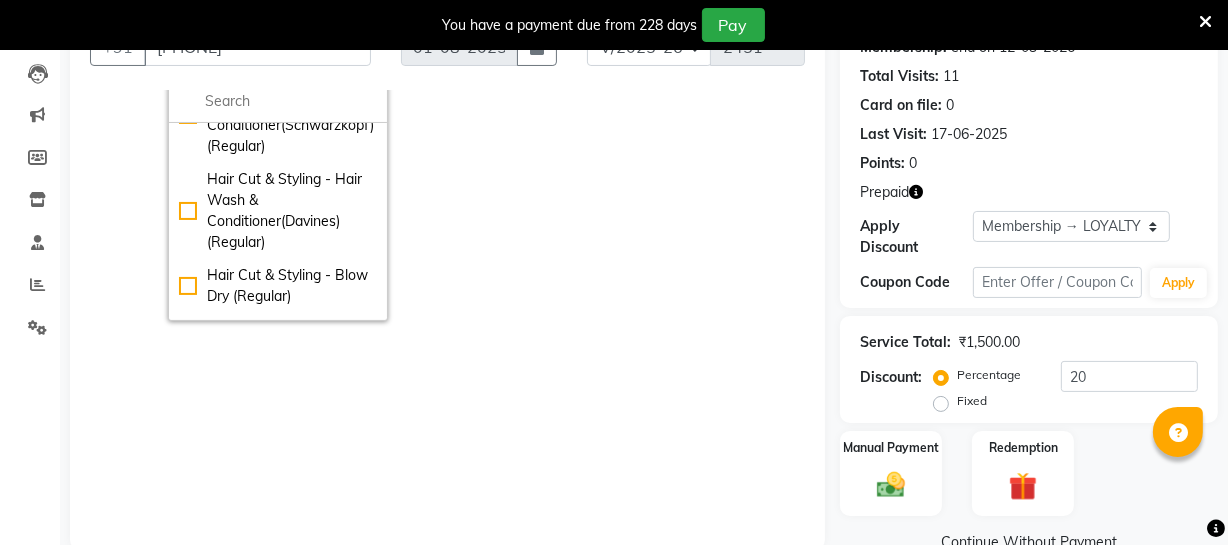 click on "1" 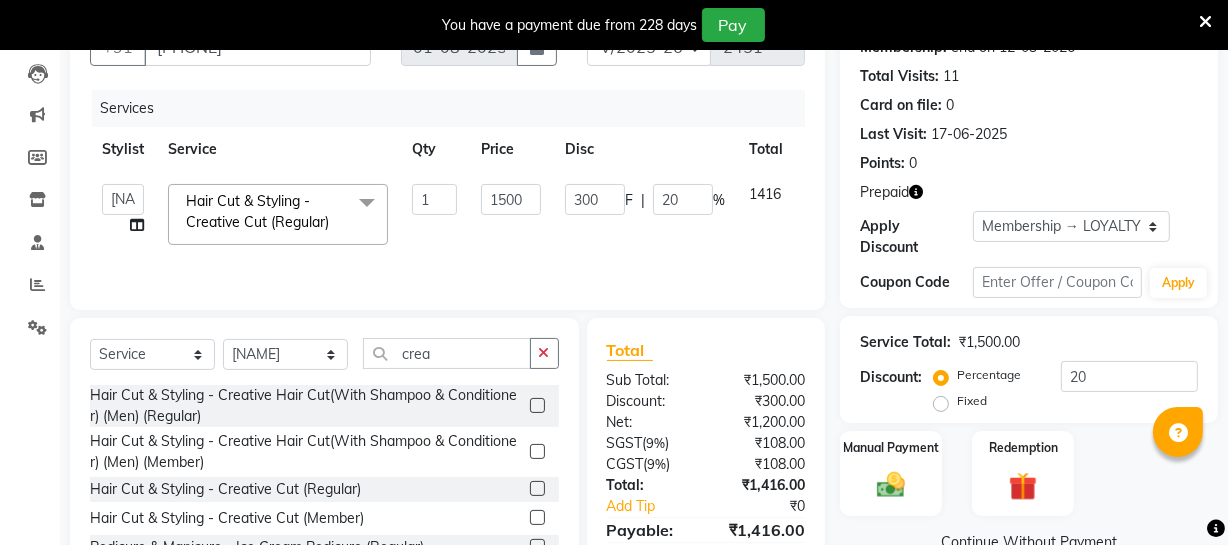 scroll, scrollTop: 0, scrollLeft: 0, axis: both 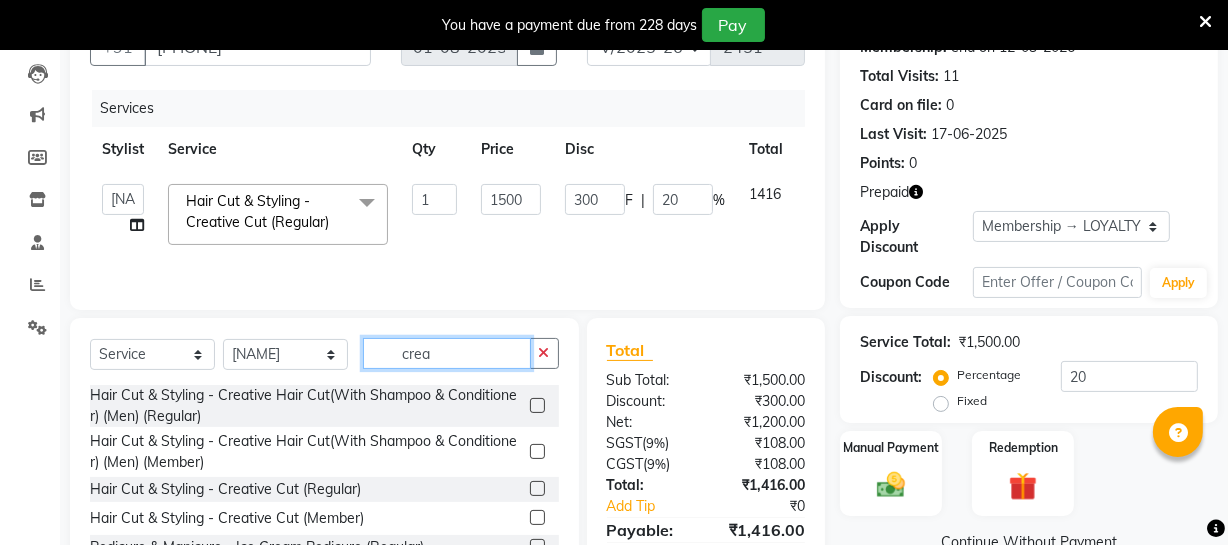 drag, startPoint x: 465, startPoint y: 359, endPoint x: 390, endPoint y: 351, distance: 75.42546 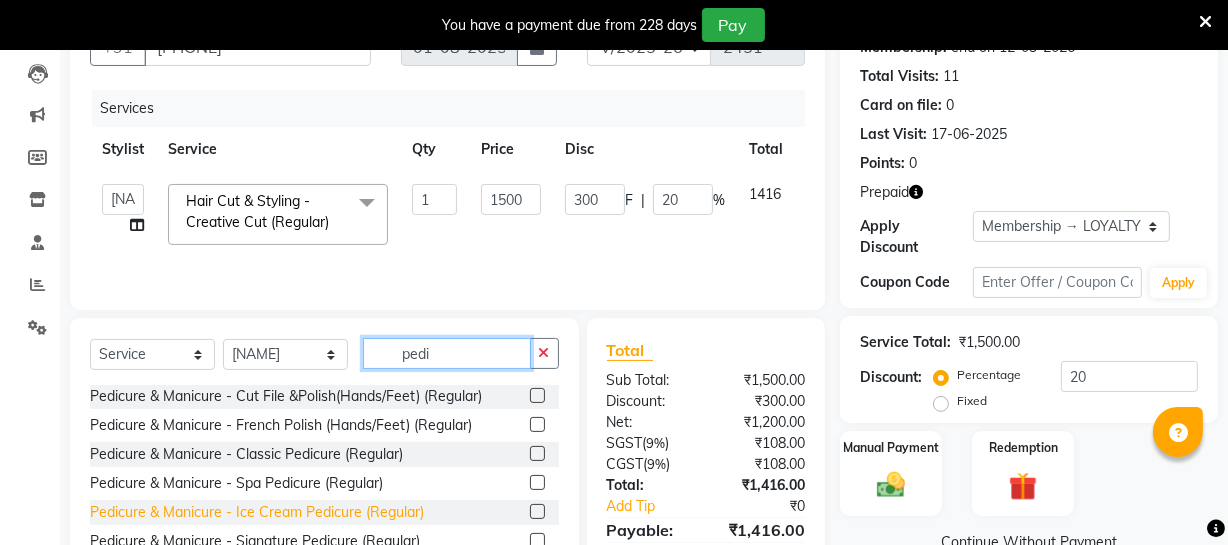 scroll, scrollTop: 90, scrollLeft: 0, axis: vertical 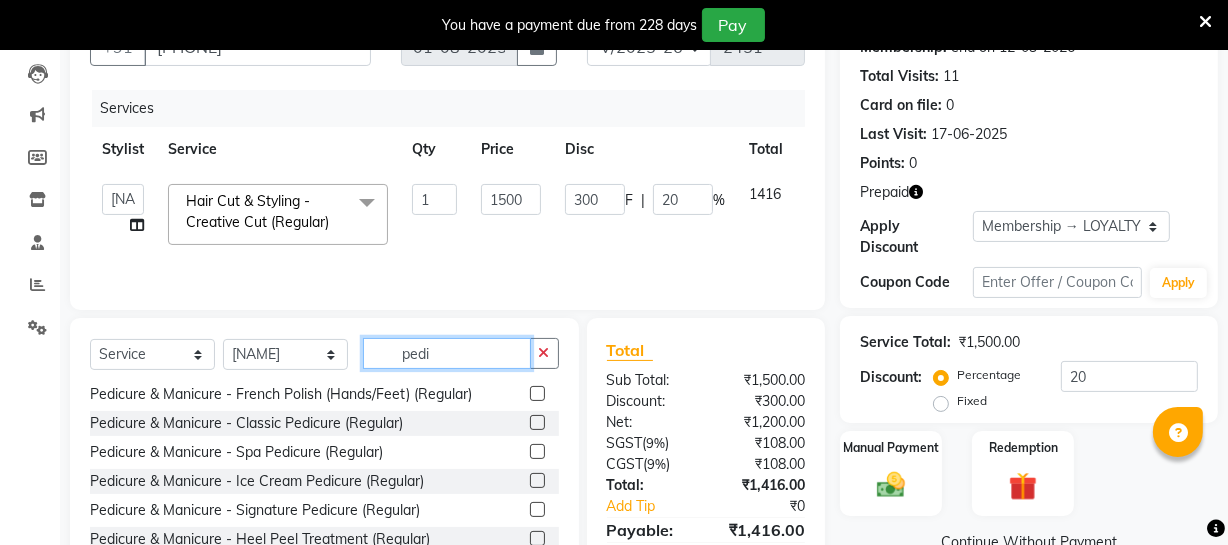 type on "pedi" 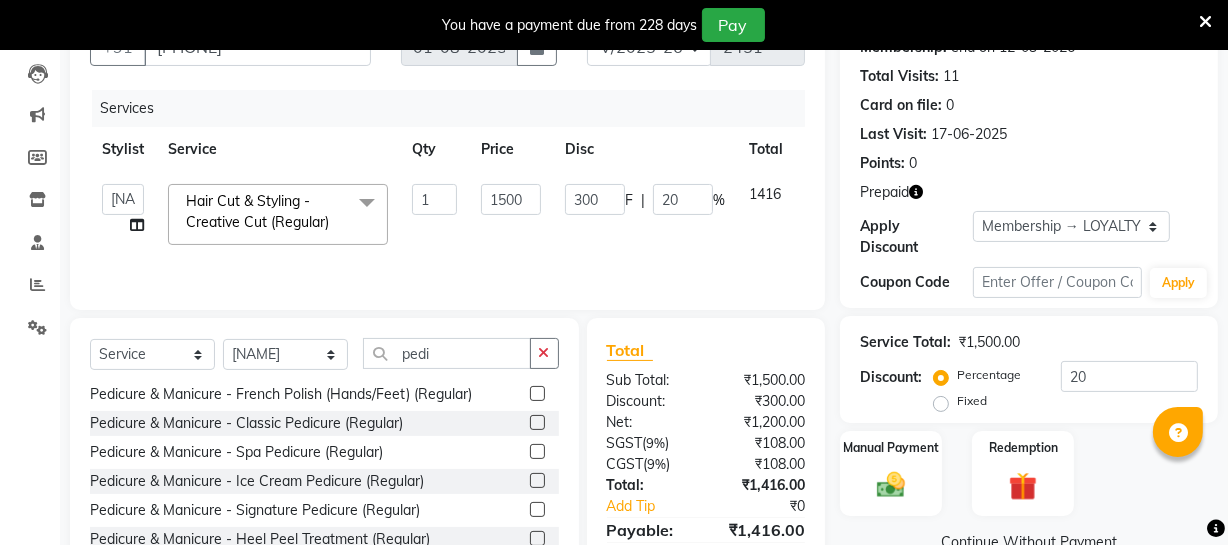 click 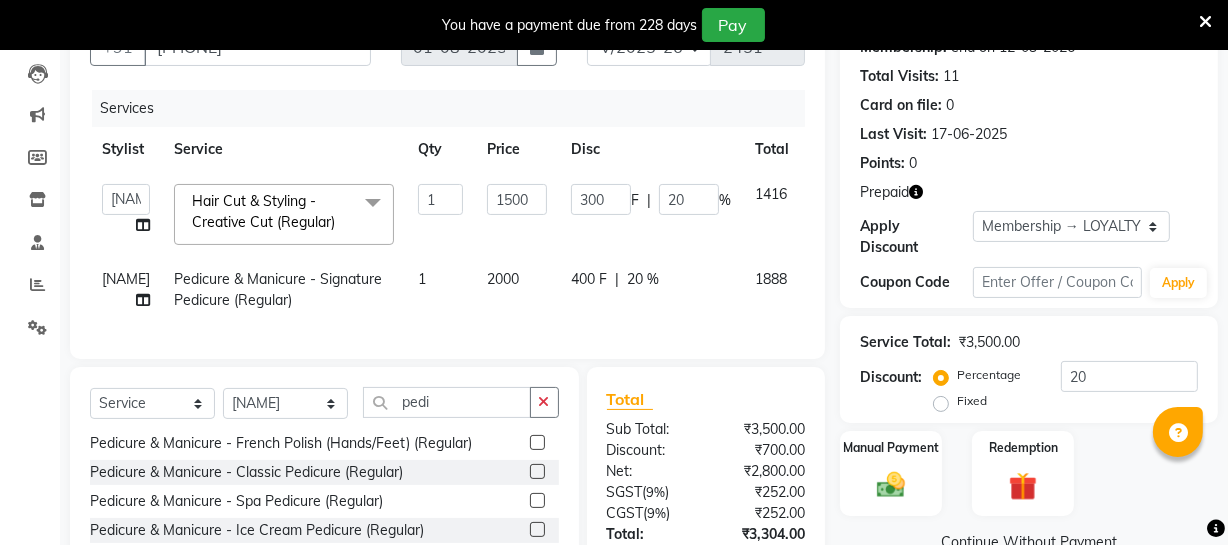 checkbox on "false" 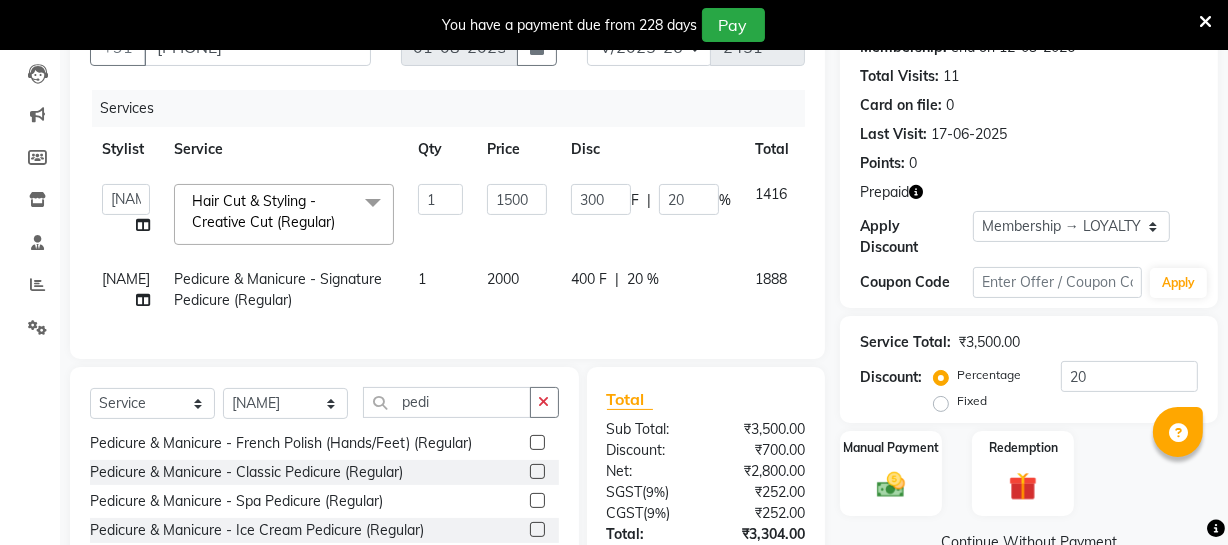 click on "2000" 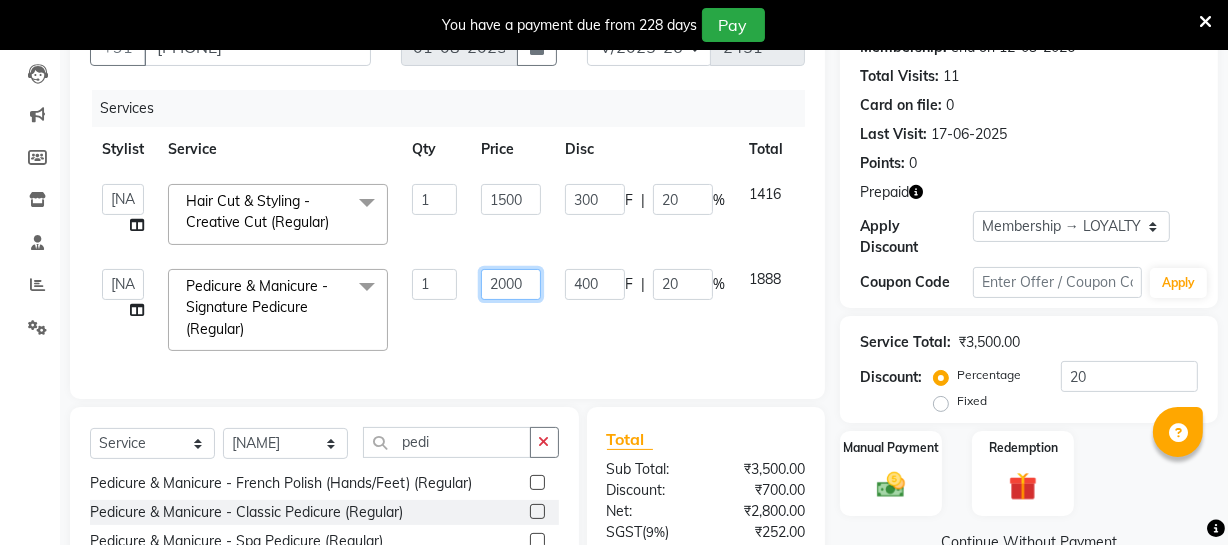 drag, startPoint x: 482, startPoint y: 282, endPoint x: 565, endPoint y: 282, distance: 83 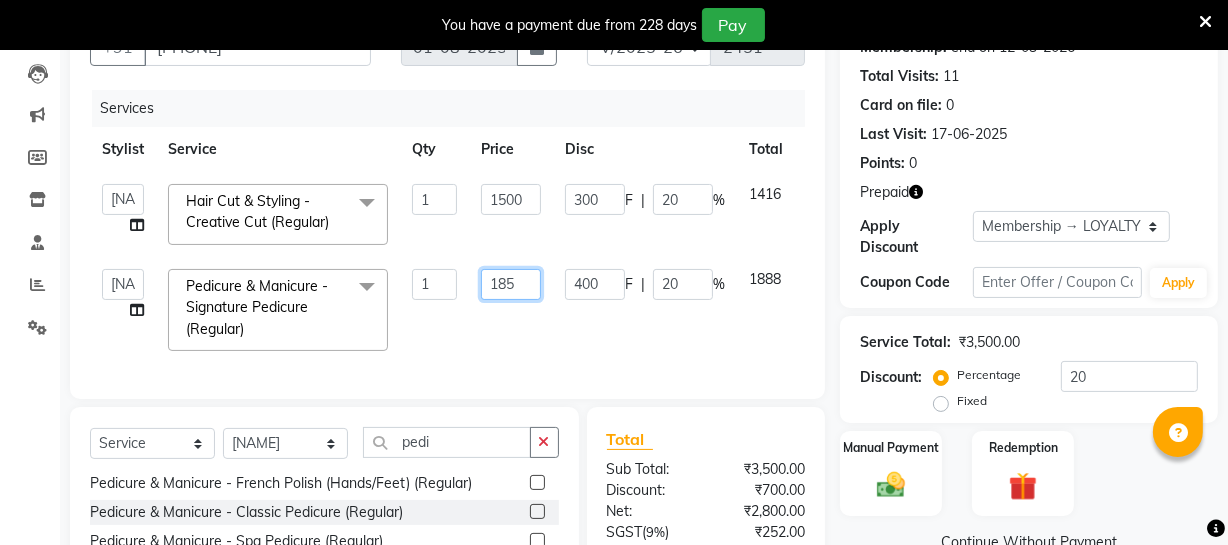type on "1850" 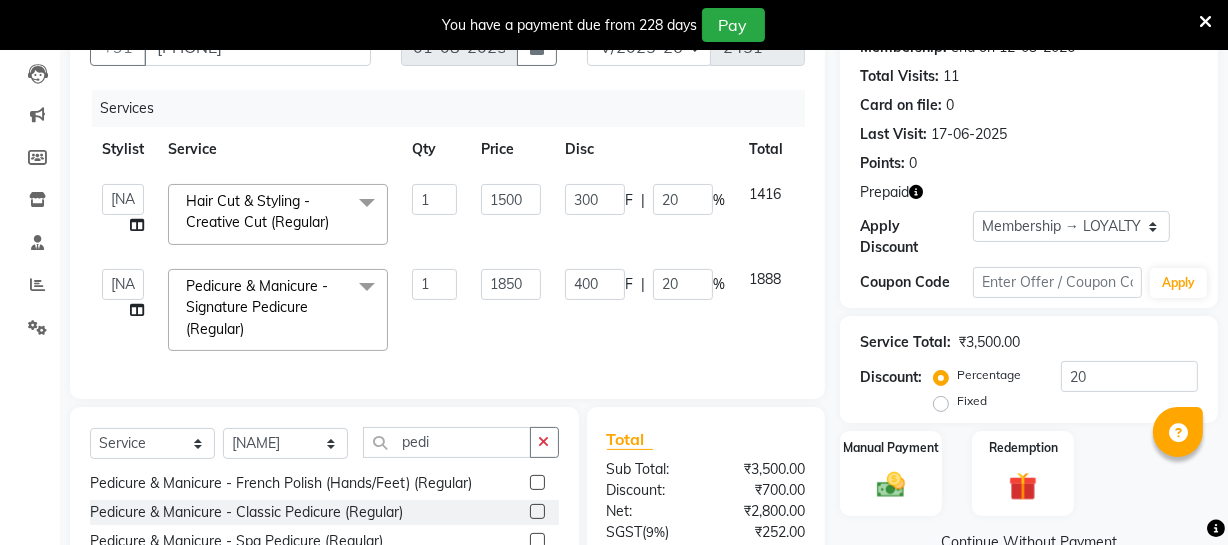 click on "Services Stylist Service Qty Price Disc Total Action  Archana   Bhagi   Deepika   Devi   Dilip    Divya   Dolly   Dr Prakash   Faizan   Geetha Virtue TC   Gopi   Madan Aravind   Make up   Mani Unisex Stylist   Manoj   Meena   Moses   Nandhini   Raju Unisex   Ramya   RICITTA   Sahil Unisex   Santhosh   Sathya   Shantha kumar   Shanthi   Surya   Thiru   Virtue Aesthetic   Virtue Ambattur  Hair Cut & Styling - Creative Cut  (Regular)  x Hair Cut & Styling - Kids Cut (Below 5 Years) (Men) (Regular) Hair Cut & Styling - Hair Cut ( Shampoo & Conditioner) (Men) (Regular) Hair Cut & Styling - Creative Hair Cut(With Shampoo & Conditioner) (Men) (Regular) Hair Cut & Styling - Beard Trim (Men) (Regular) Hair Cut & Styling - Beard Design (Men) (Regular) Hair Cut & Styling - Executive Shave (Men) (Regular) Hair Cut & Styling - Hair Wash & Conditioner (Schwarzkopf) (Men) (Regular) Hair Cut & Styling - Hair Wash & Conditioner (Davines) (Men) (Regular) Hair Cut & Styling - Kids Cut (Below 5 Years) (Men) (Member) Package 1 F" 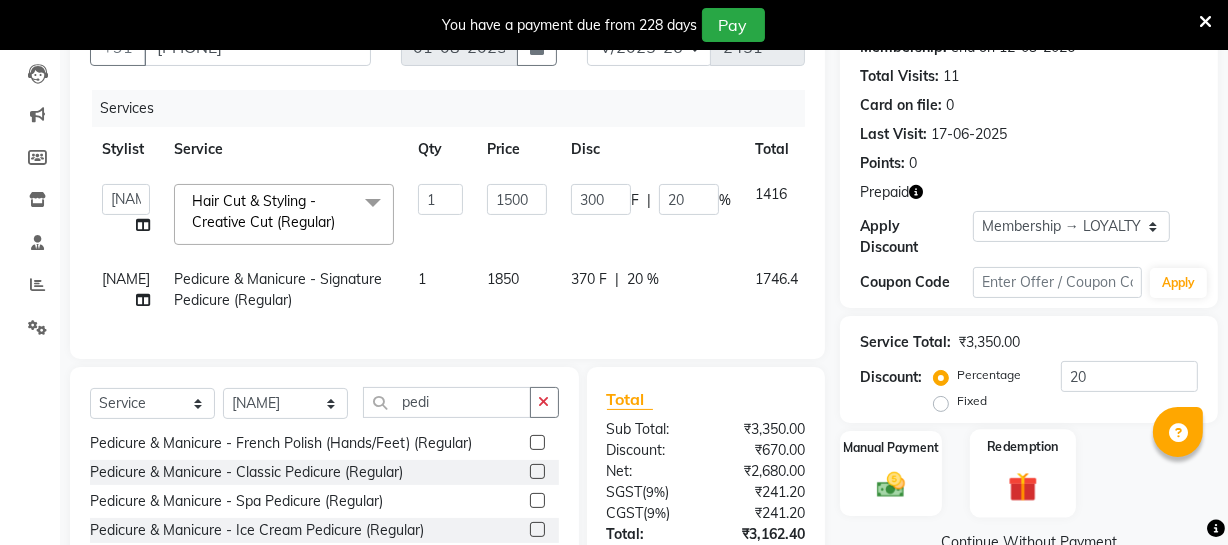 click on "Redemption" 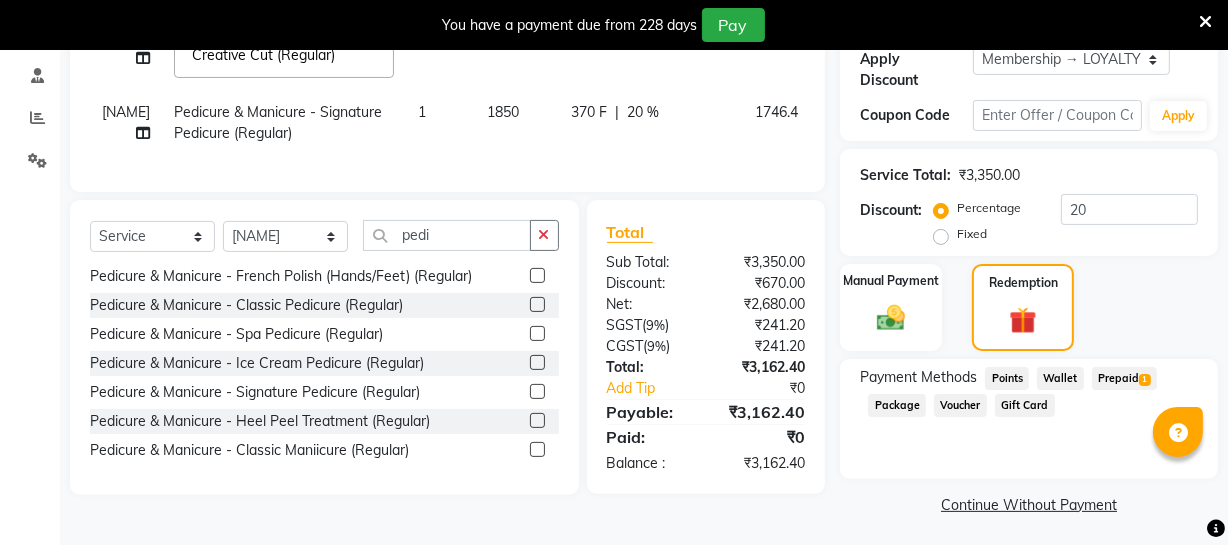 scroll, scrollTop: 380, scrollLeft: 0, axis: vertical 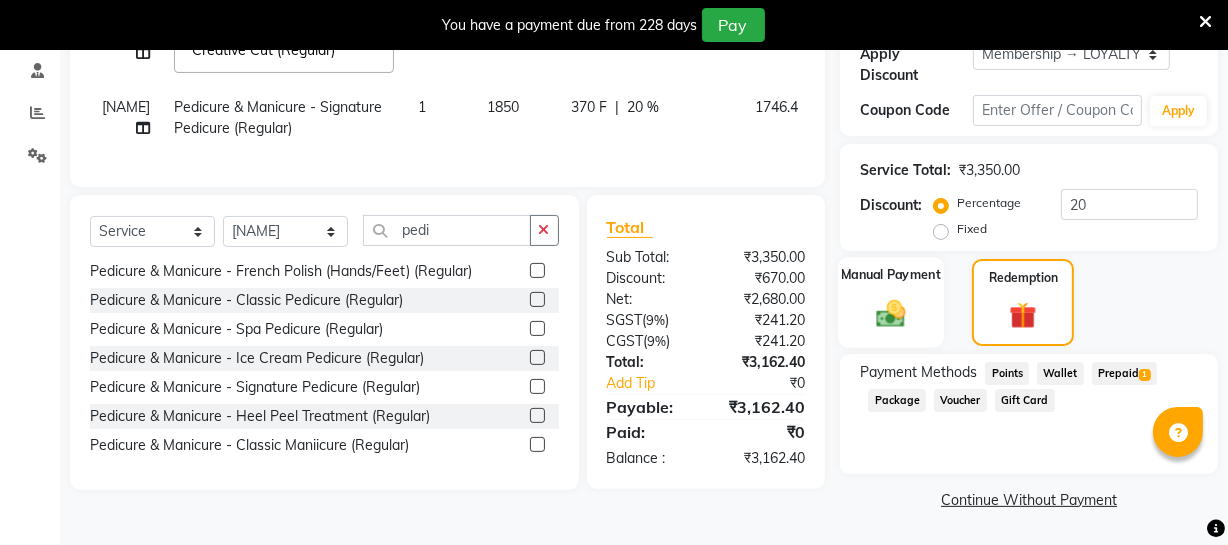 click on "Manual Payment" 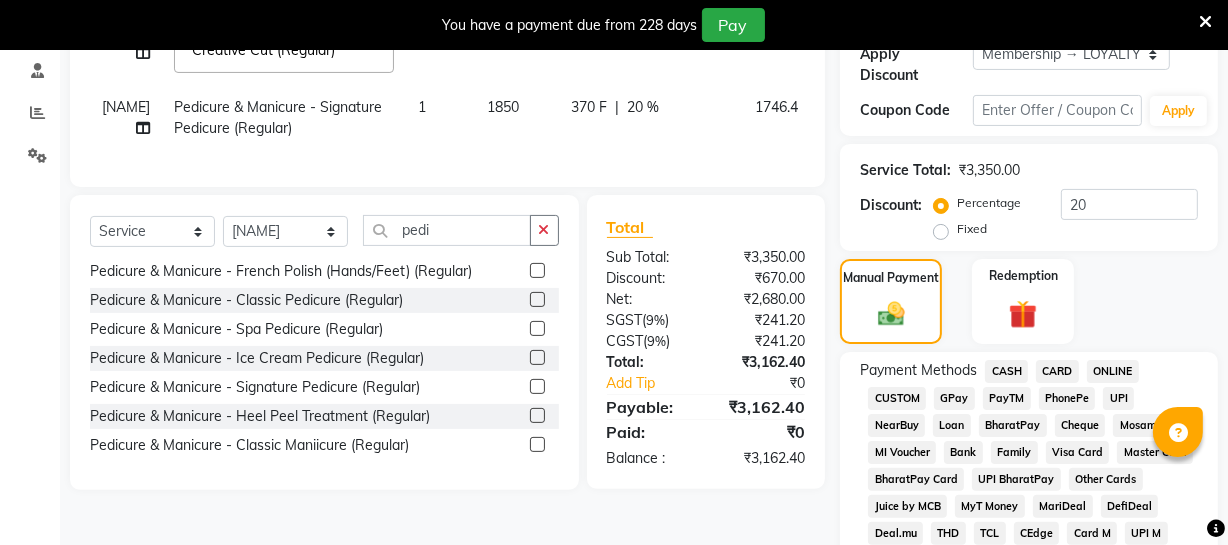 click on "ONLINE" 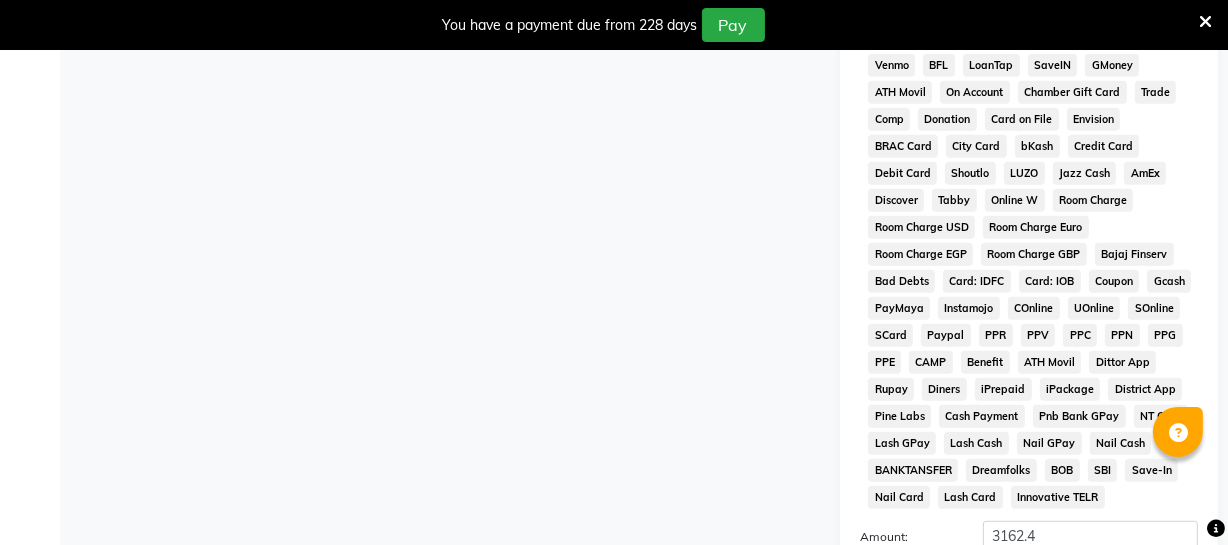scroll, scrollTop: 1109, scrollLeft: 0, axis: vertical 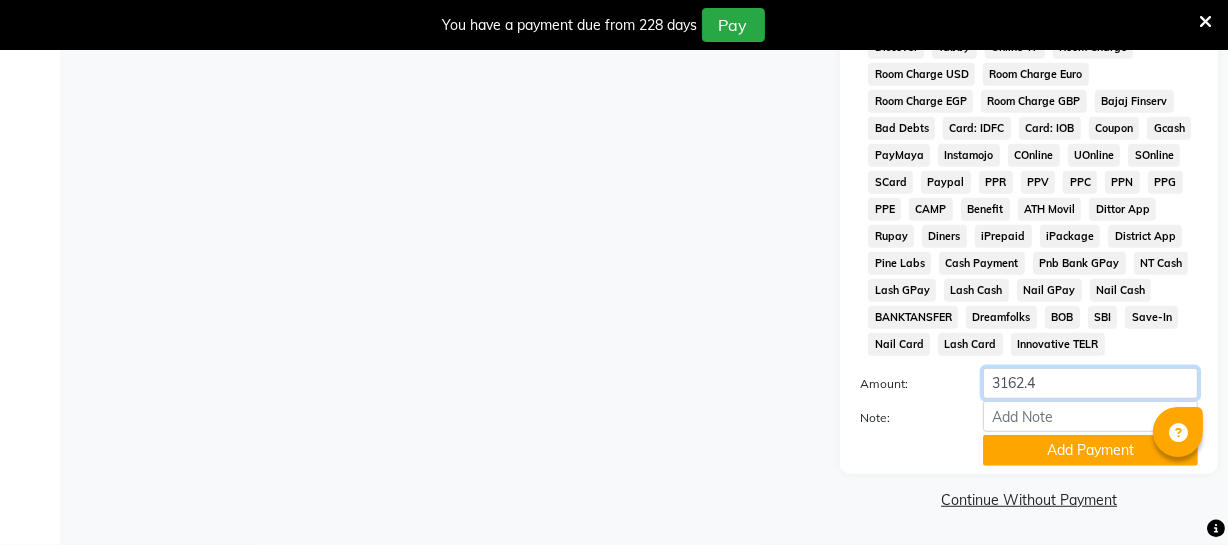 drag, startPoint x: 1042, startPoint y: 382, endPoint x: 961, endPoint y: 380, distance: 81.02469 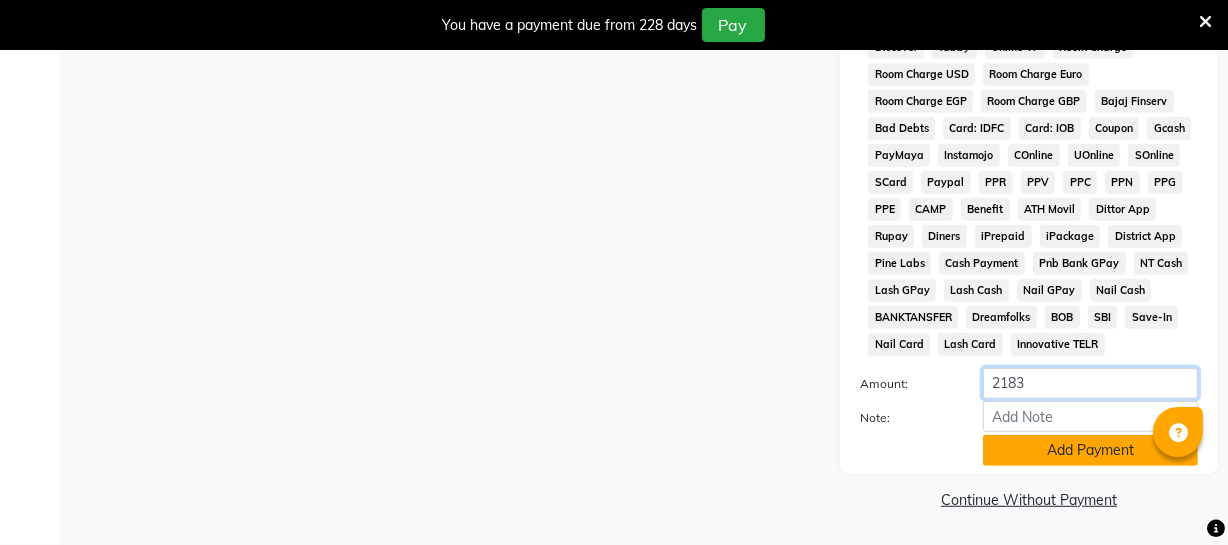 type on "2183" 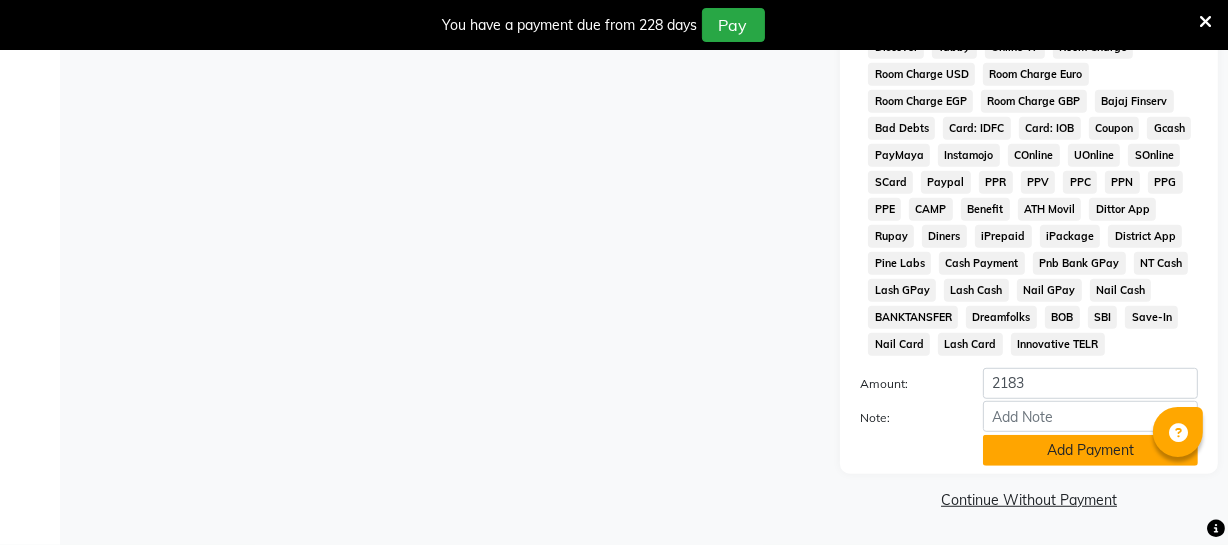 click on "Add Payment" 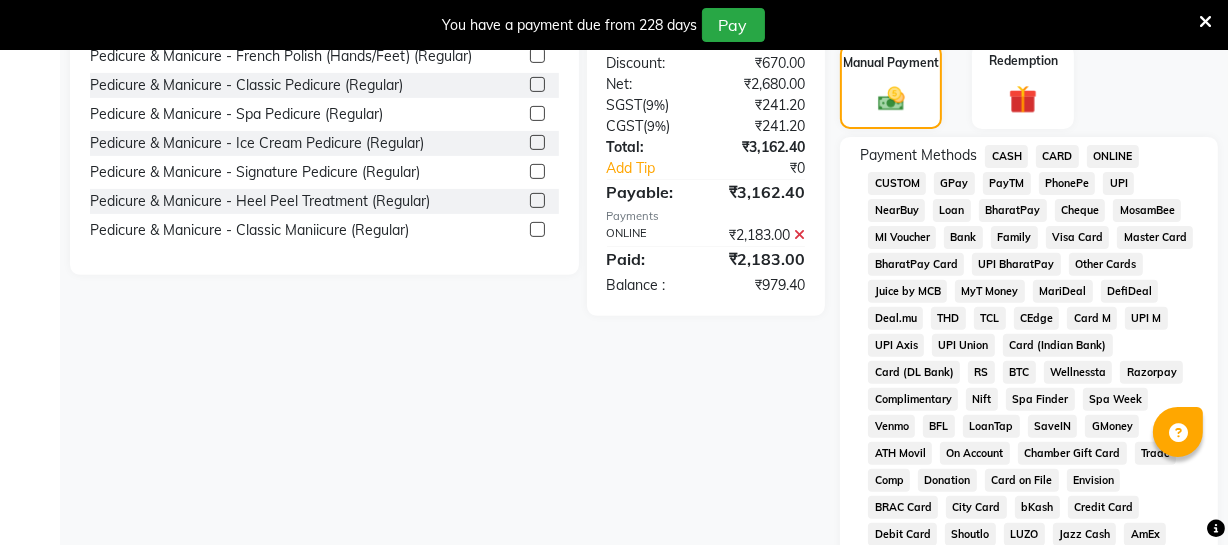 scroll, scrollTop: 563, scrollLeft: 0, axis: vertical 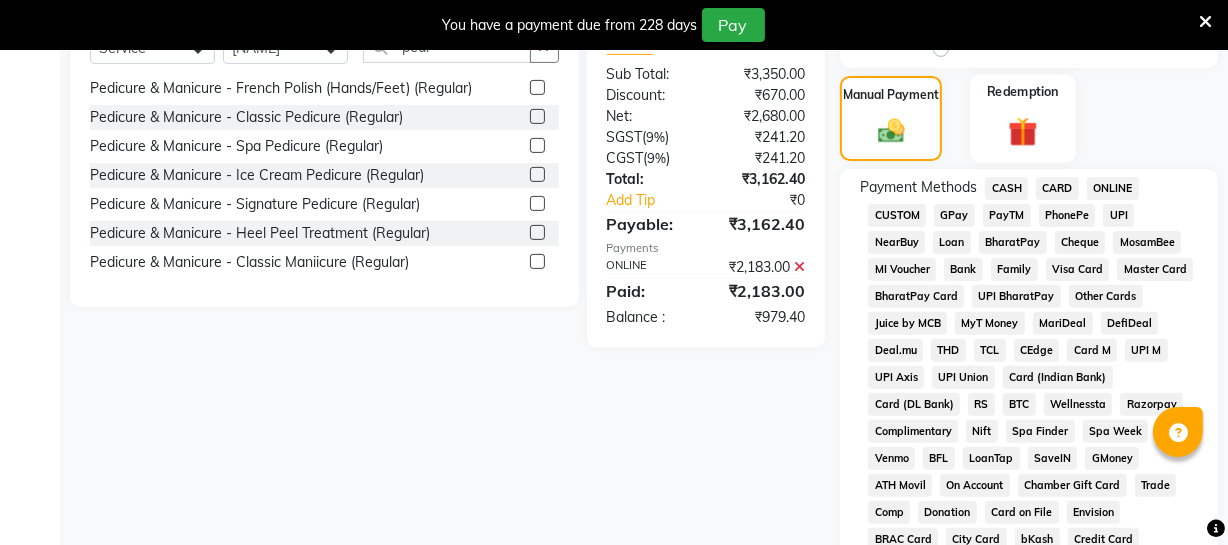 click 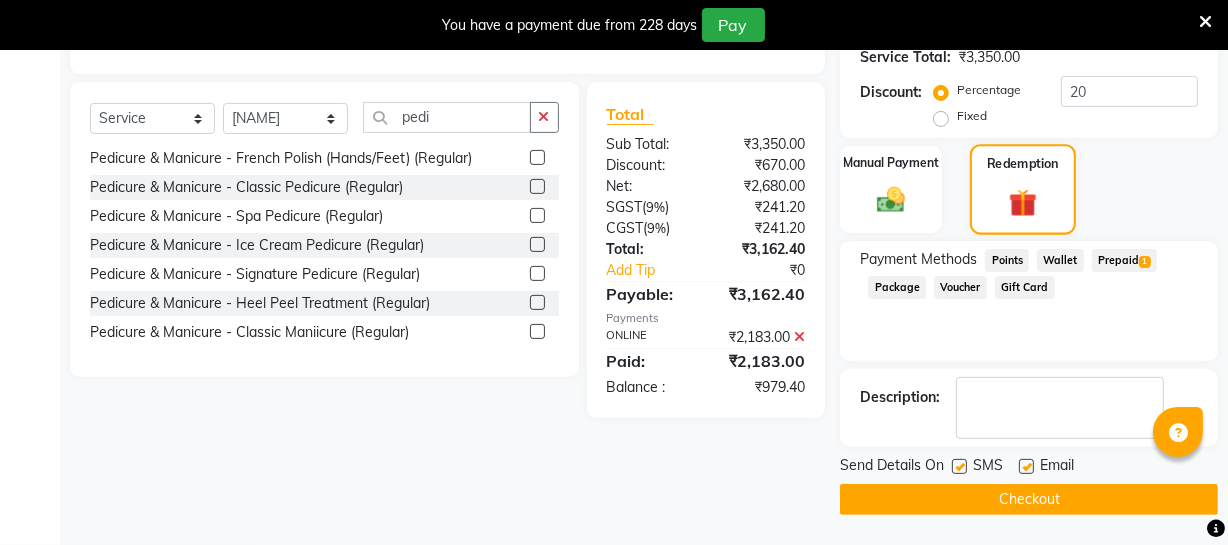 scroll, scrollTop: 492, scrollLeft: 0, axis: vertical 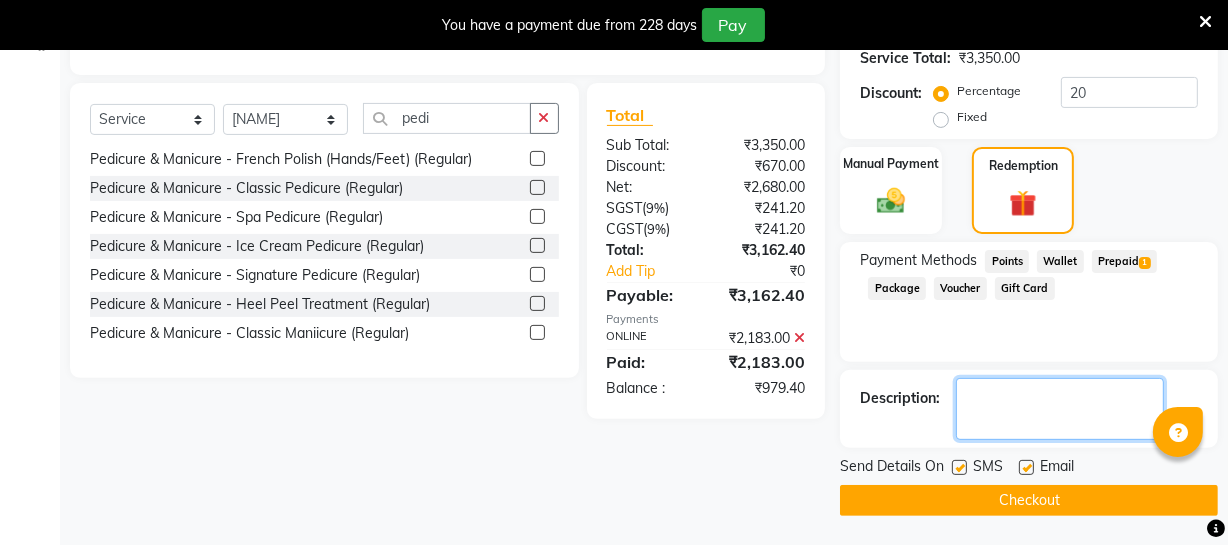 click 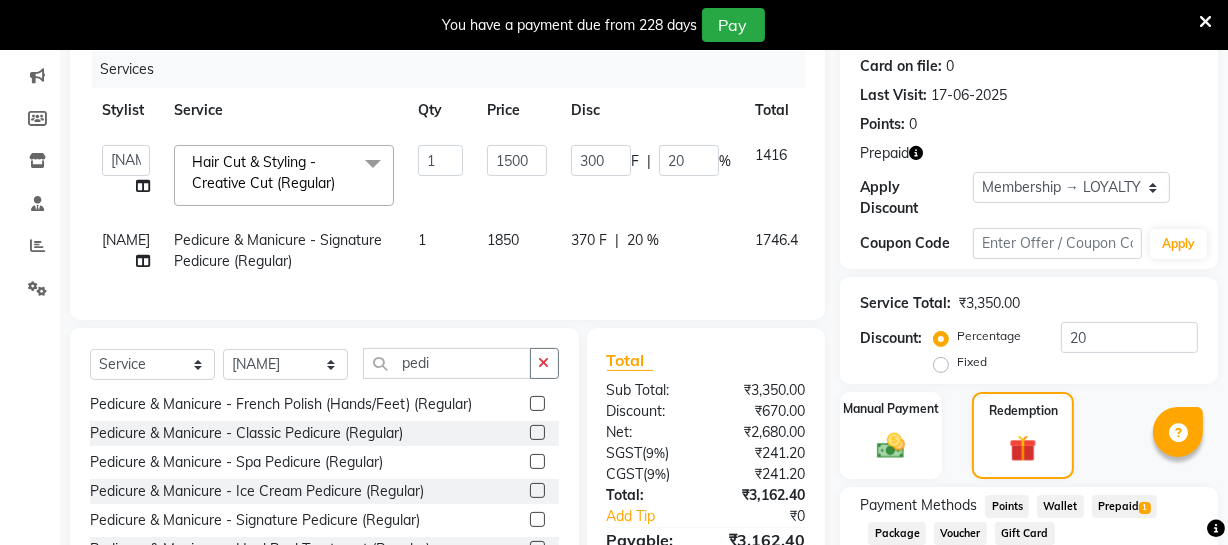 scroll, scrollTop: 220, scrollLeft: 0, axis: vertical 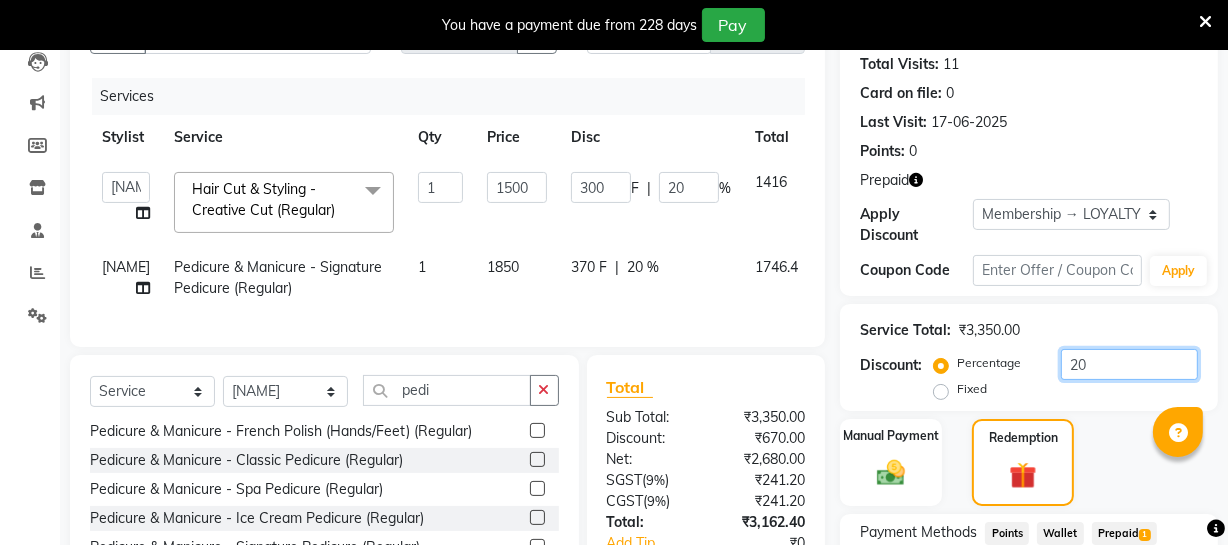 drag, startPoint x: 1088, startPoint y: 361, endPoint x: 1018, endPoint y: 360, distance: 70.00714 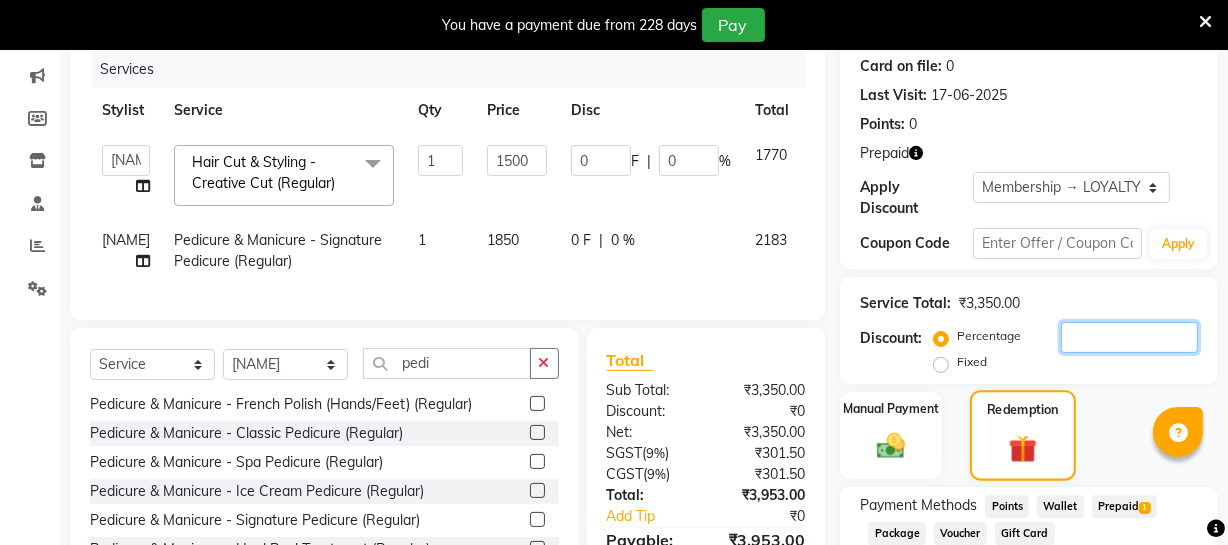 scroll, scrollTop: 492, scrollLeft: 0, axis: vertical 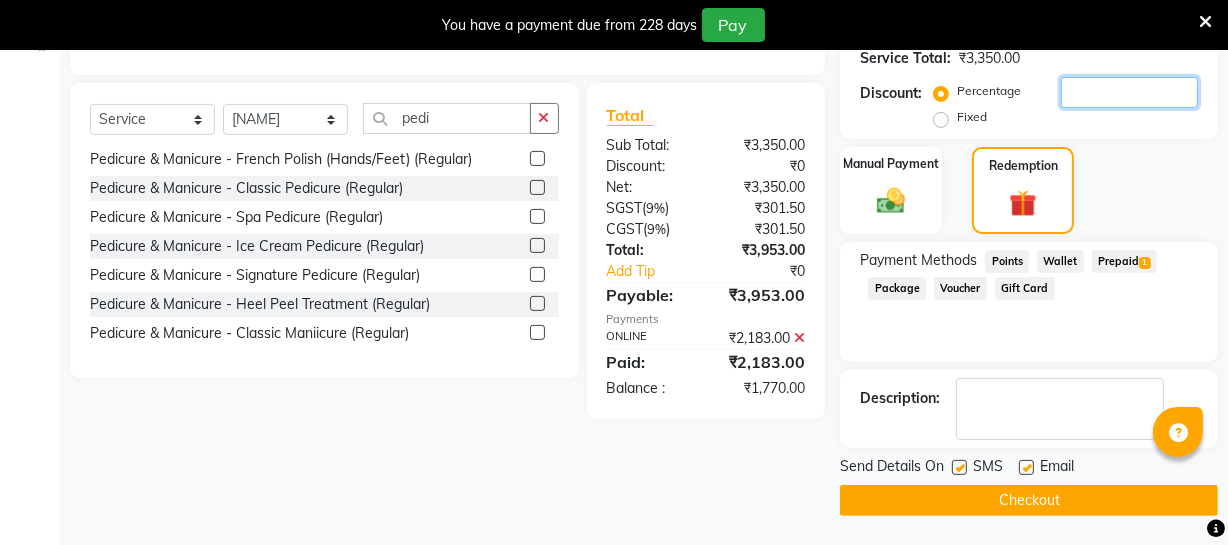 type 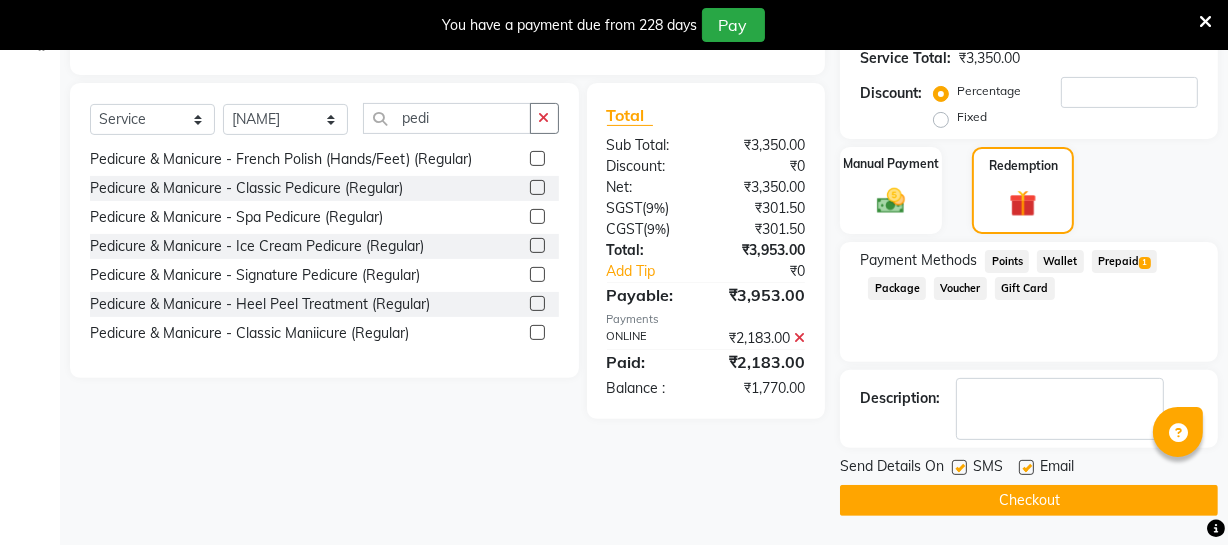 click on "Prepaid  1" 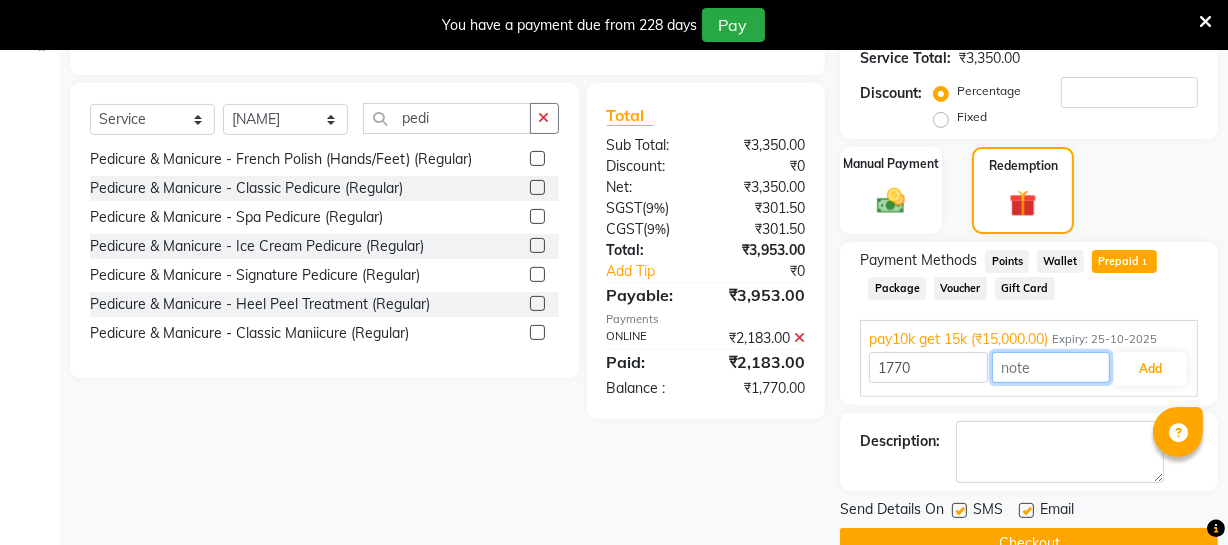 click at bounding box center (1051, 367) 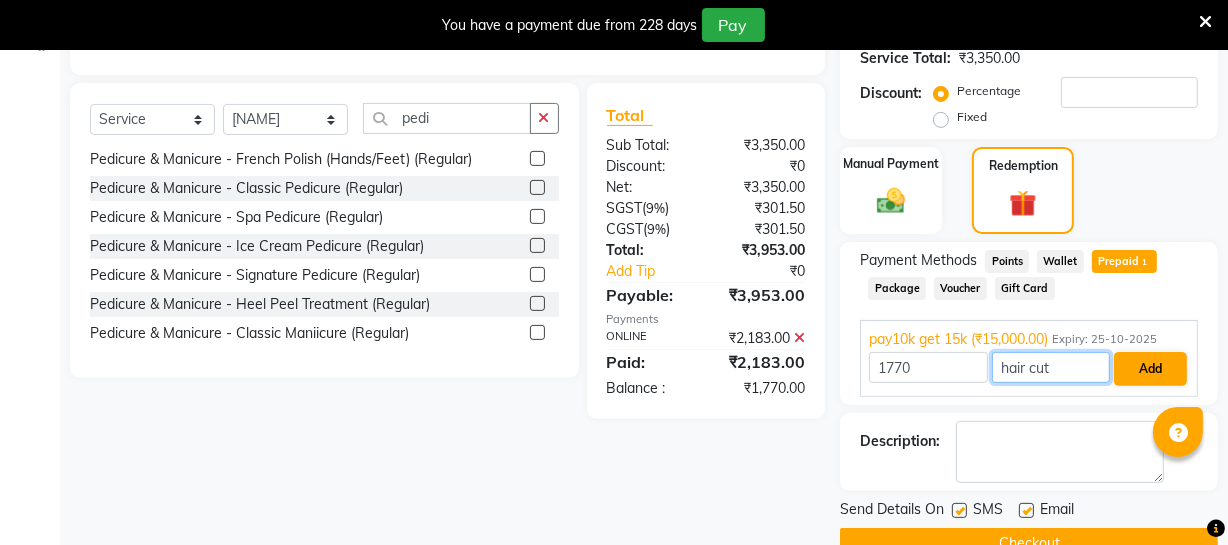 type on "hair cut" 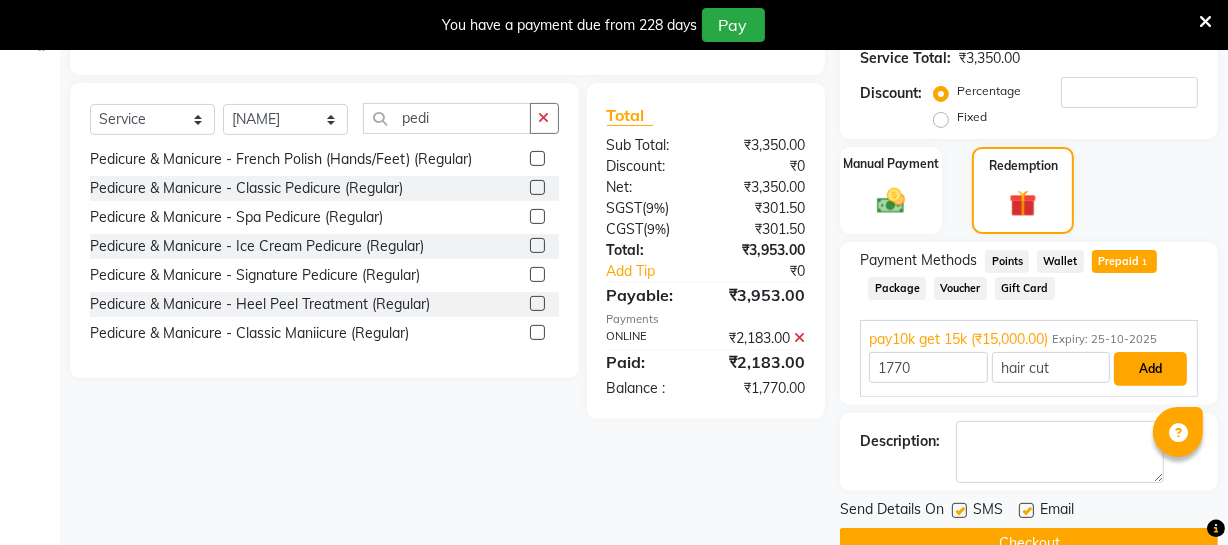click on "Add" at bounding box center [1150, 369] 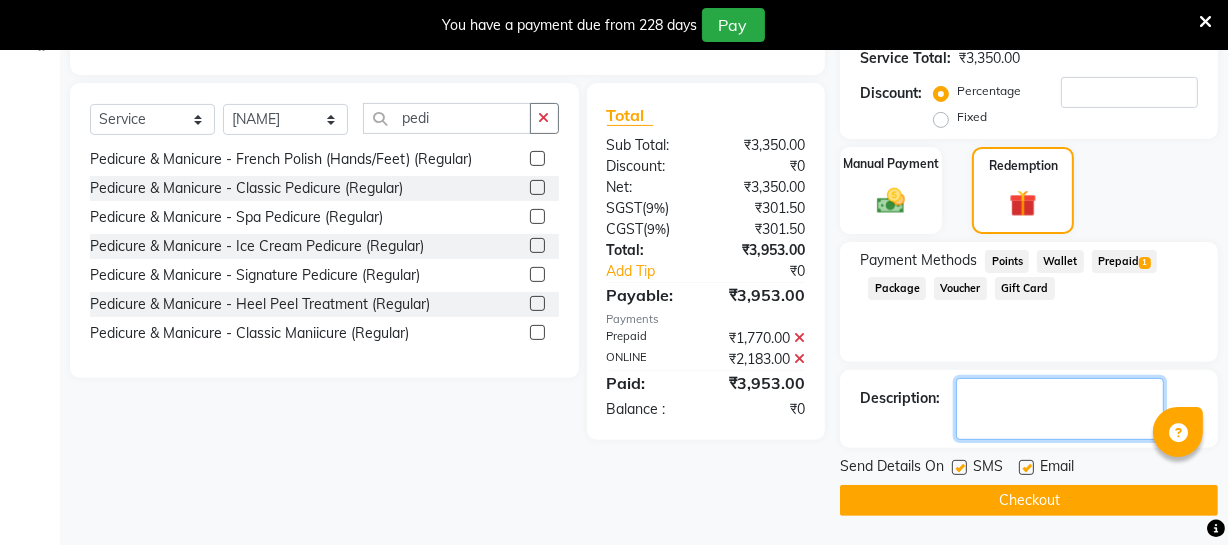 click 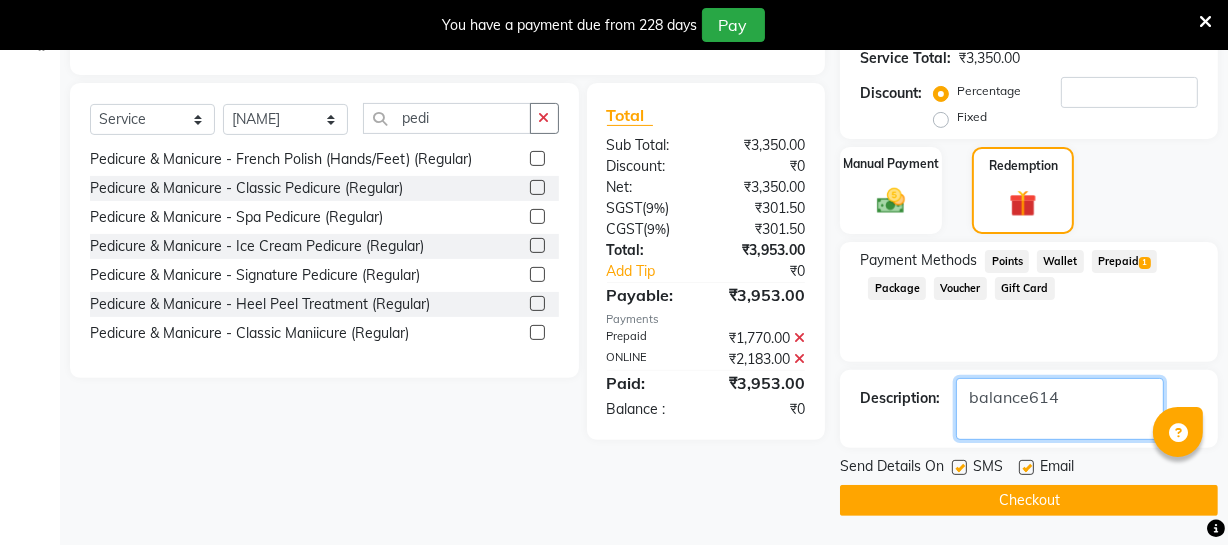 type on "balance614" 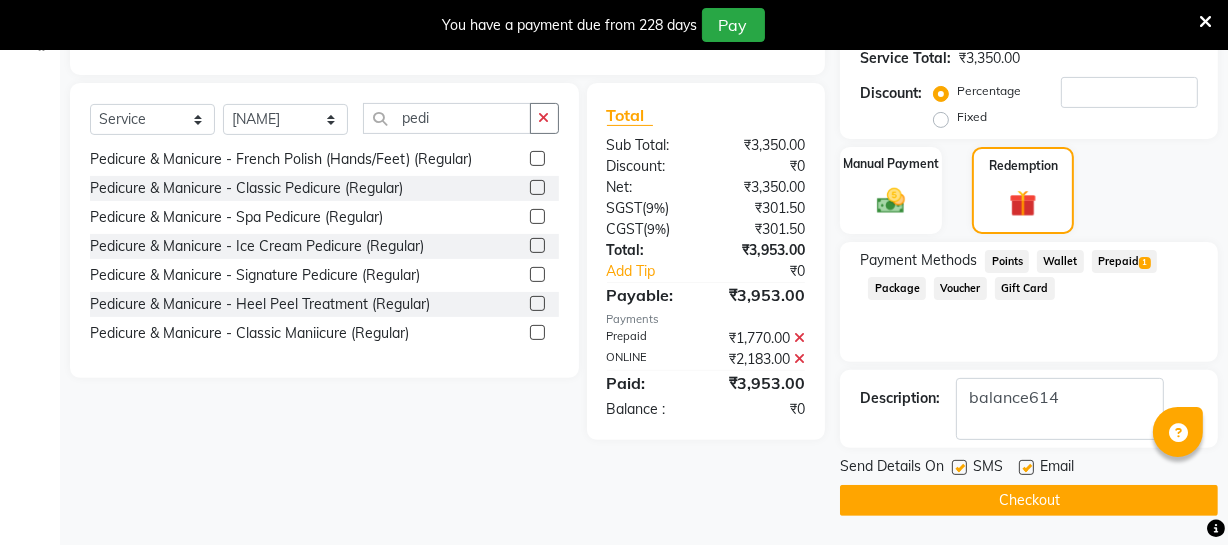 click on "Checkout" 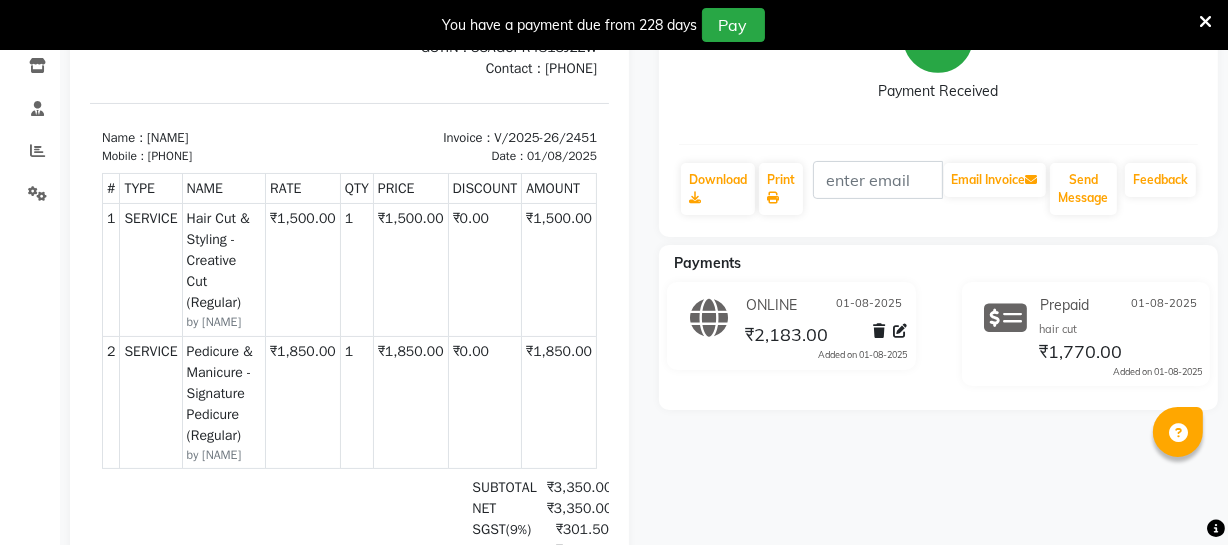 scroll, scrollTop: 83, scrollLeft: 0, axis: vertical 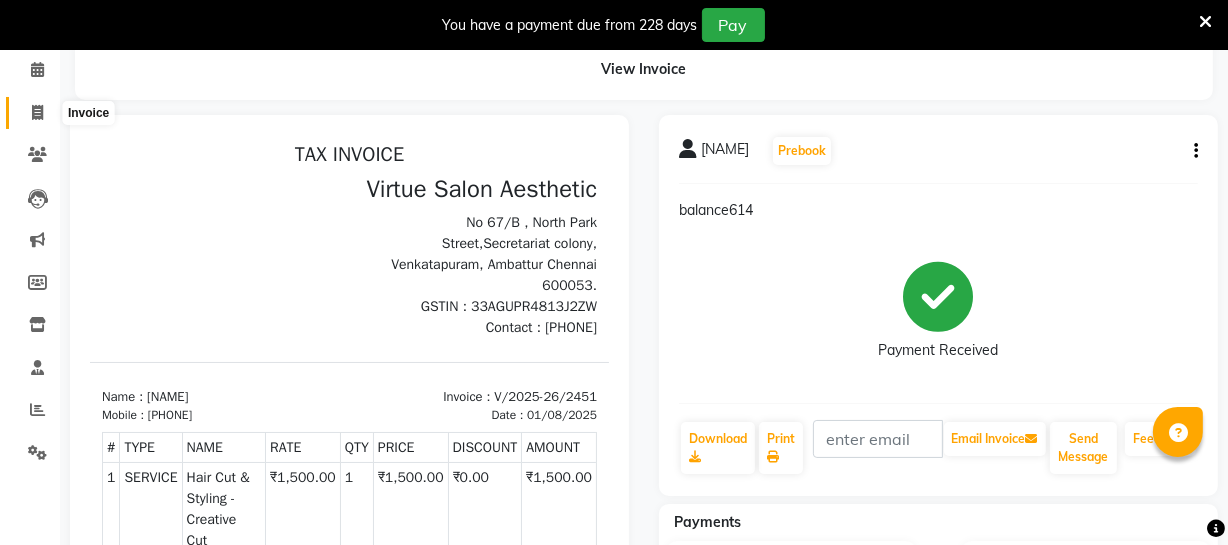 click 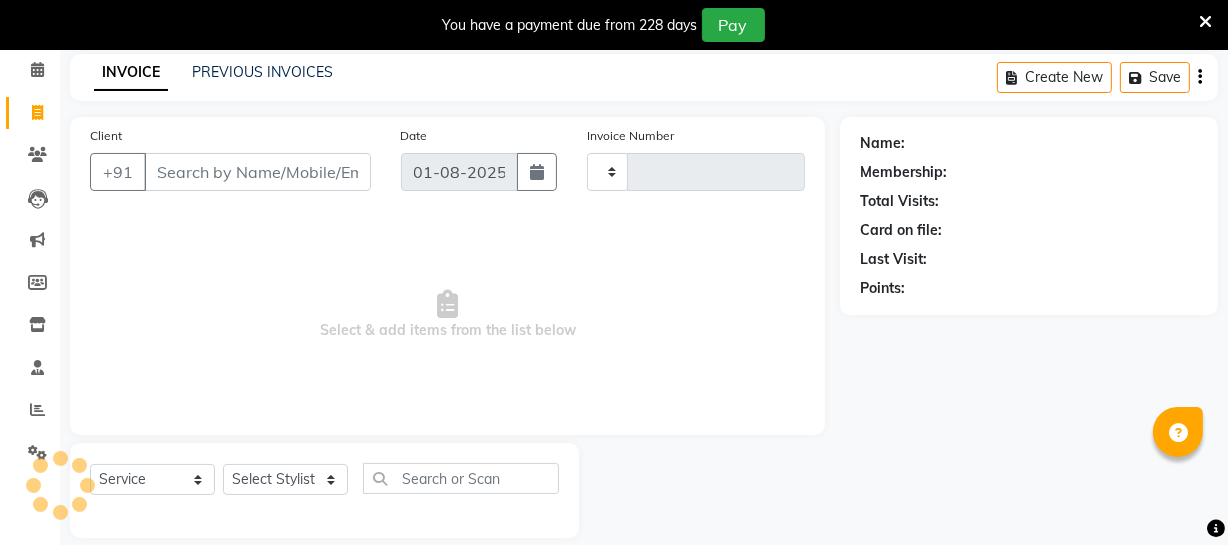 scroll, scrollTop: 107, scrollLeft: 0, axis: vertical 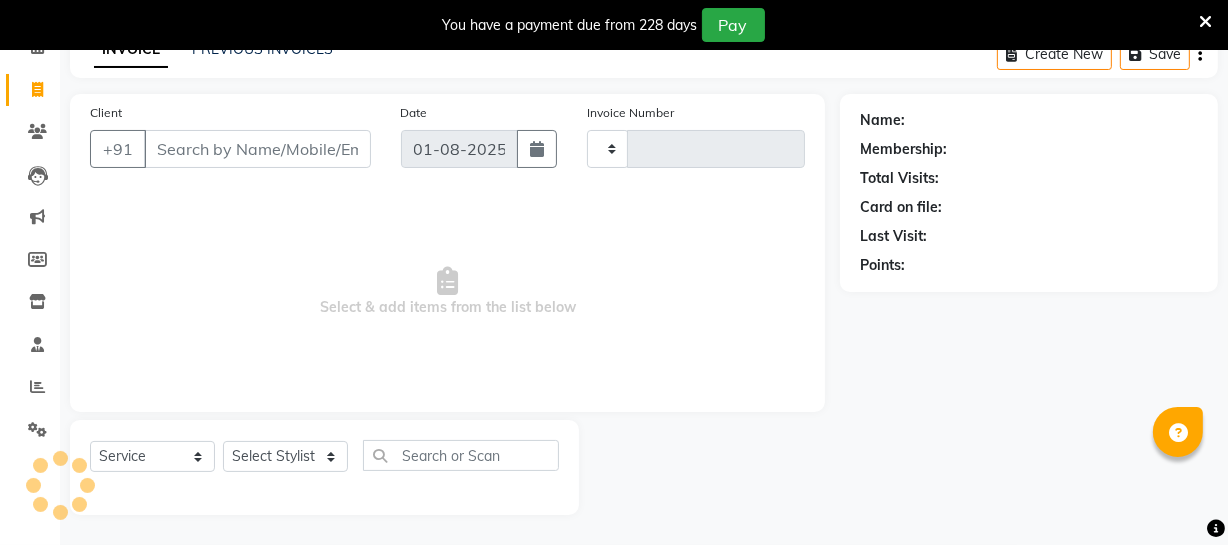 type on "2452" 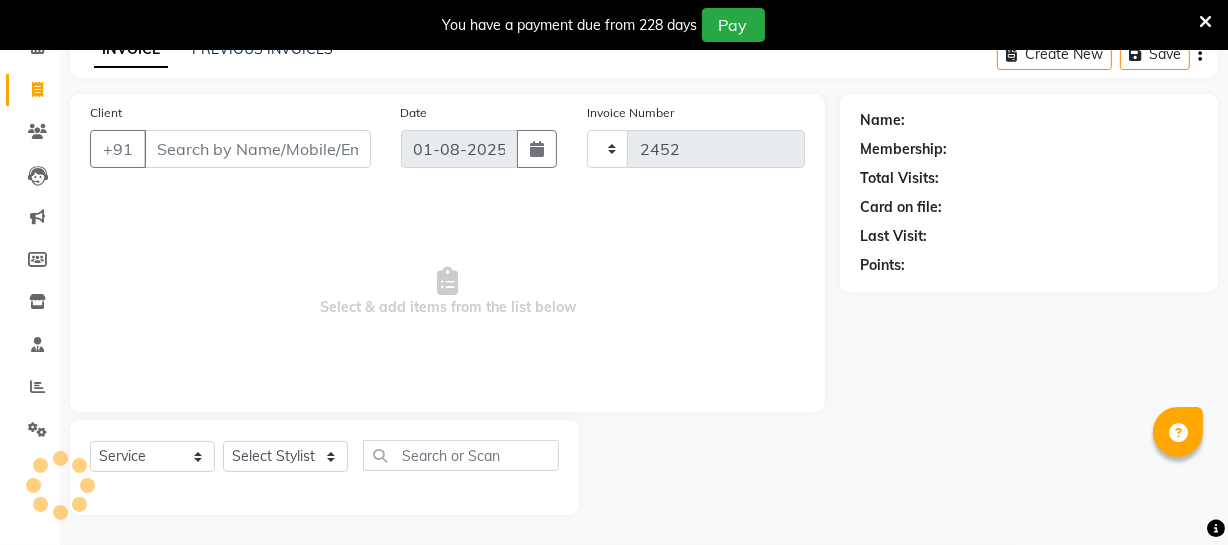 select on "5237" 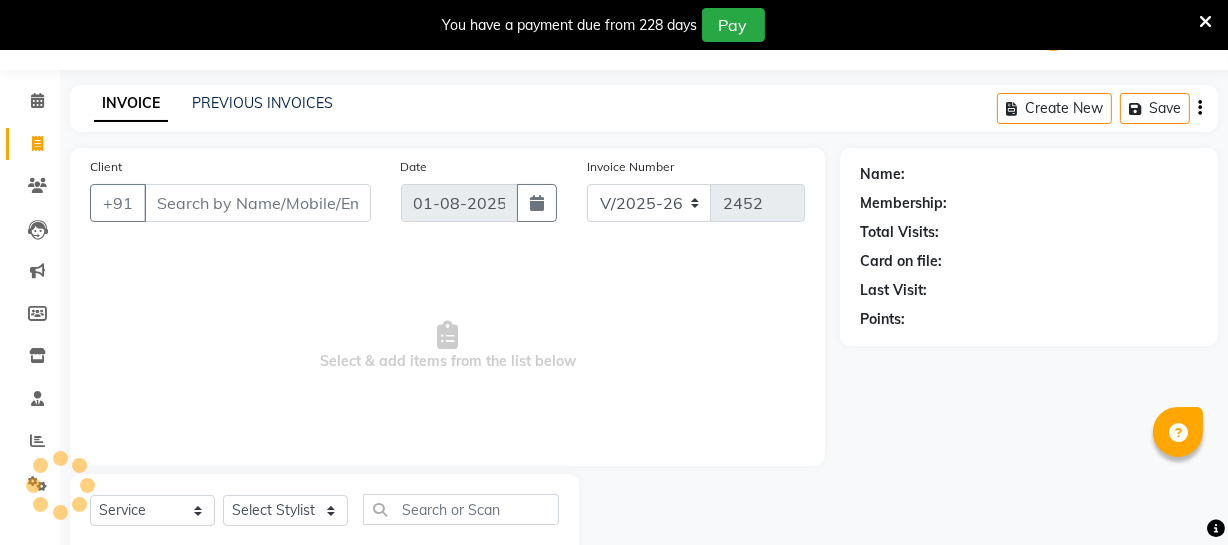 scroll, scrollTop: 0, scrollLeft: 0, axis: both 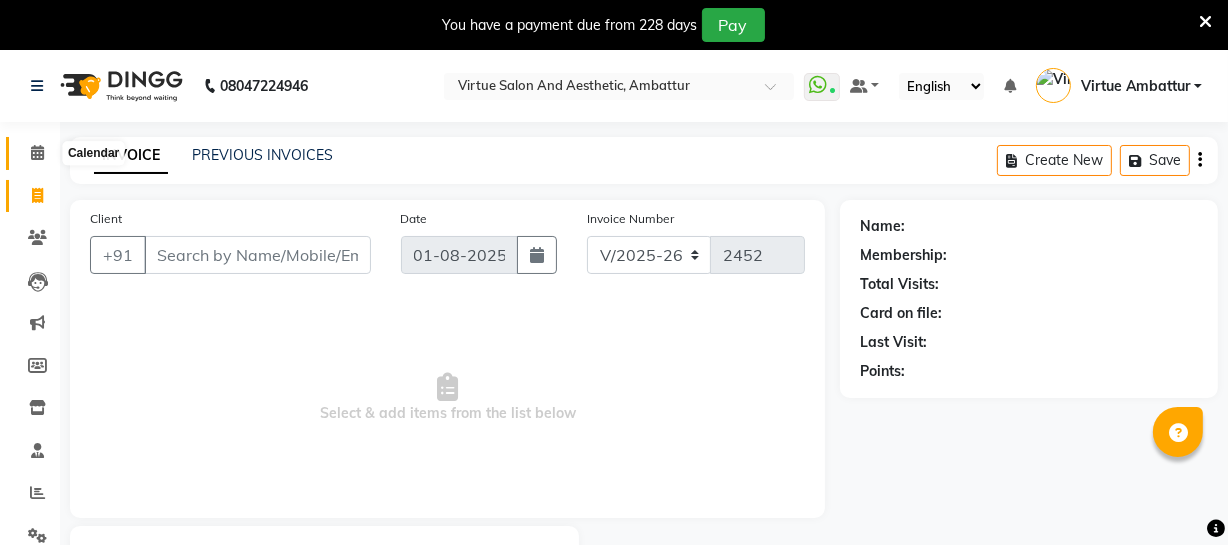 click 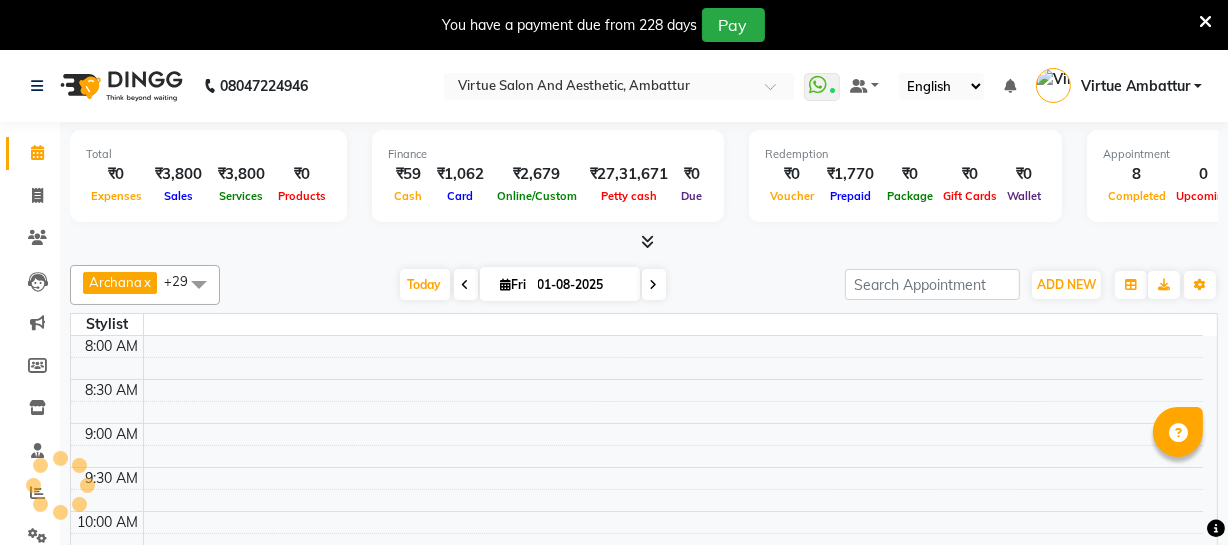 scroll, scrollTop: 701, scrollLeft: 0, axis: vertical 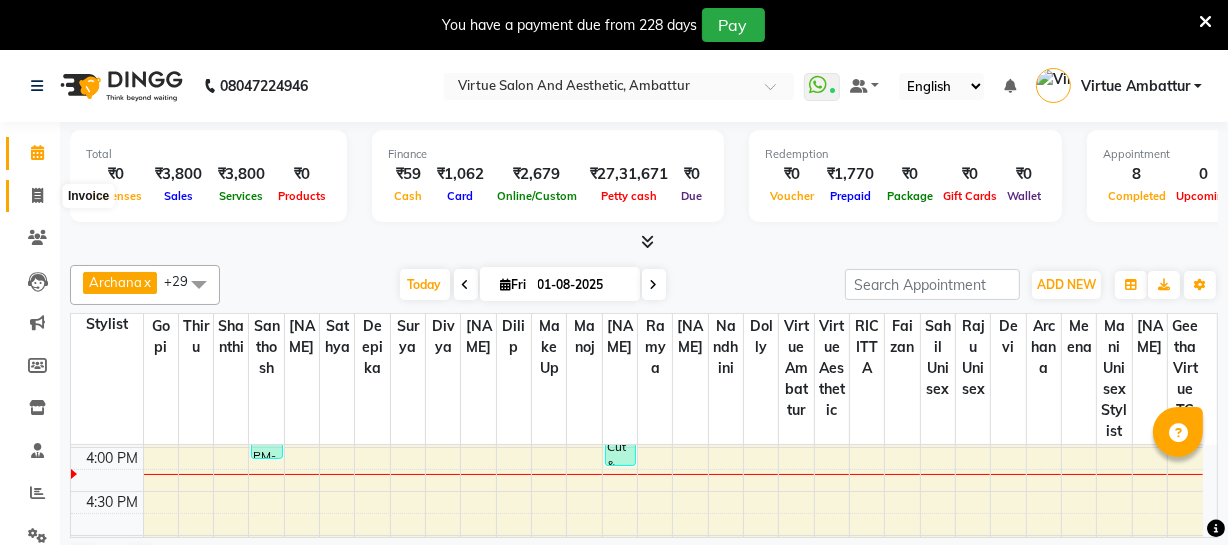 click 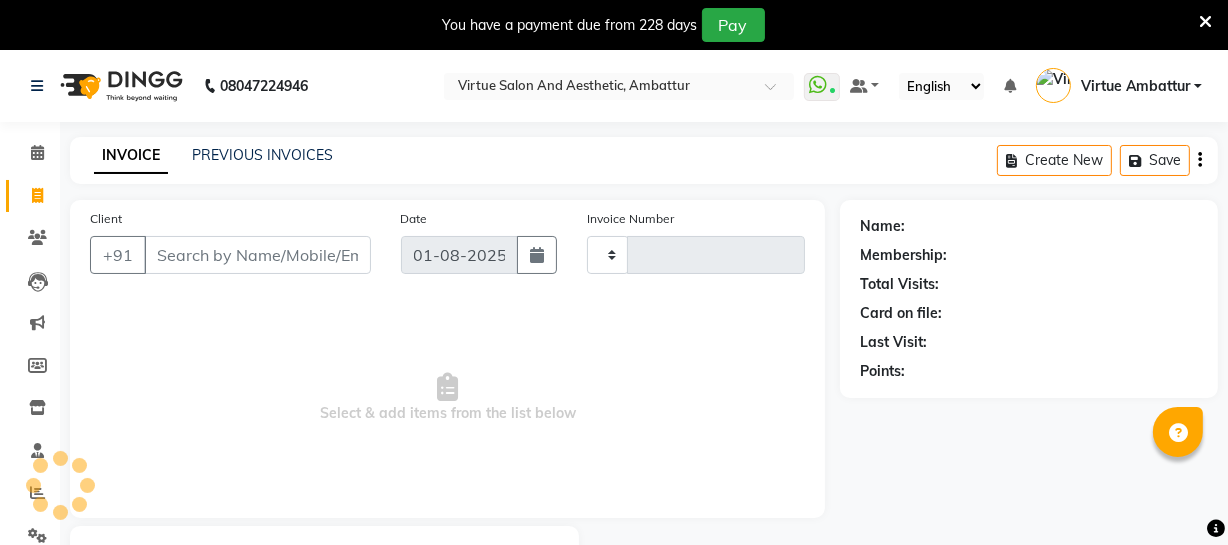 type on "2452" 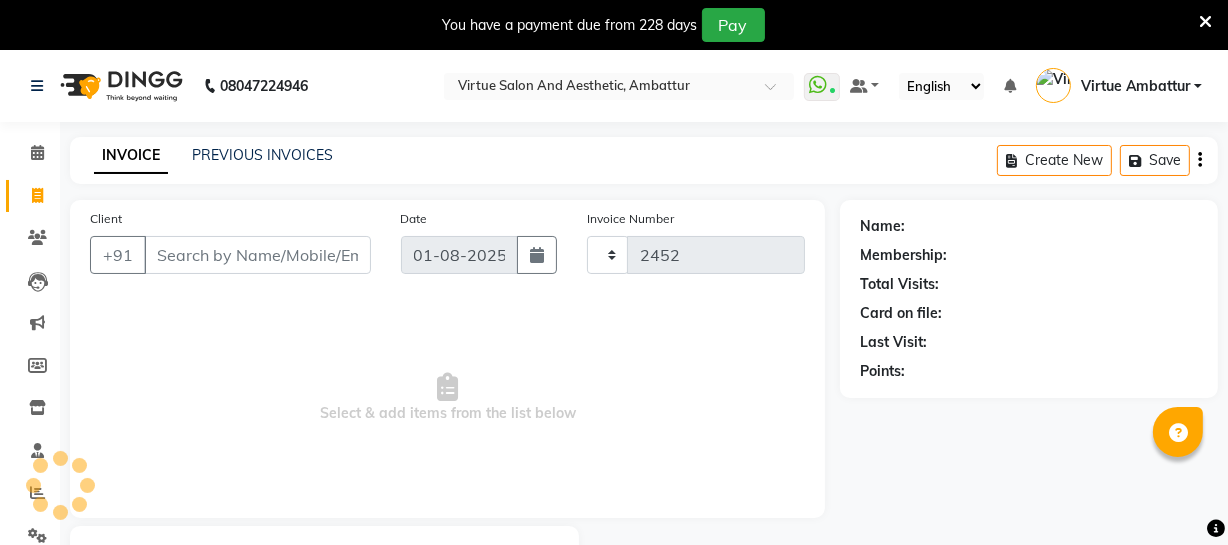 select on "5237" 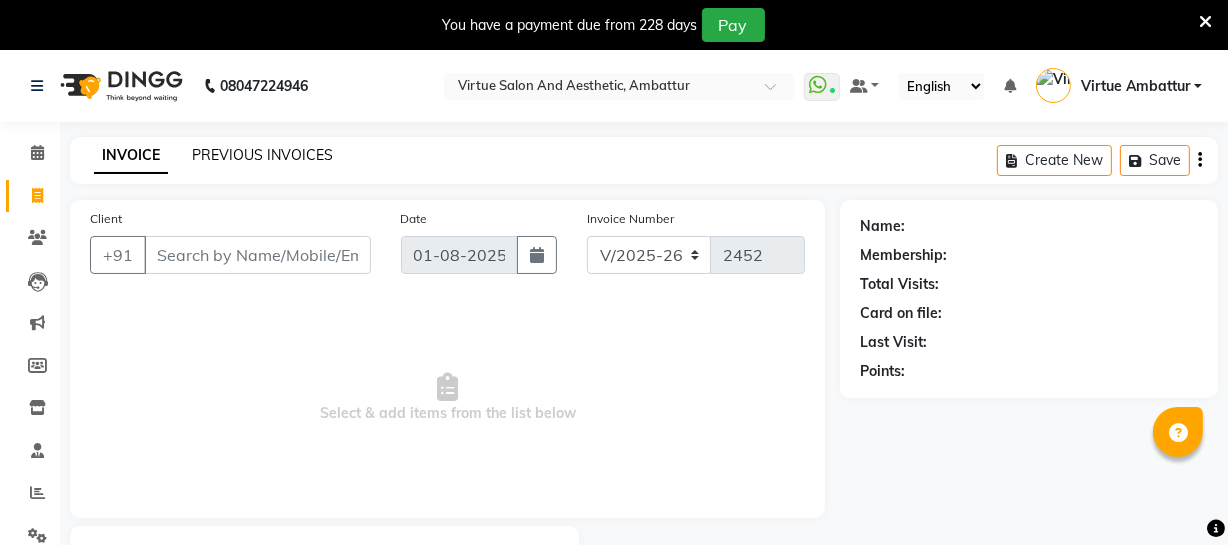 click on "PREVIOUS INVOICES" 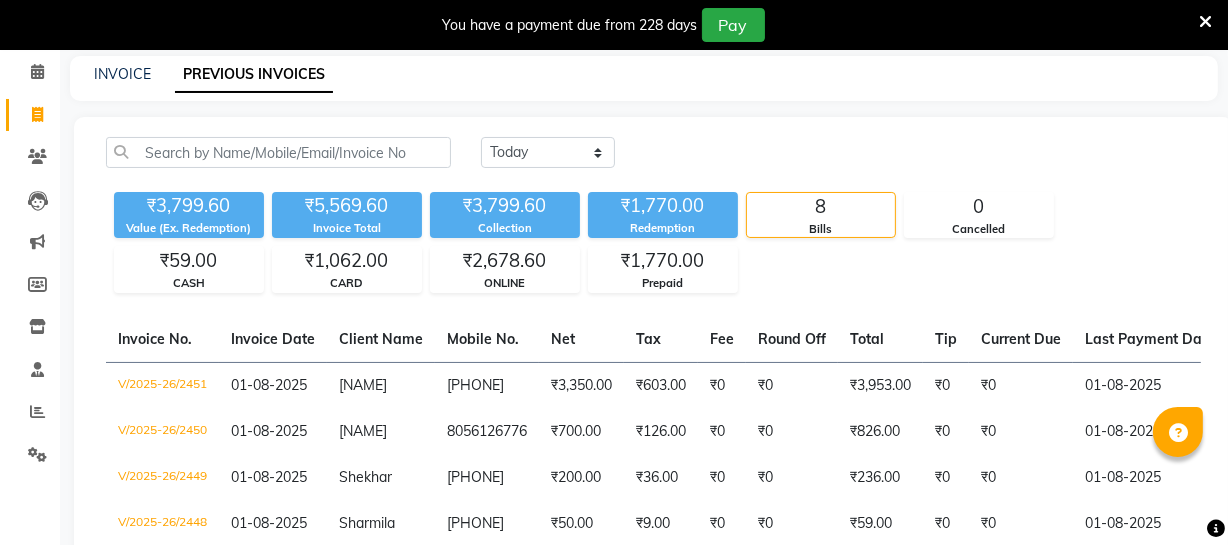 scroll, scrollTop: 181, scrollLeft: 0, axis: vertical 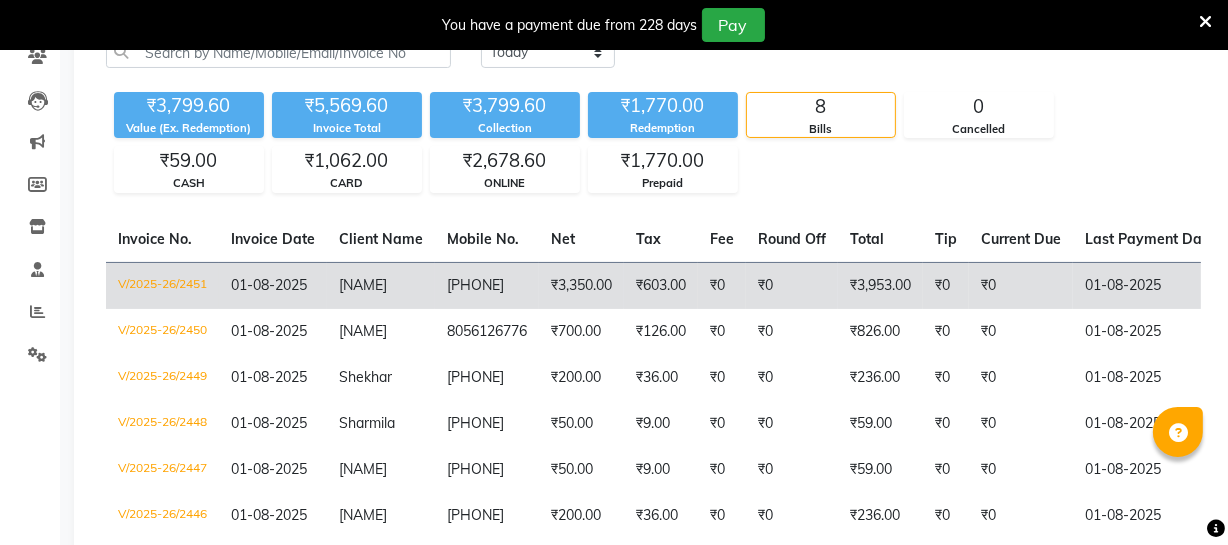 click on "[FIRST]" 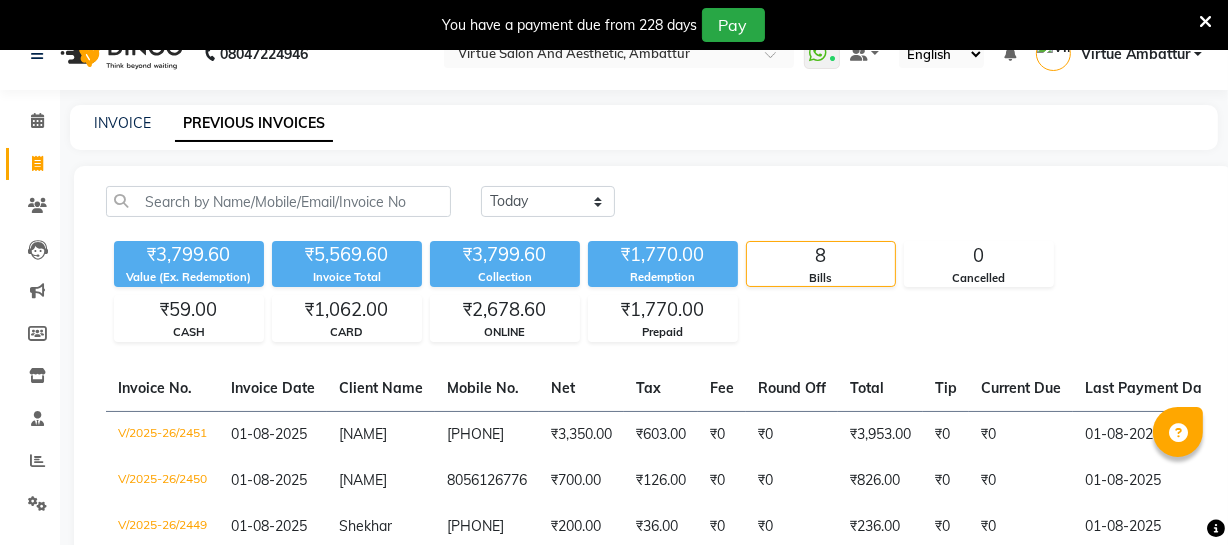 scroll, scrollTop: 0, scrollLeft: 0, axis: both 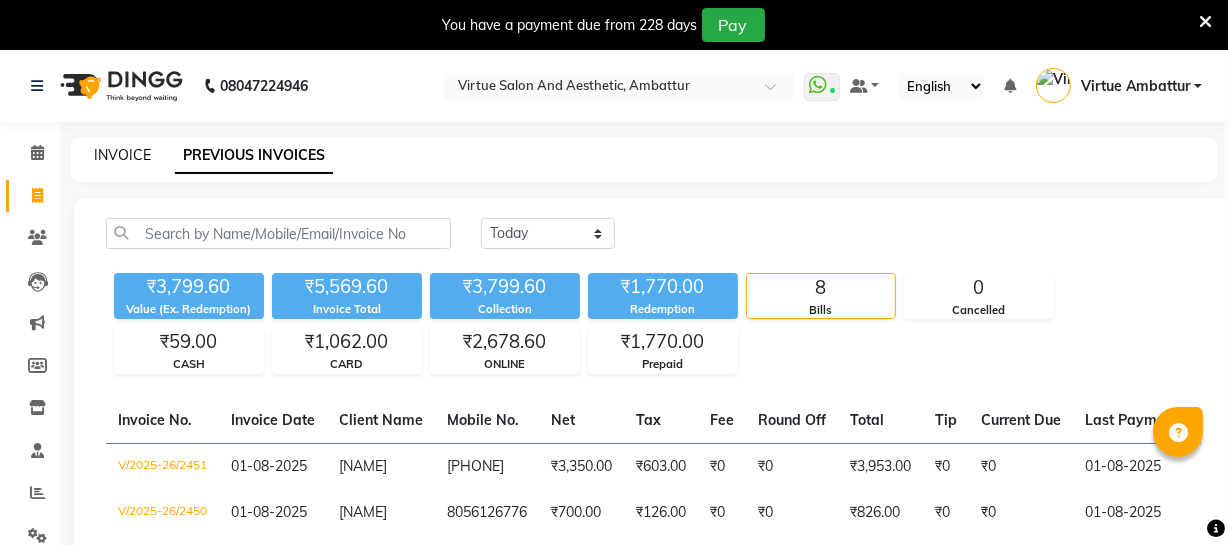 click on "INVOICE" 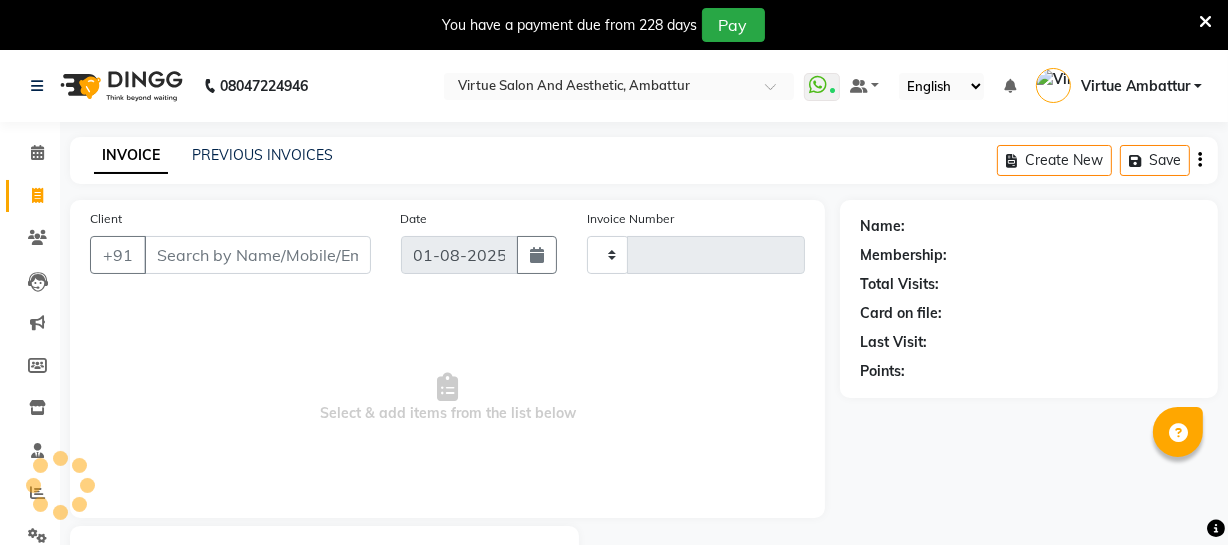 scroll, scrollTop: 107, scrollLeft: 0, axis: vertical 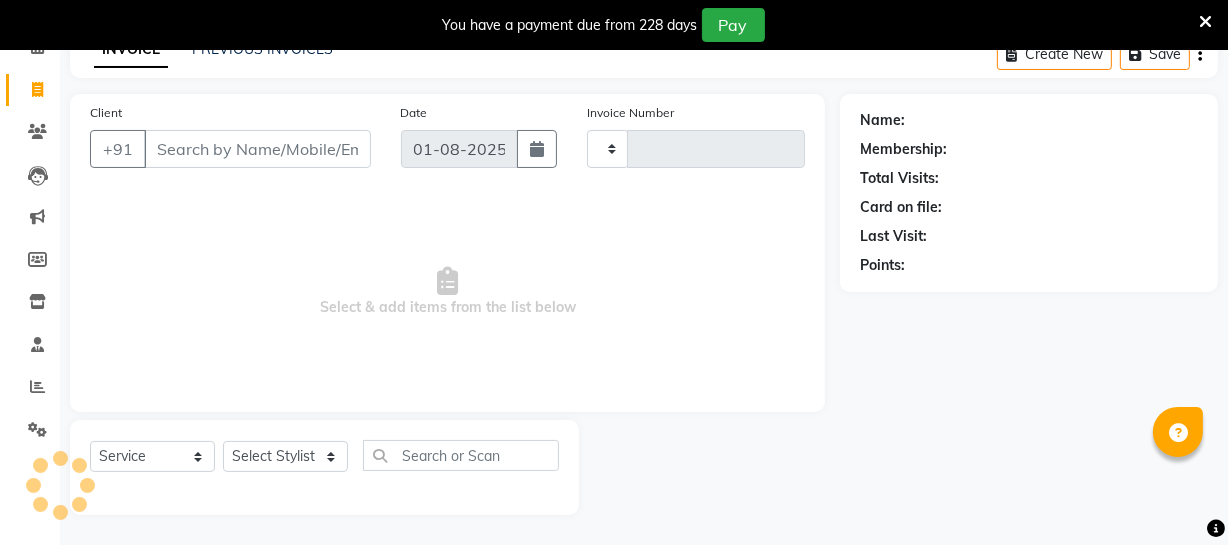 type on "2453" 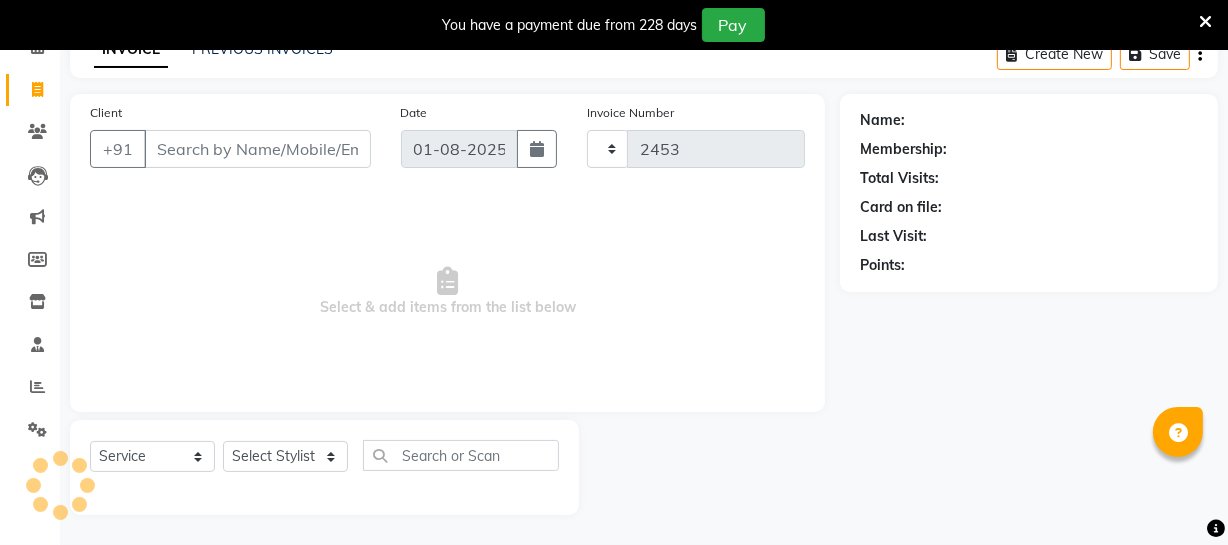 select on "5237" 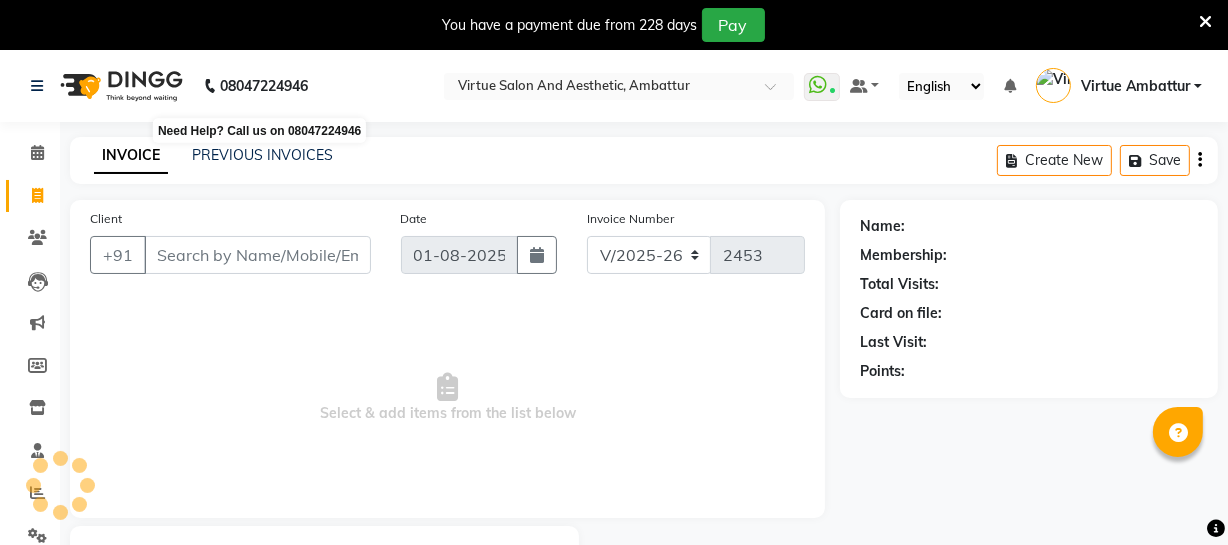 scroll, scrollTop: 0, scrollLeft: 0, axis: both 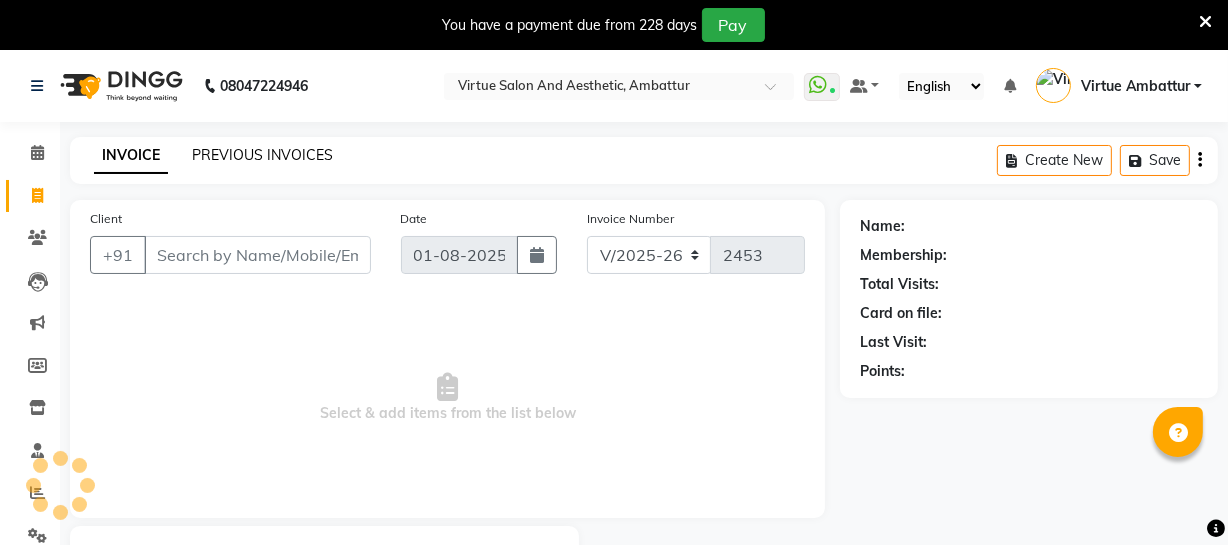 click on "PREVIOUS INVOICES" 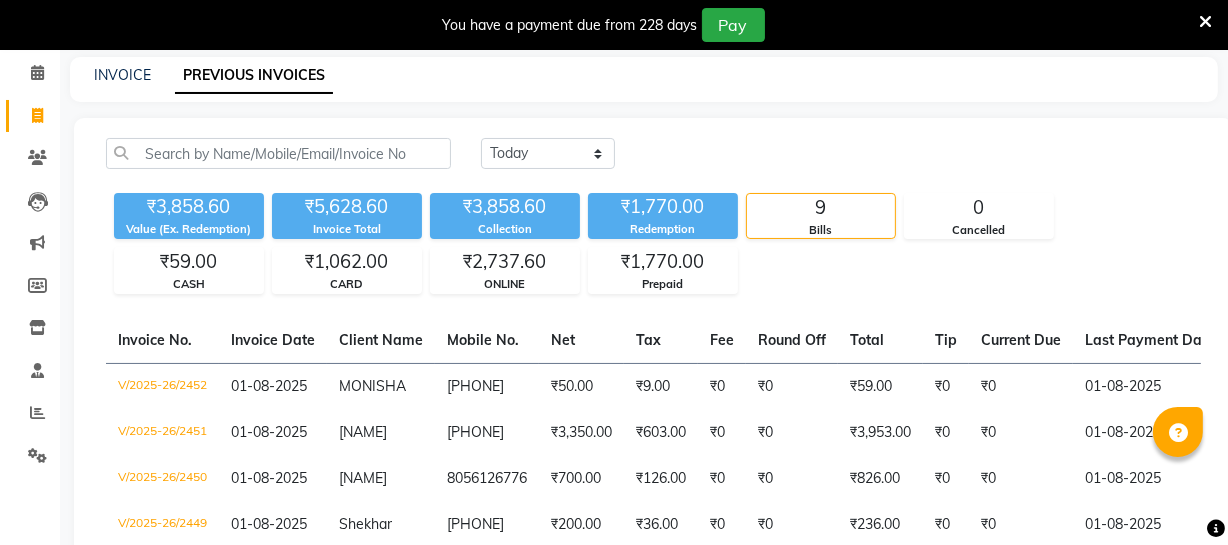 scroll, scrollTop: 90, scrollLeft: 0, axis: vertical 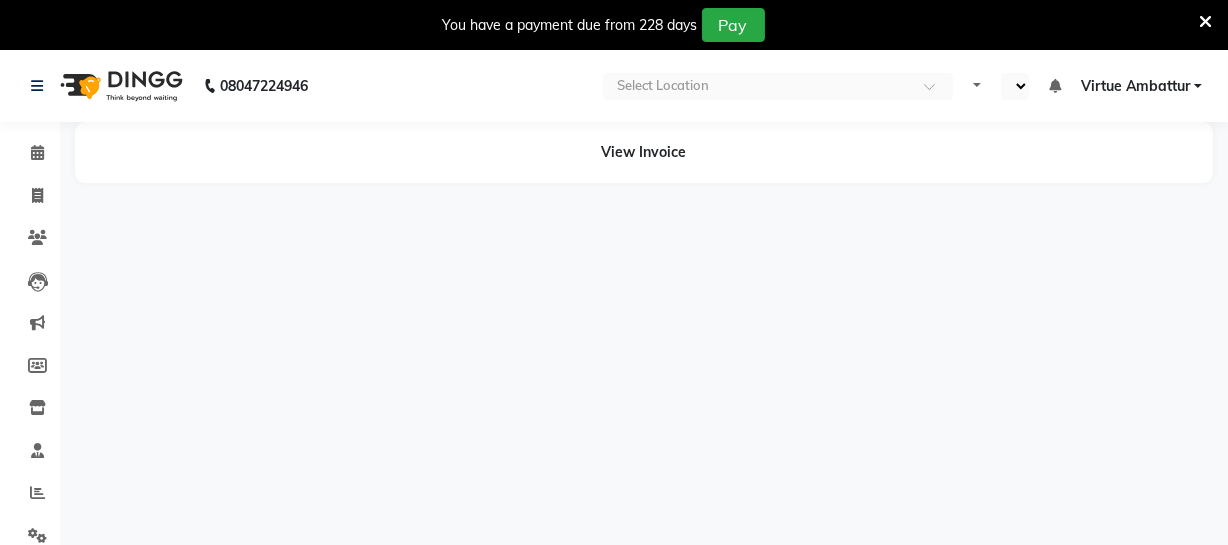 select on "en" 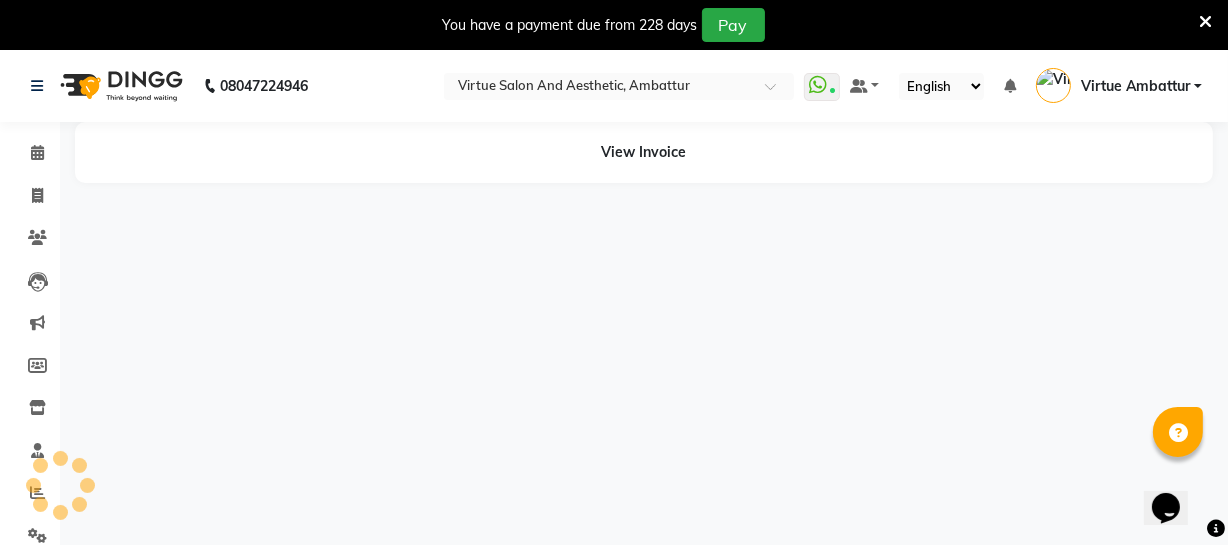 scroll, scrollTop: 0, scrollLeft: 0, axis: both 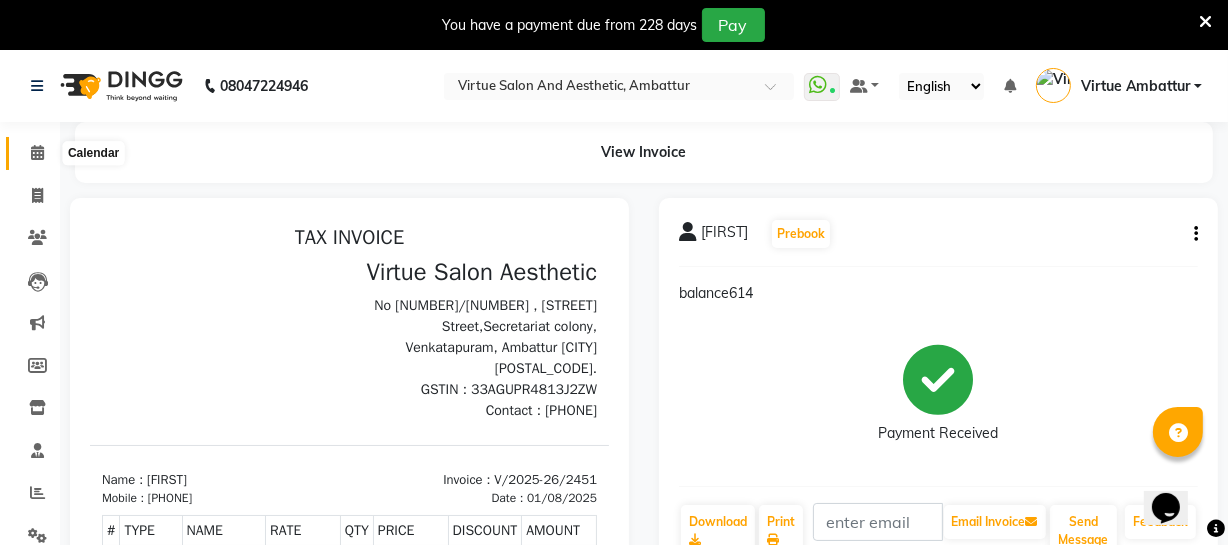 click 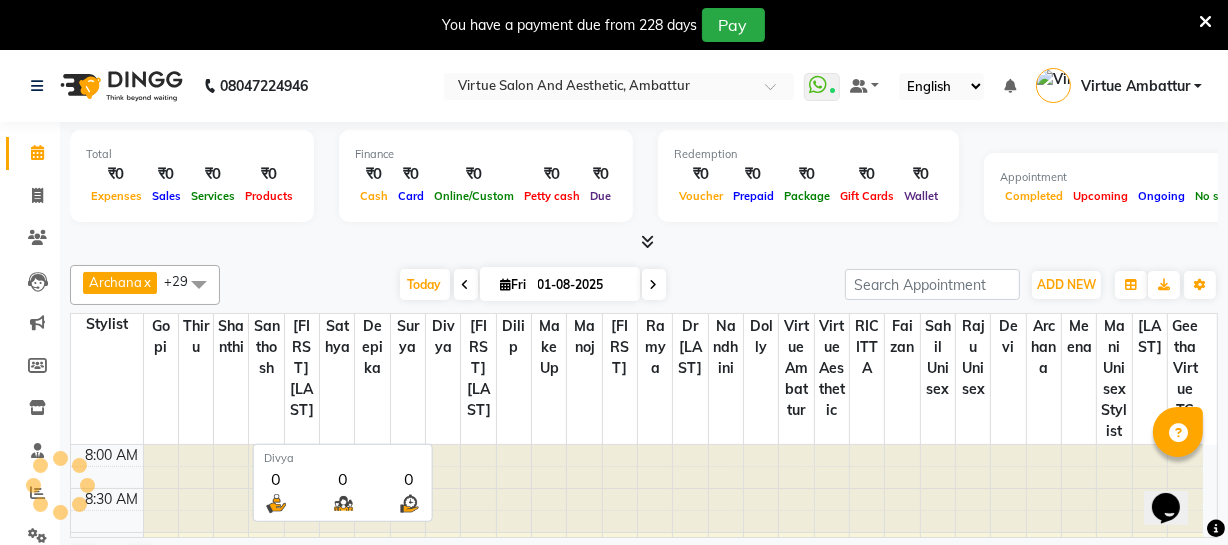 scroll, scrollTop: 701, scrollLeft: 0, axis: vertical 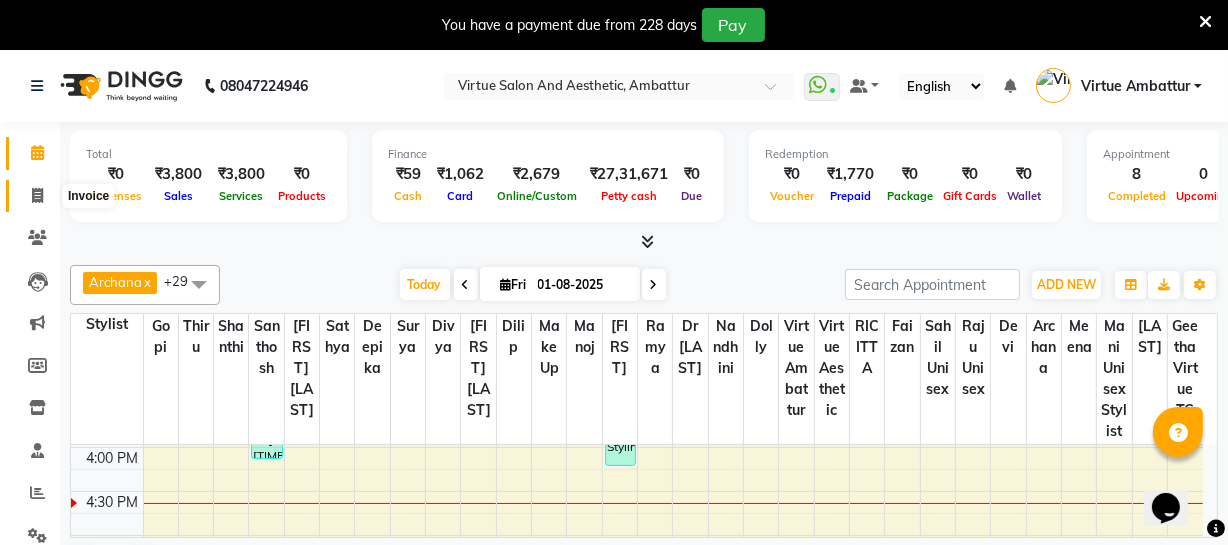click 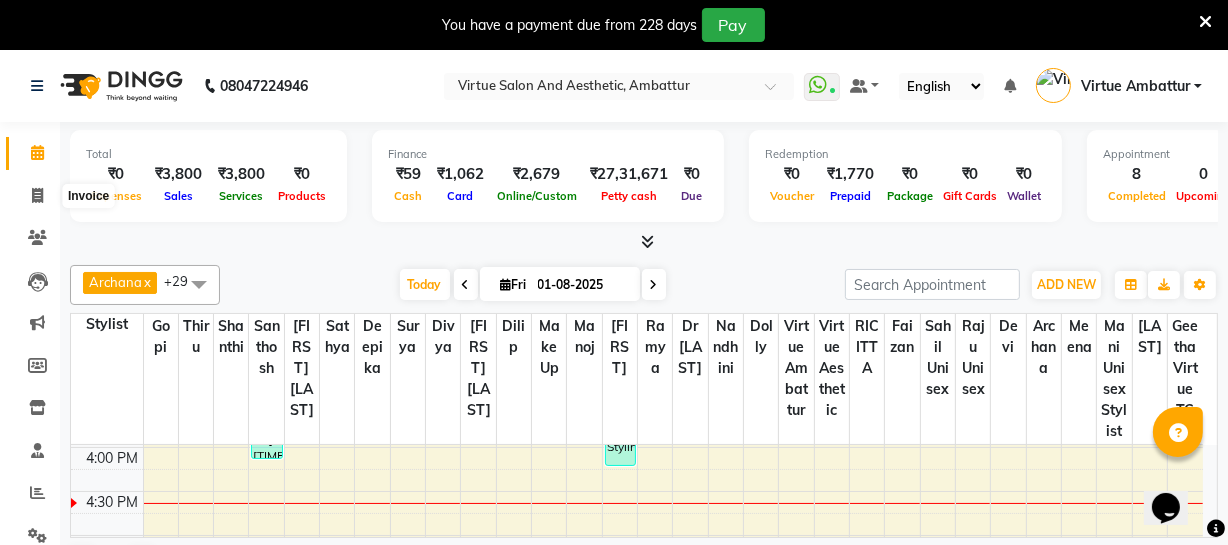 select on "5237" 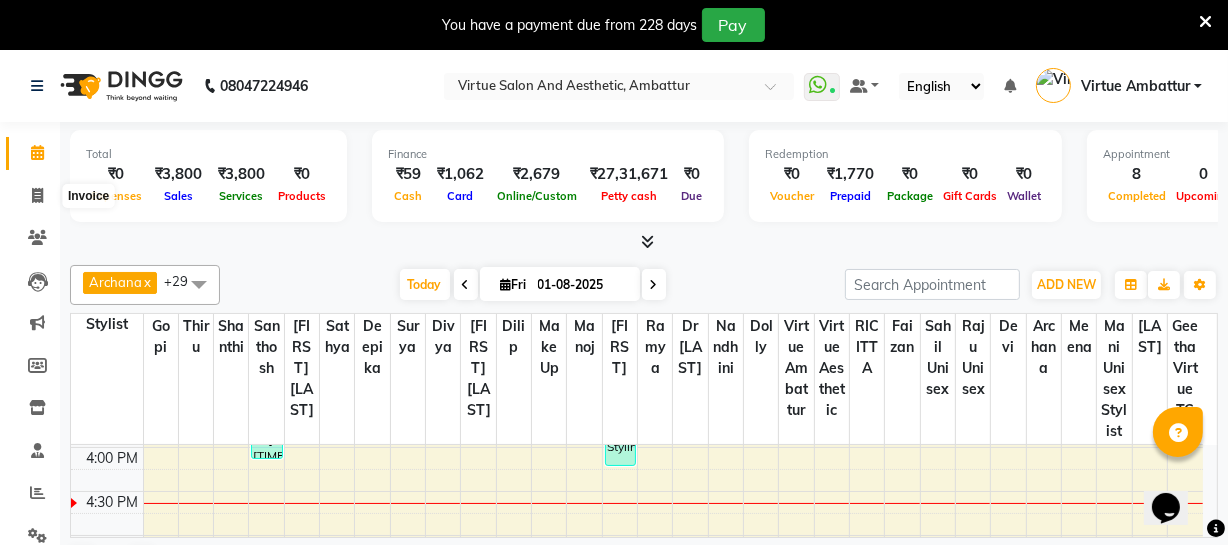 select on "service" 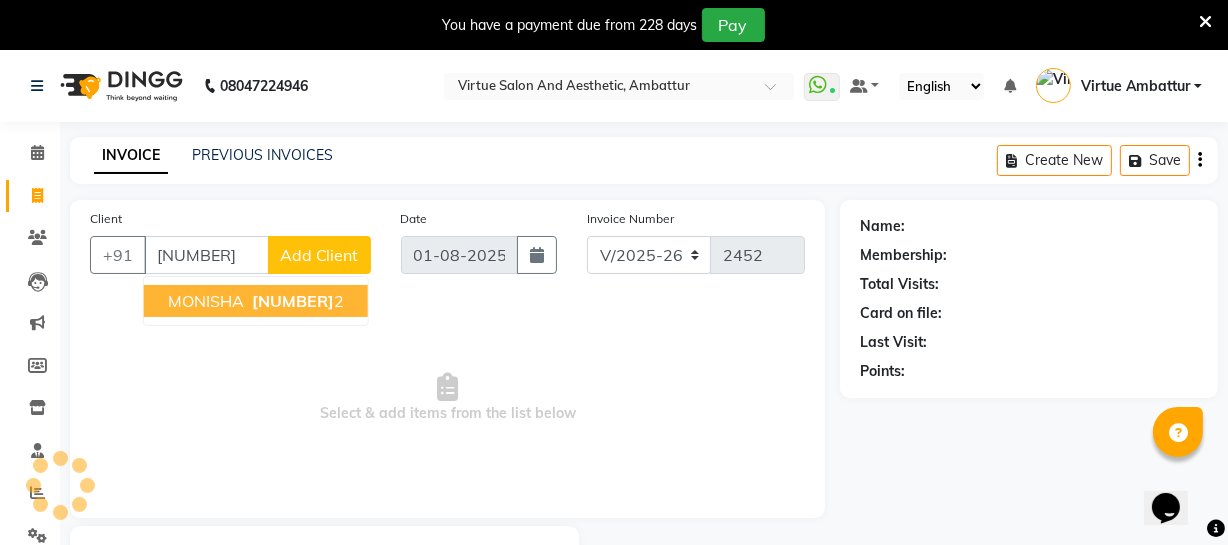click on "[NUMBER]" at bounding box center (293, 301) 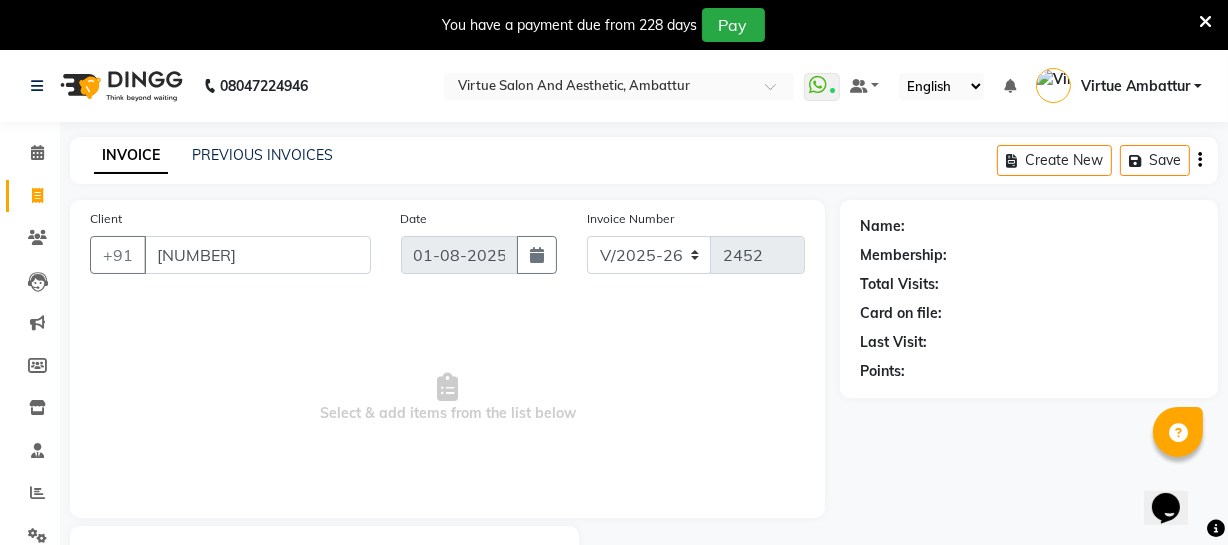 type on "[NUMBER]" 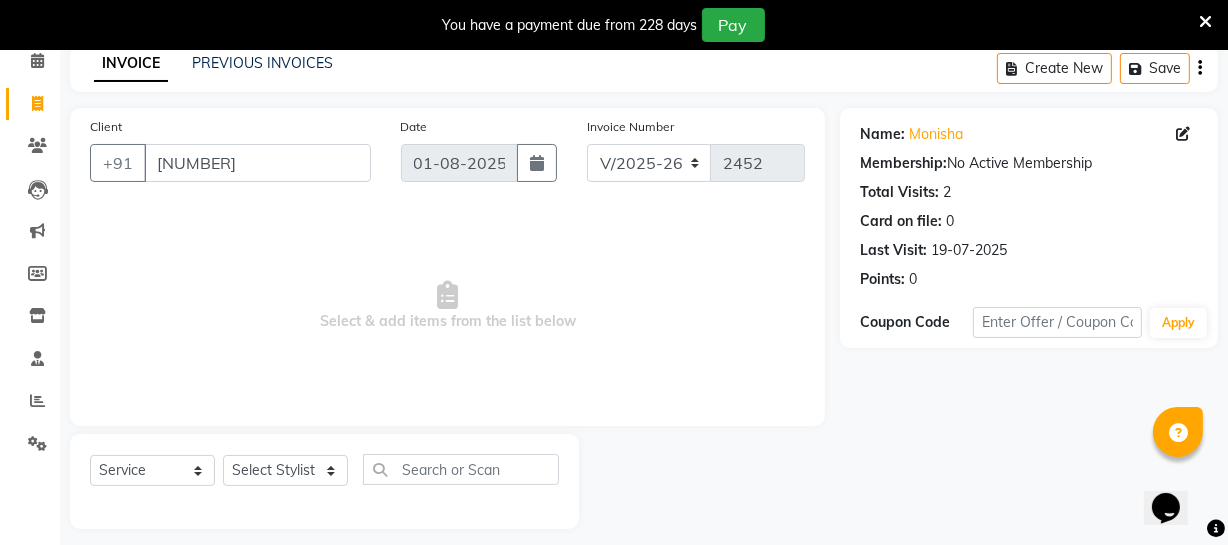 scroll, scrollTop: 107, scrollLeft: 0, axis: vertical 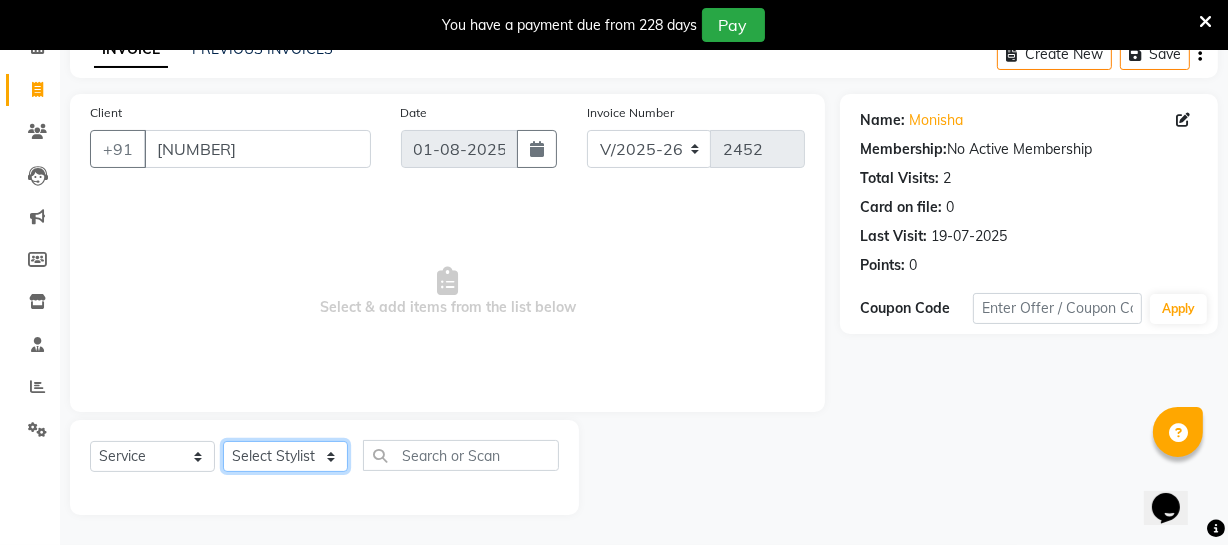 click on "Select Stylist Archana [FIRST] Deepika Devi Dilip Divya Dolly Dr Prakash Faizan Geetha Virtue TC Gopi [FIRST] [LAST] Make up Mani Unisex Stylist Manoj Meena [LAST] Nandhini Raju Unisex Ramya RICITTA Sahil Unisex Santhosh Sathya Shantha kumar Shanthi Surya Thiru Virtue Aesthetic Virtue Ambattur" 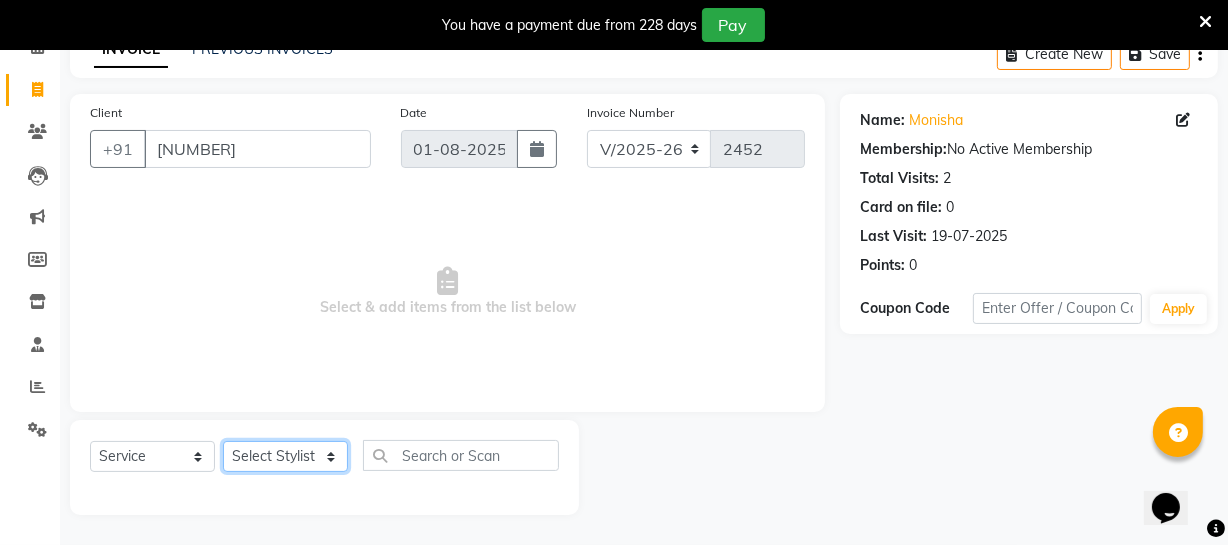 select on "[NUMBER]" 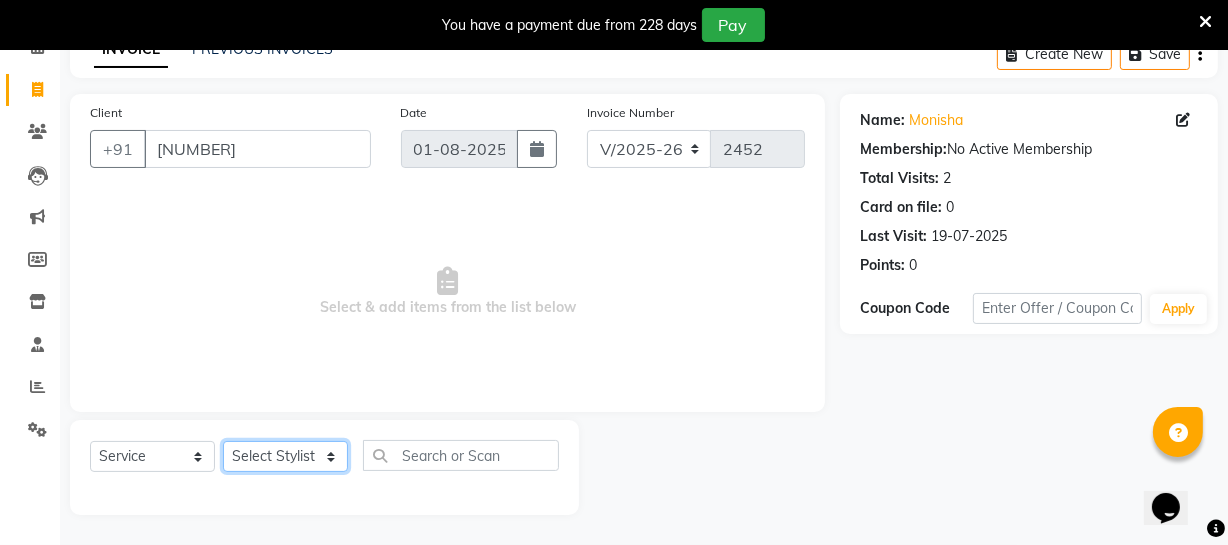 click on "Select Stylist Archana [FIRST] Deepika Devi Dilip Divya Dolly Dr Prakash Faizan Geetha Virtue TC Gopi [FIRST] [LAST] Make up Mani Unisex Stylist Manoj Meena [LAST] Nandhini Raju Unisex Ramya RICITTA Sahil Unisex Santhosh Sathya Shantha kumar Shanthi Surya Thiru Virtue Aesthetic Virtue Ambattur" 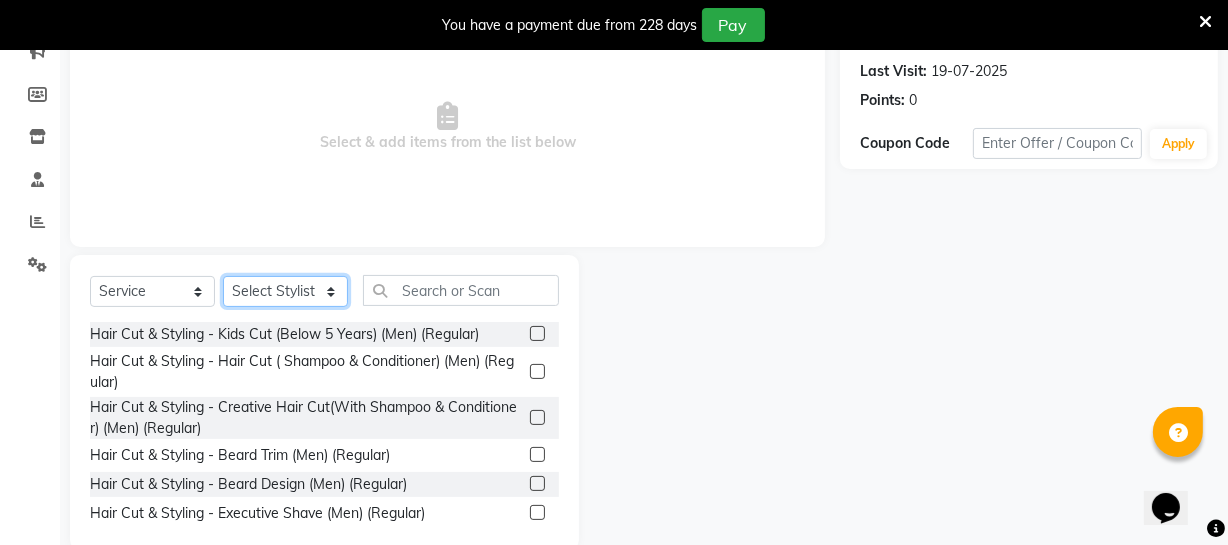 scroll, scrollTop: 289, scrollLeft: 0, axis: vertical 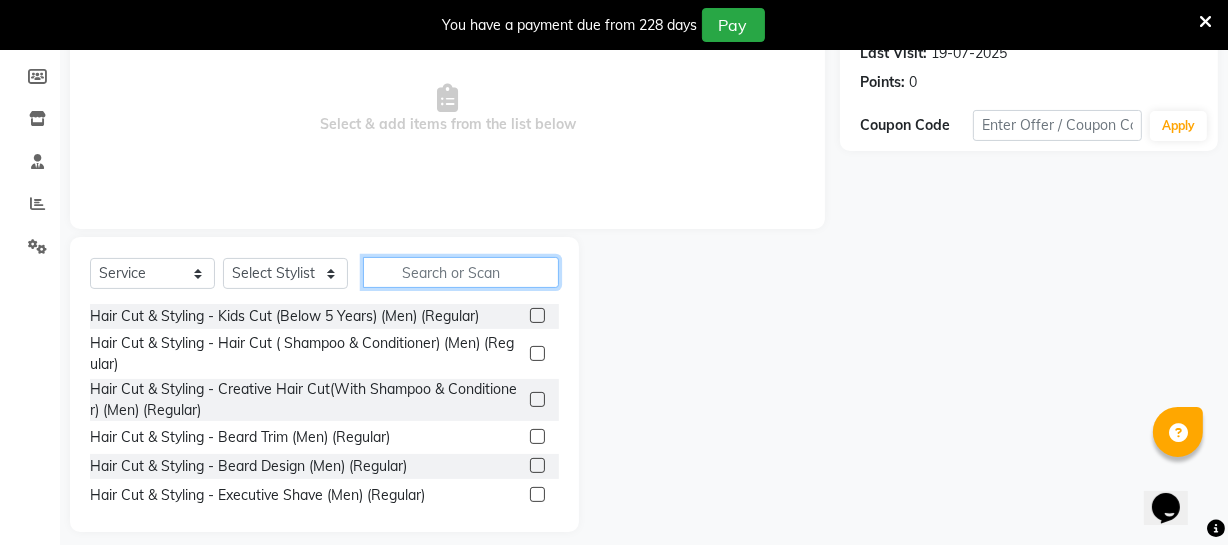 click 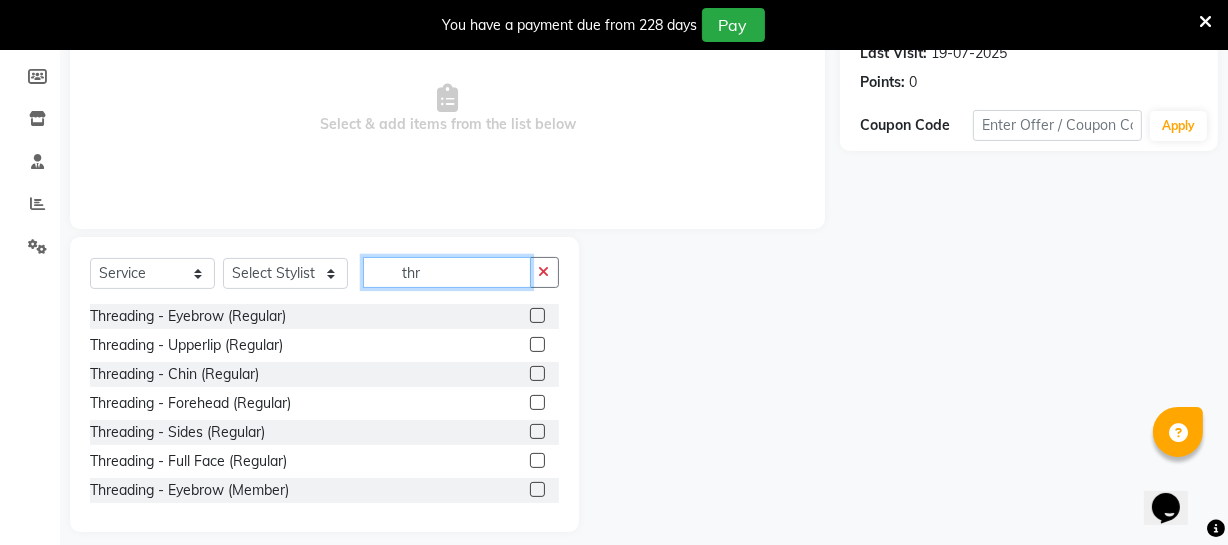 type on "thr" 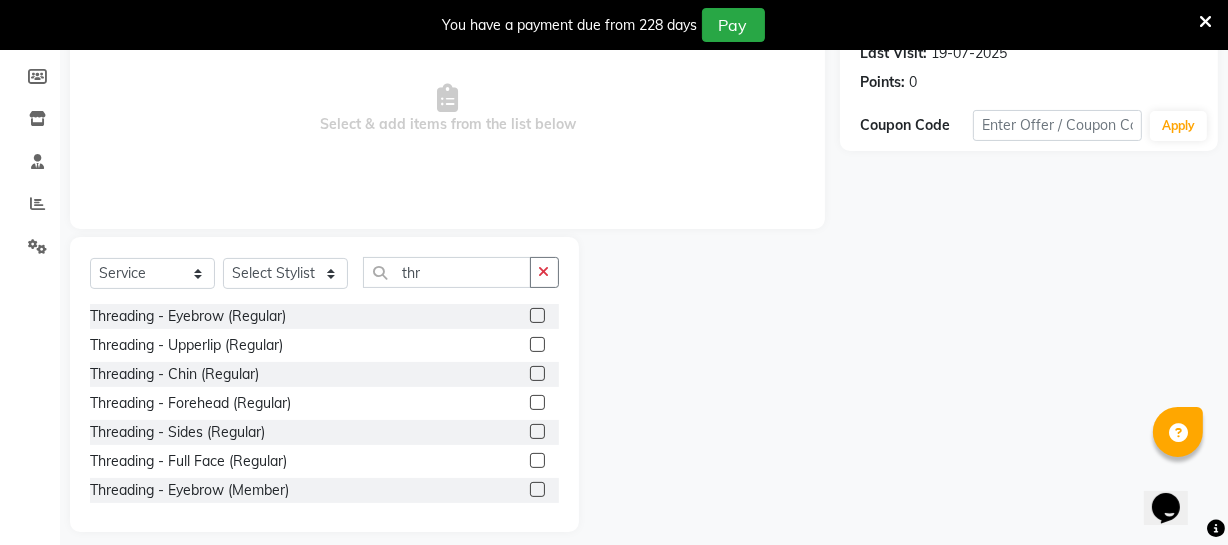 click 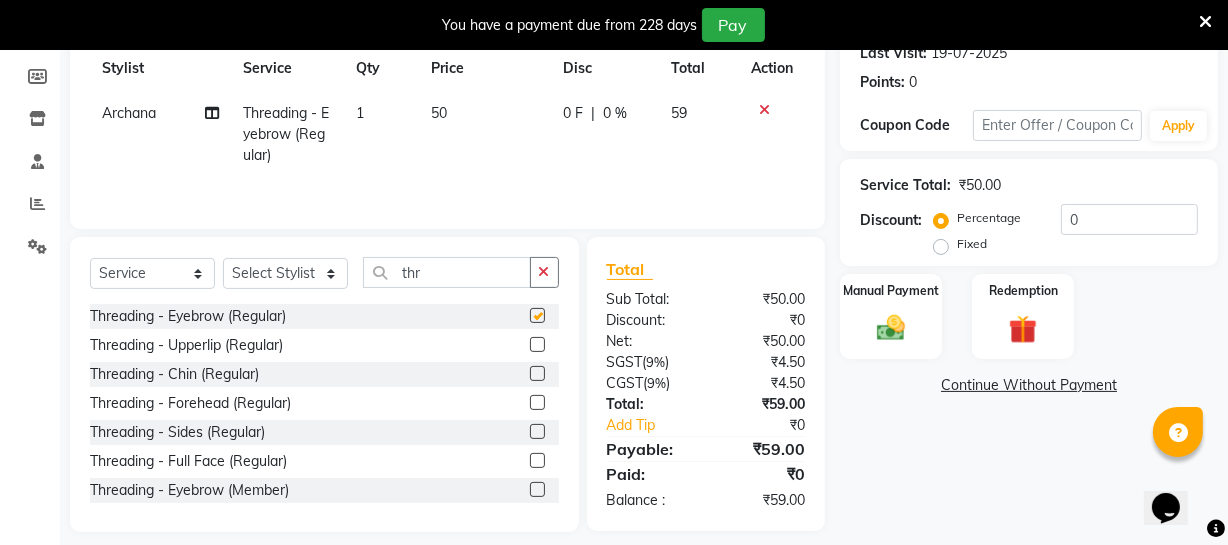 checkbox on "false" 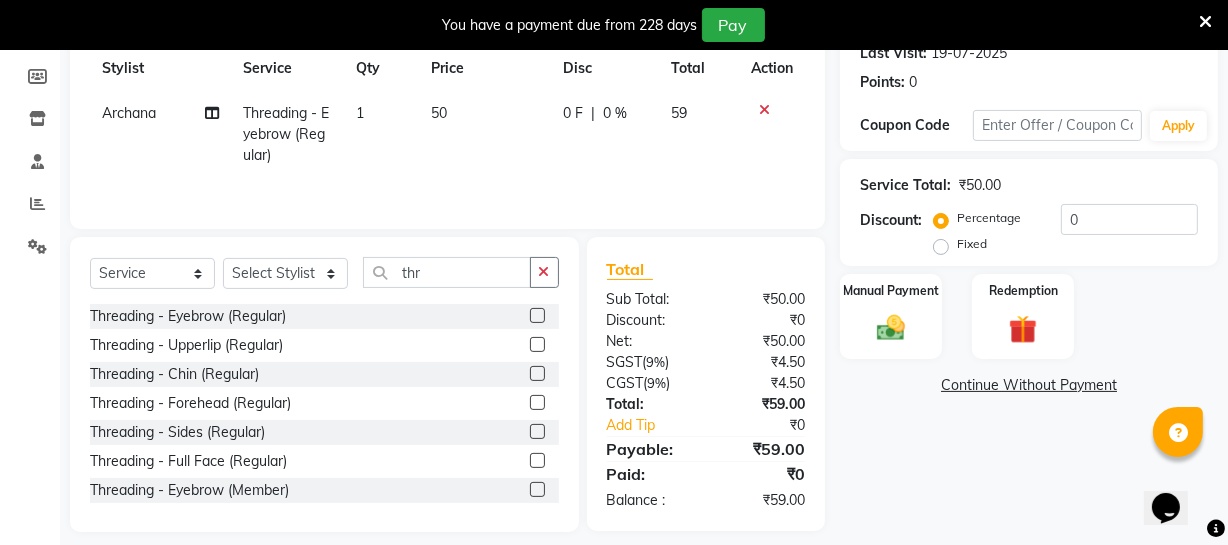scroll, scrollTop: 307, scrollLeft: 0, axis: vertical 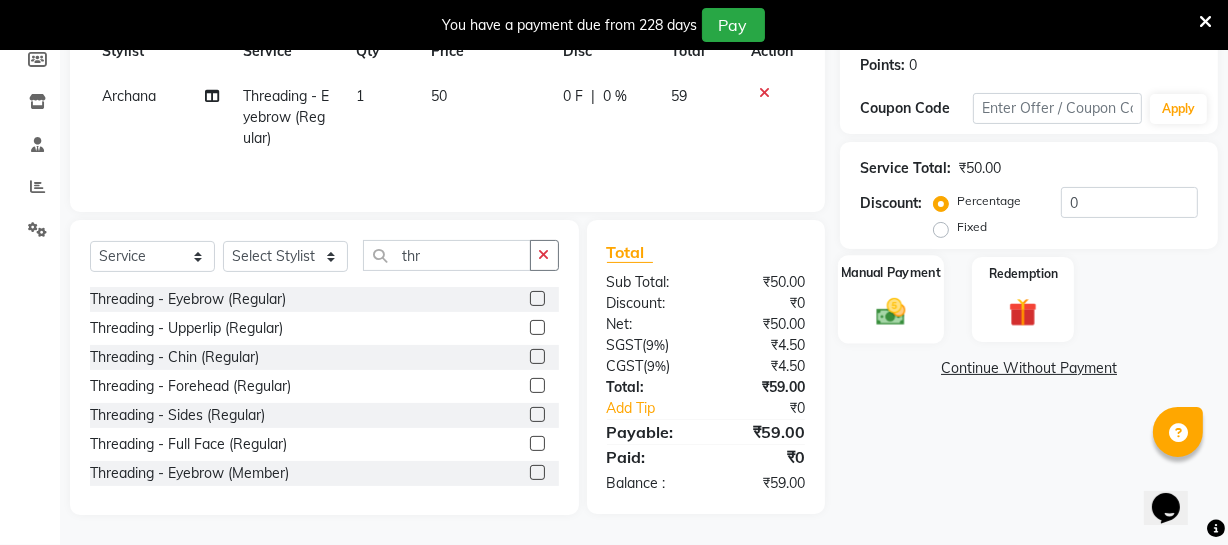 click on "Manual Payment" 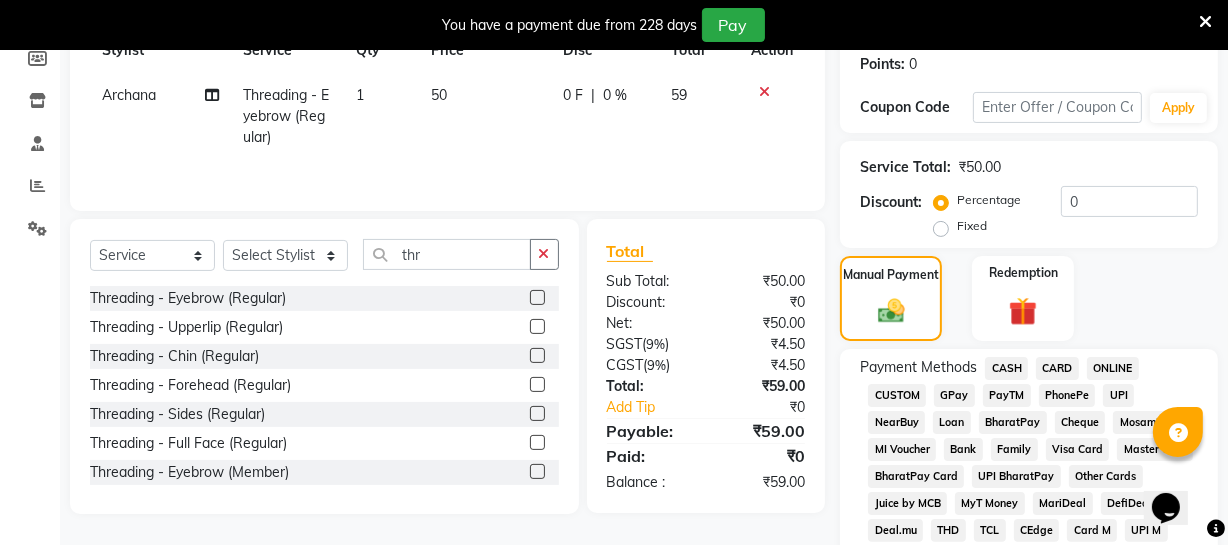 click on "Payment Methods  CASH   CARD   ONLINE   CUSTOM   GPay   PayTM   PhonePe   UPI   NearBuy   Loan   BharatPay   Cheque   MosamBee   MI Voucher   Bank   Family   Visa Card   Master Card   BharatPay Card   UPI BharatPay   Other Cards   Juice by MCB   MyT Money   MariDeal   DefiDeal   Deal.mu   THD   TCL   CEdge   Card M   UPI M   UPI Axis   UPI Union   Card (Indian Bank)   Card (DL Bank)   RS   BTC   Wellnessta   Razorpay   Complimentary   Nift   Spa Finder   Spa Week   Venmo   BFL   LoanTap   SaveIN   GMoney   ATH Movil   On Account   Chamber Gift Card   Trade   Comp   Donation   Card on File   Envision   BRAC Card   City Card   bKash   Credit Card   Debit Card   Shoutlo   LUZO   Jazz Cash   AmEx   Discover   Tabby   Online W   Room Charge   Room Charge USD   Room Charge Euro   Room Charge EGP   Room Charge GBP   Bajaj Finserv   Bad Debts   Card: IDFC   Card: IOB   Coupon   Gcash   PayMaya   Instamojo   COnline   UOnline   SOnline   SCard   Paypal   PPR   PPV   PPC   PPN   PPG   PPE   CAMP   Benefit   ATH Movil" 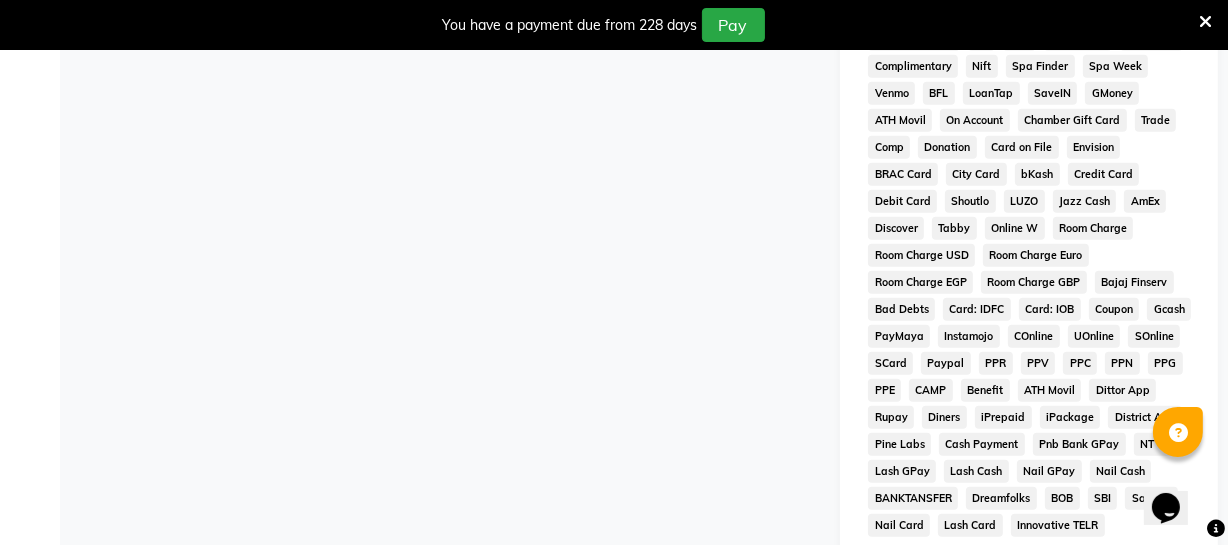 scroll, scrollTop: 1033, scrollLeft: 0, axis: vertical 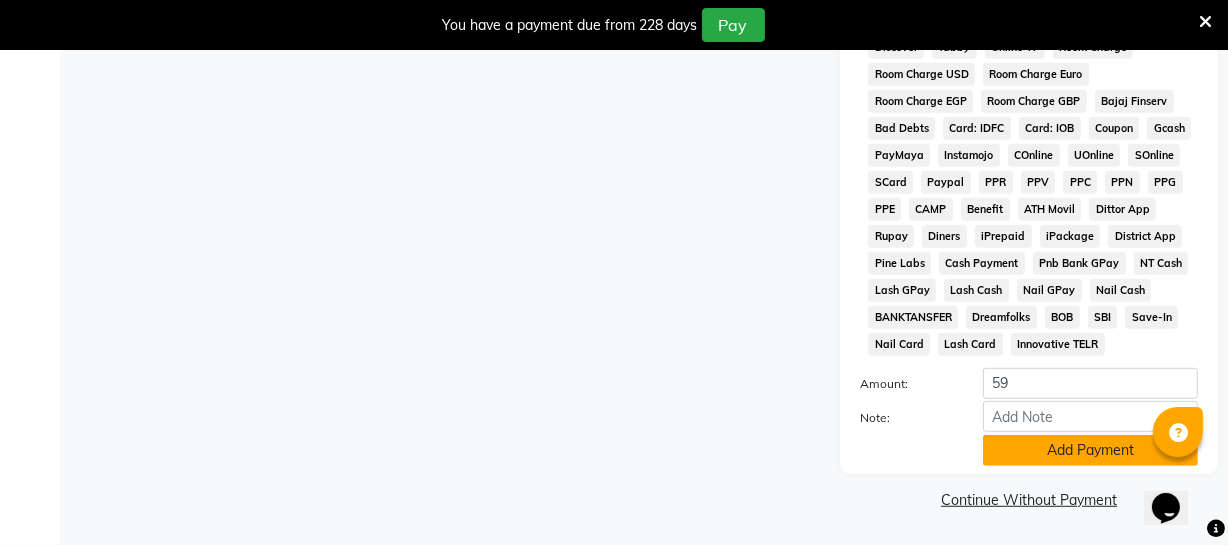 click on "Add Payment" 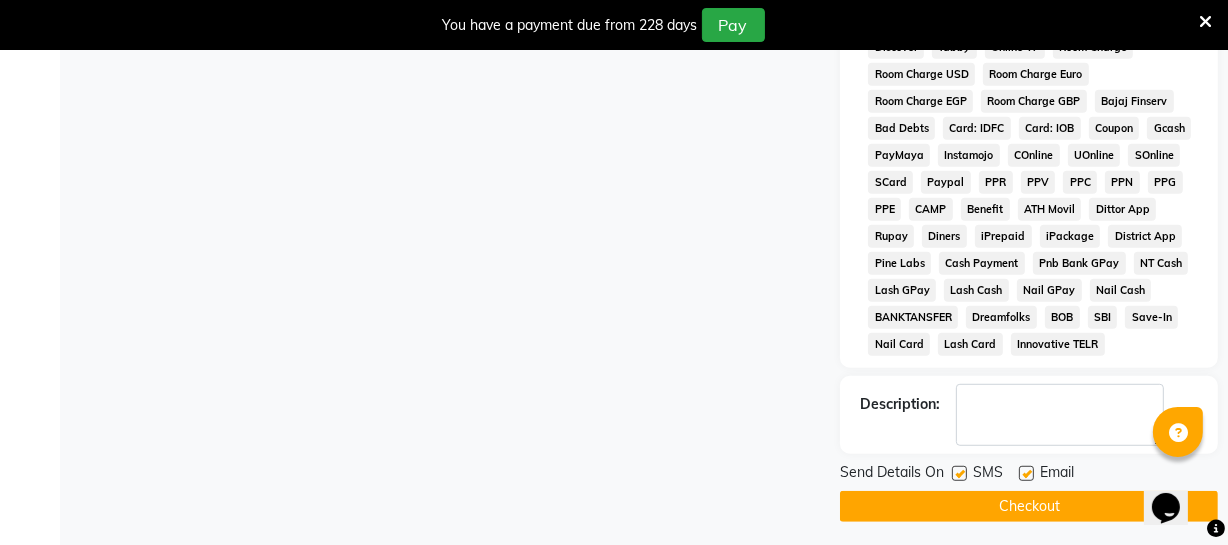 click on "Checkout" 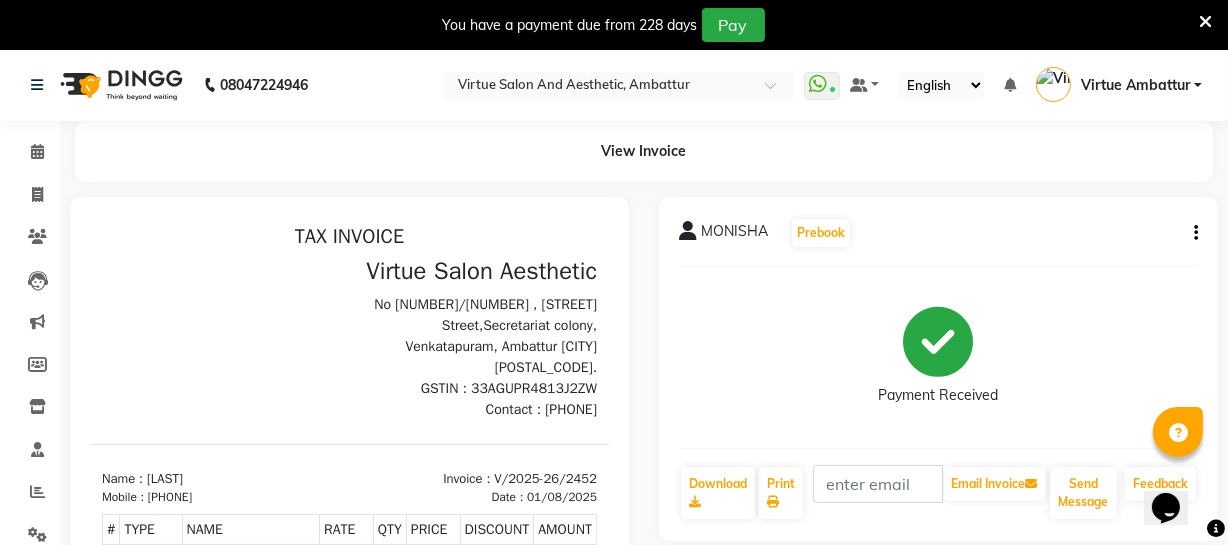 scroll, scrollTop: 0, scrollLeft: 0, axis: both 